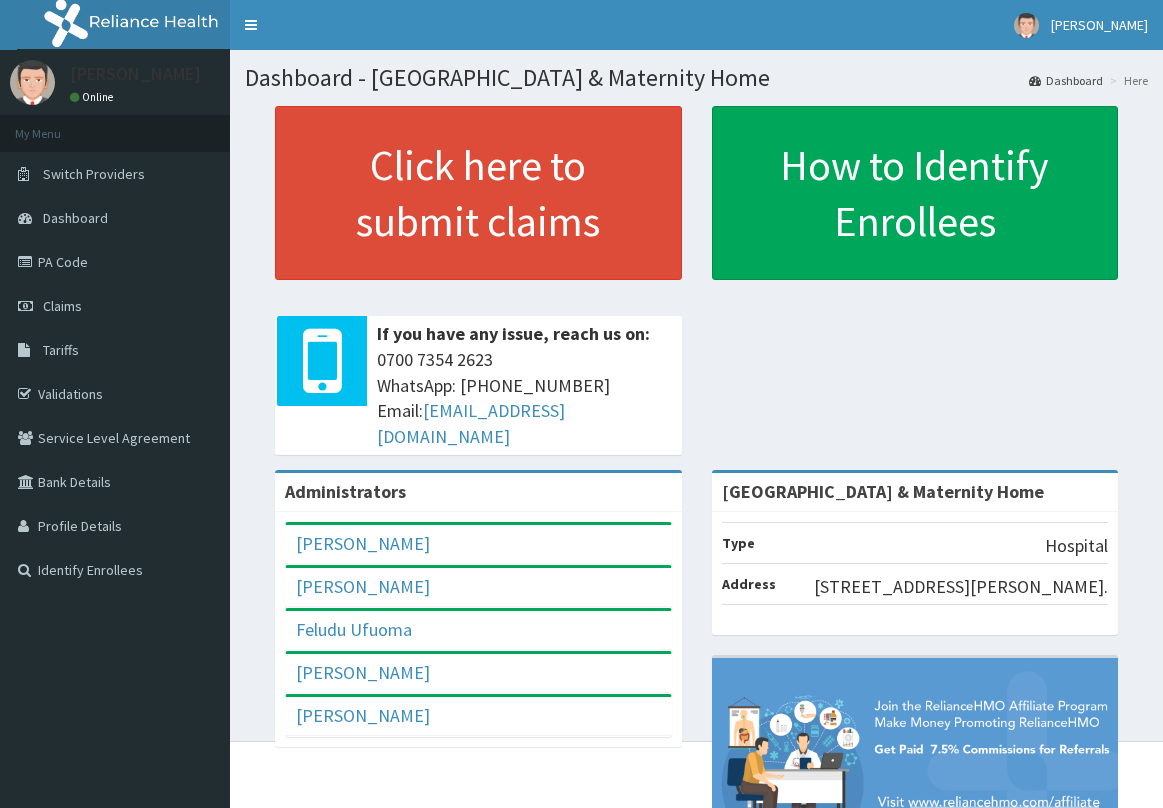 scroll, scrollTop: 0, scrollLeft: 0, axis: both 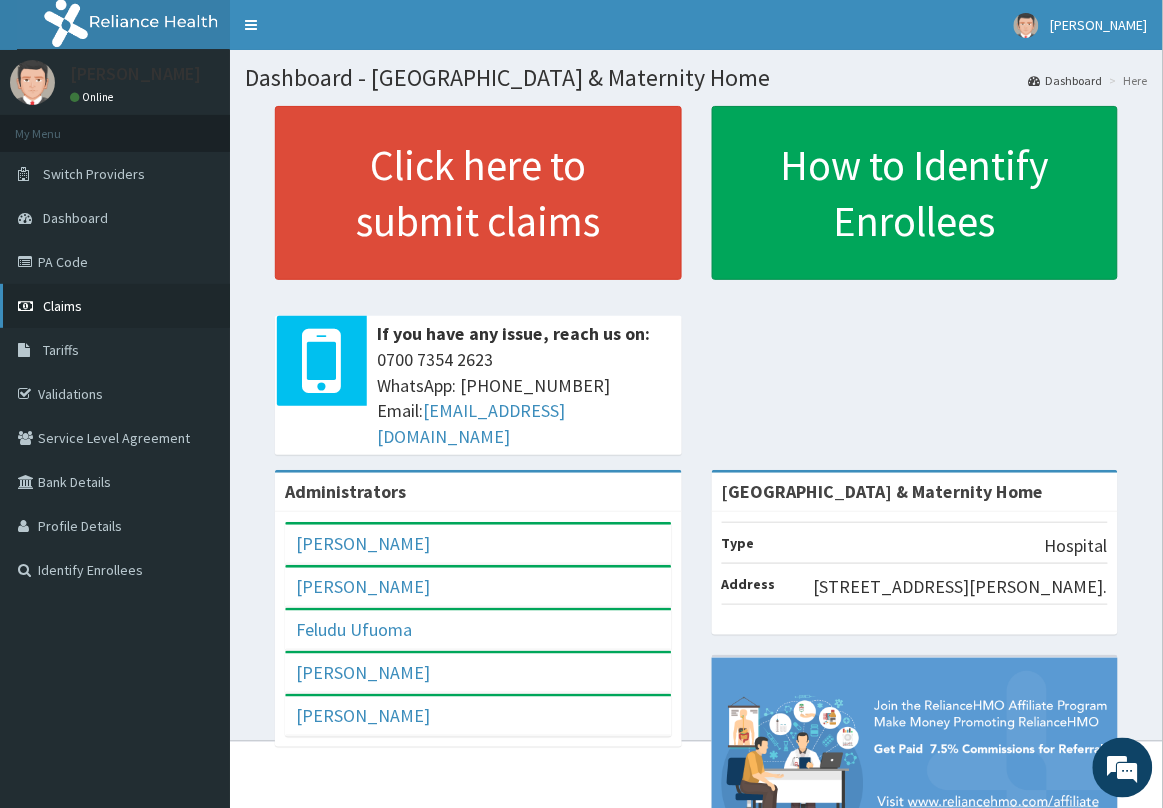 click on "Claims" at bounding box center [62, 306] 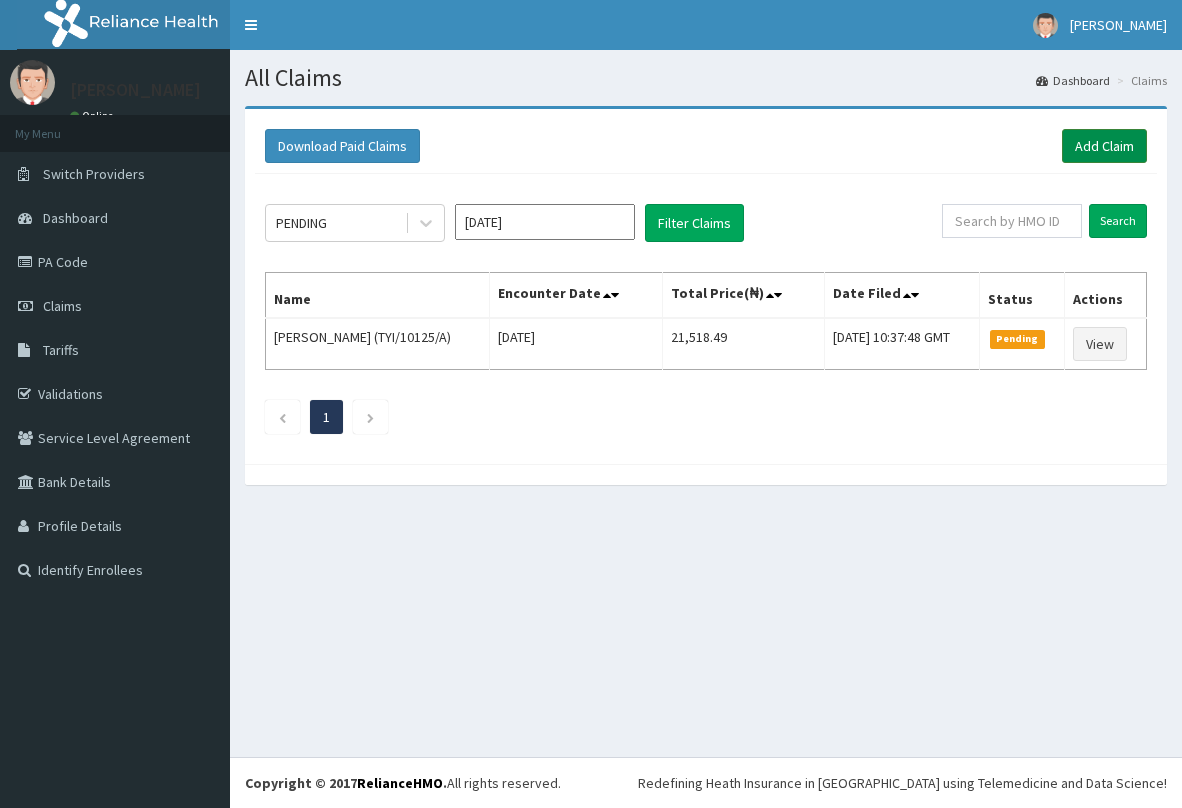 scroll, scrollTop: 0, scrollLeft: 0, axis: both 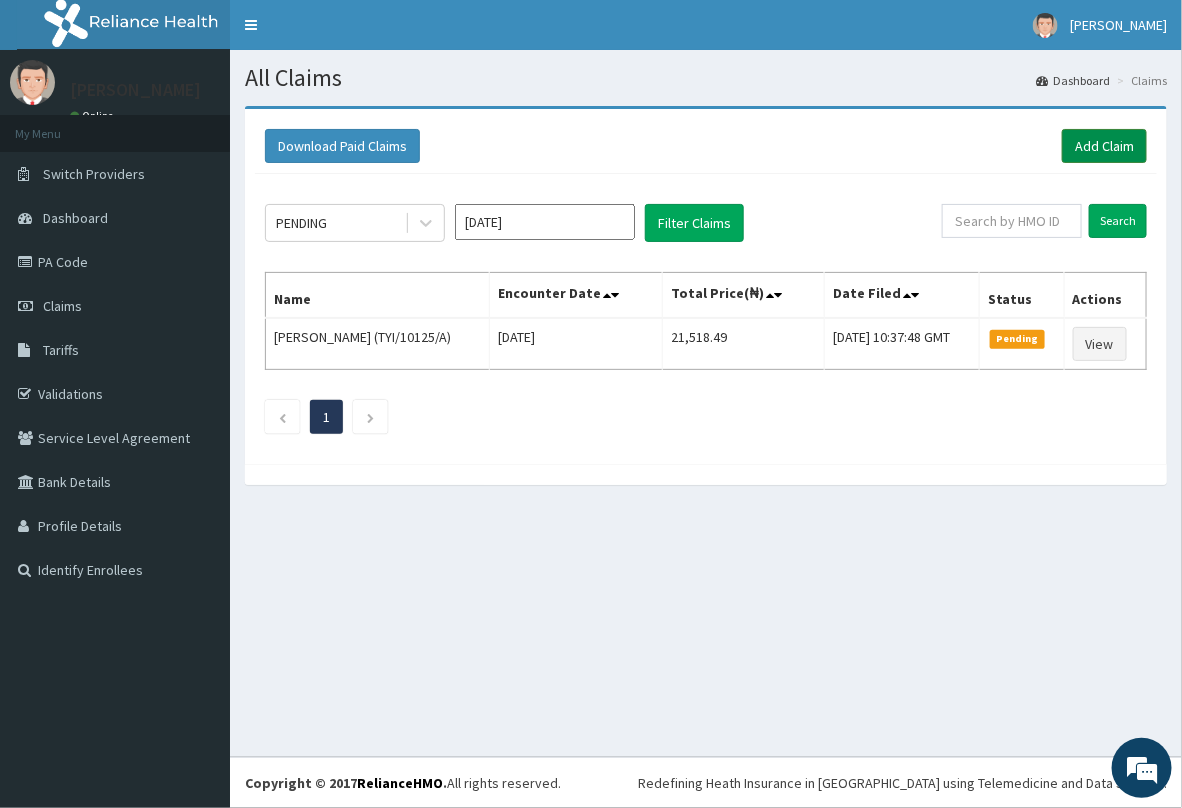 click on "Add Claim" at bounding box center [1104, 146] 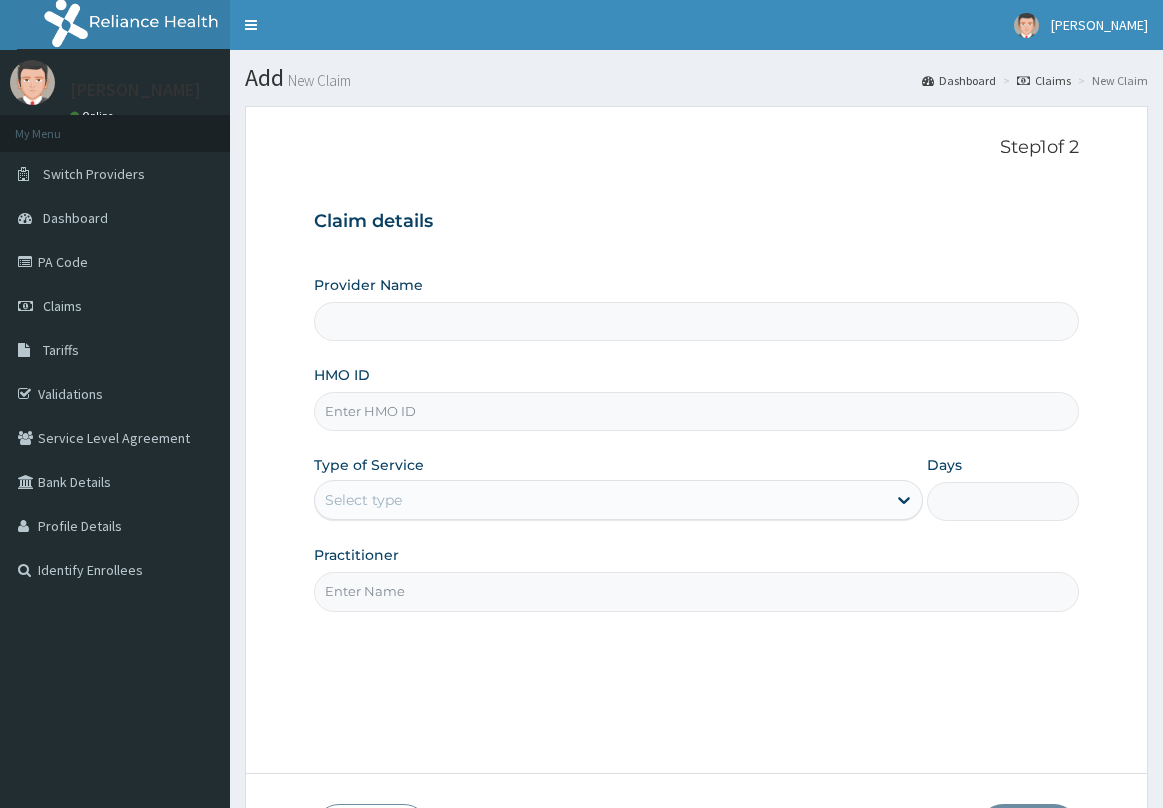 scroll, scrollTop: 0, scrollLeft: 0, axis: both 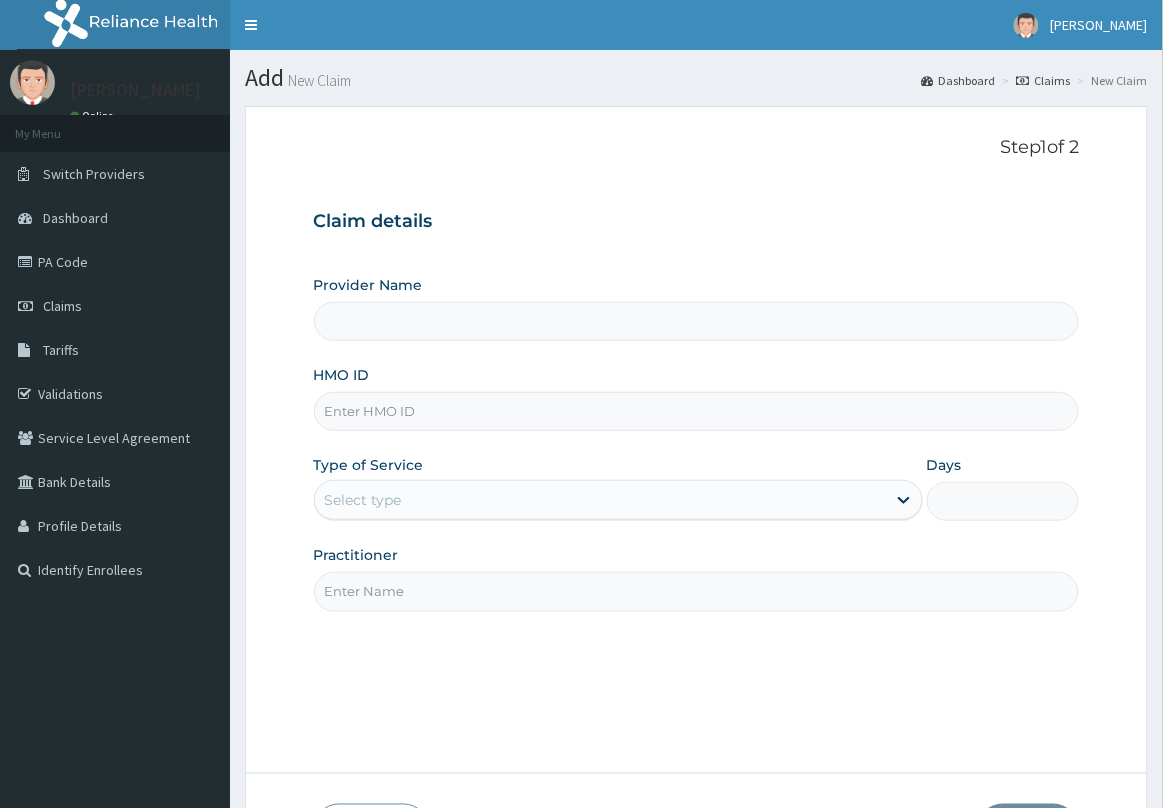 type on "[GEOGRAPHIC_DATA] & Maternity Home" 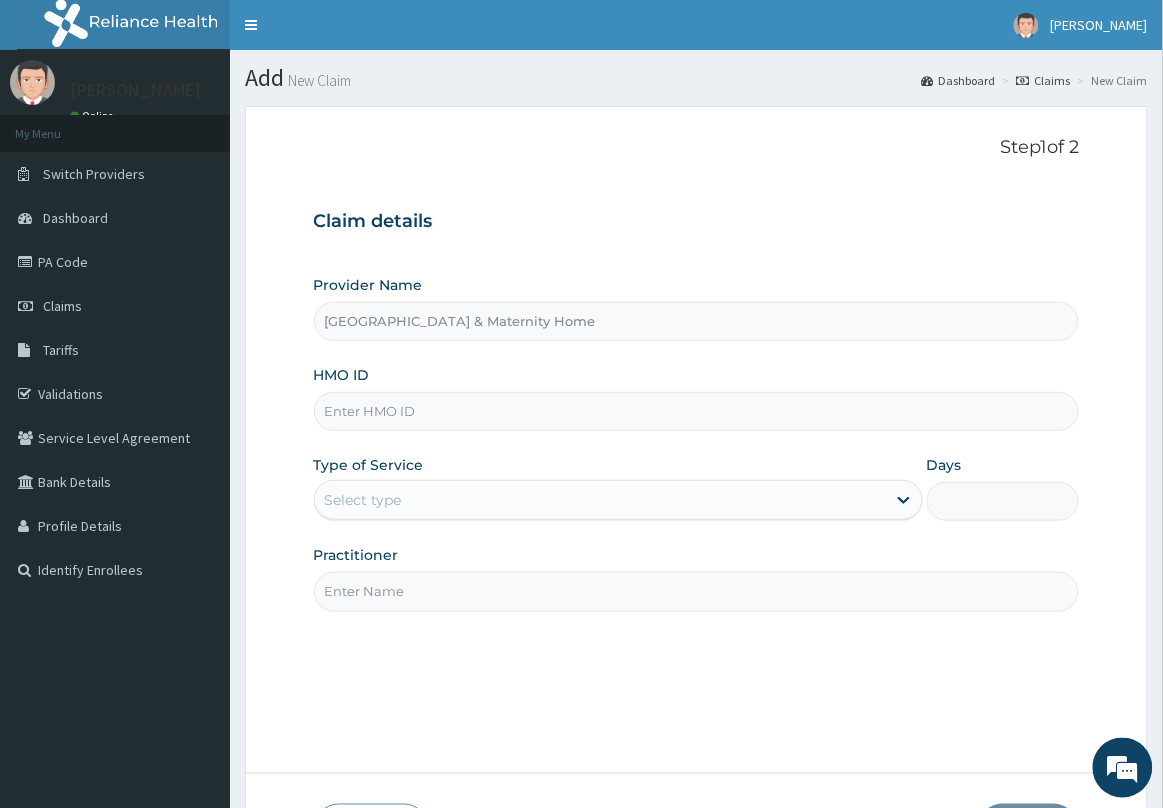 click on "HMO ID" at bounding box center [697, 411] 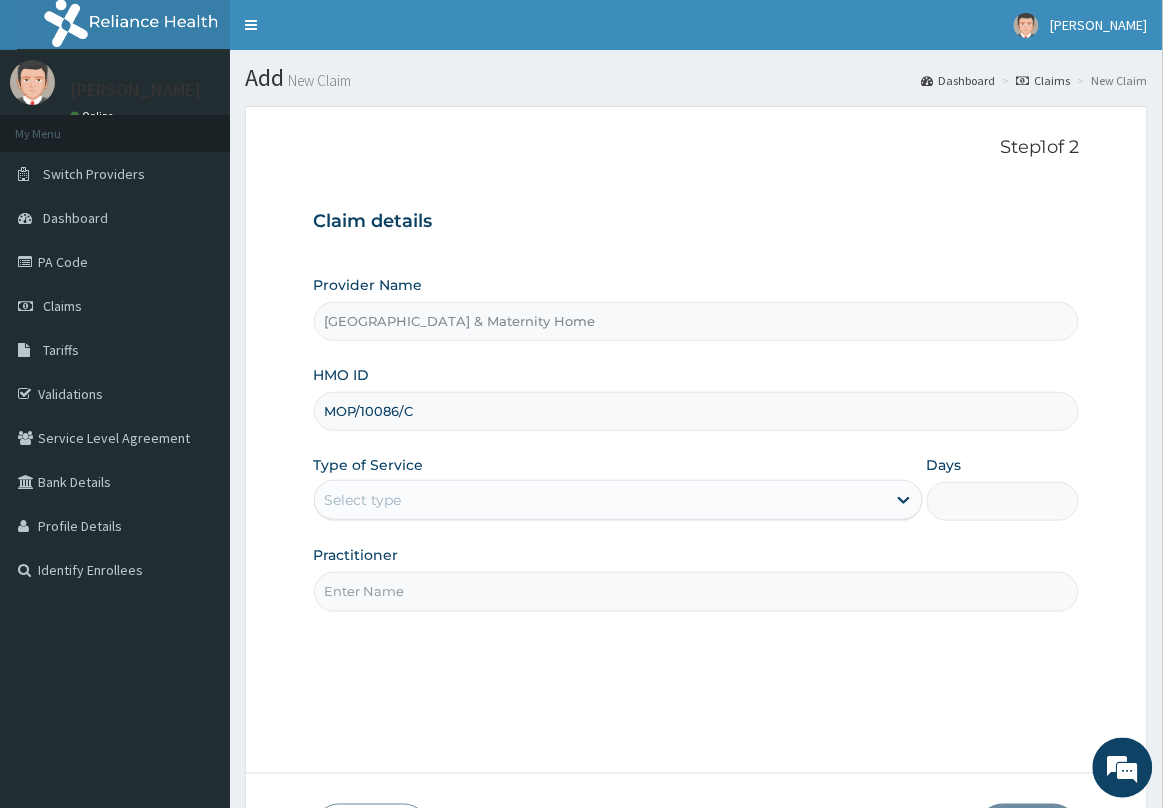 type on "MOP/10086/C" 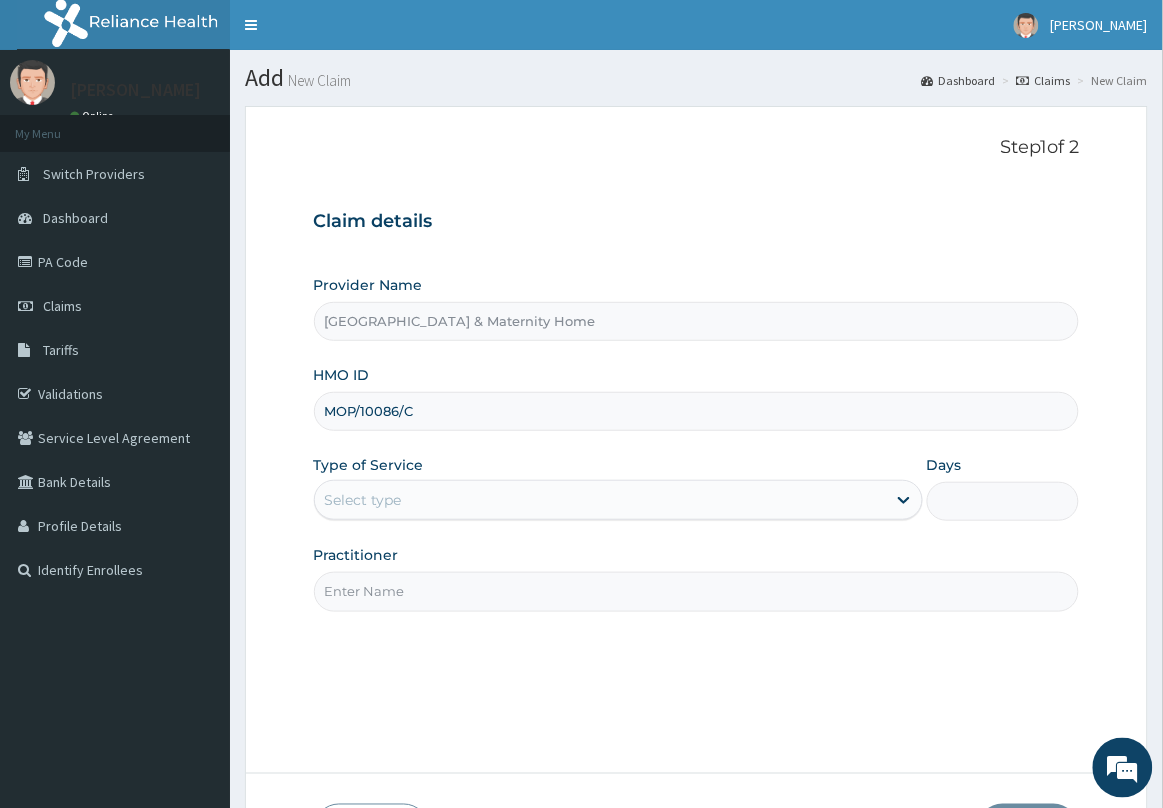 click on "Type of Service Select type" at bounding box center [618, 488] 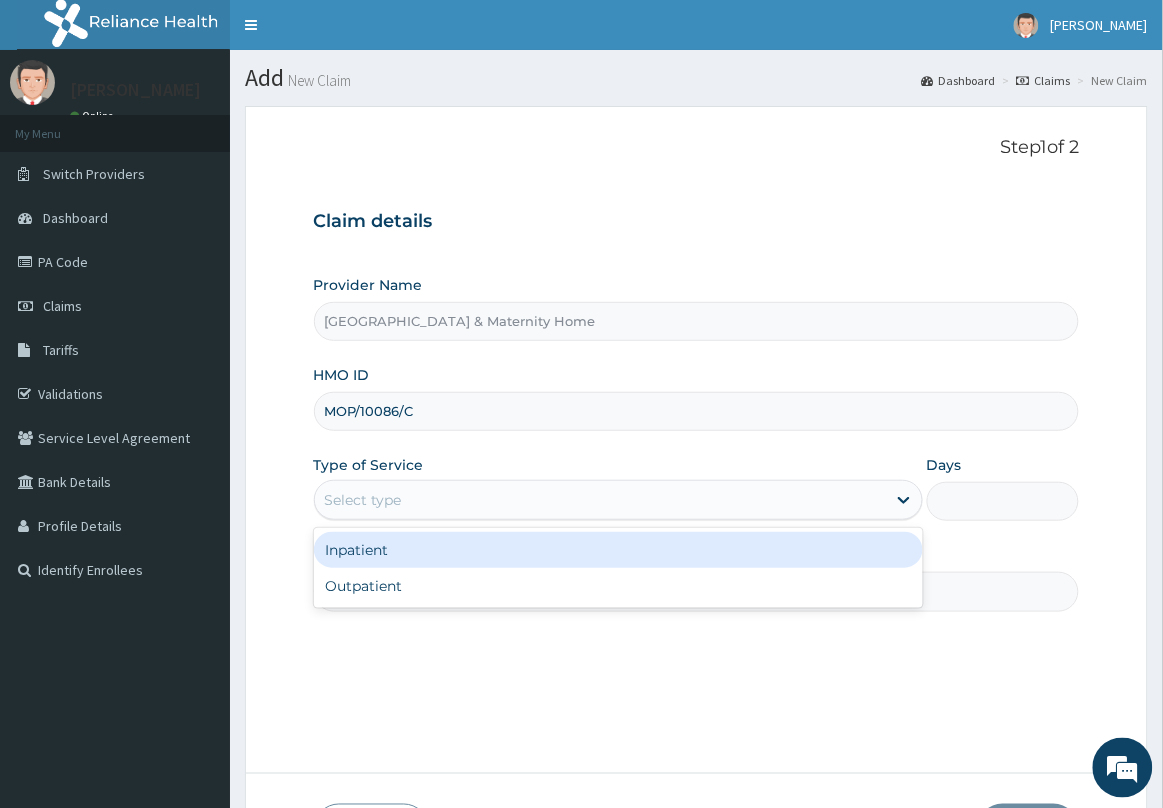 click on "Select type" at bounding box center [600, 500] 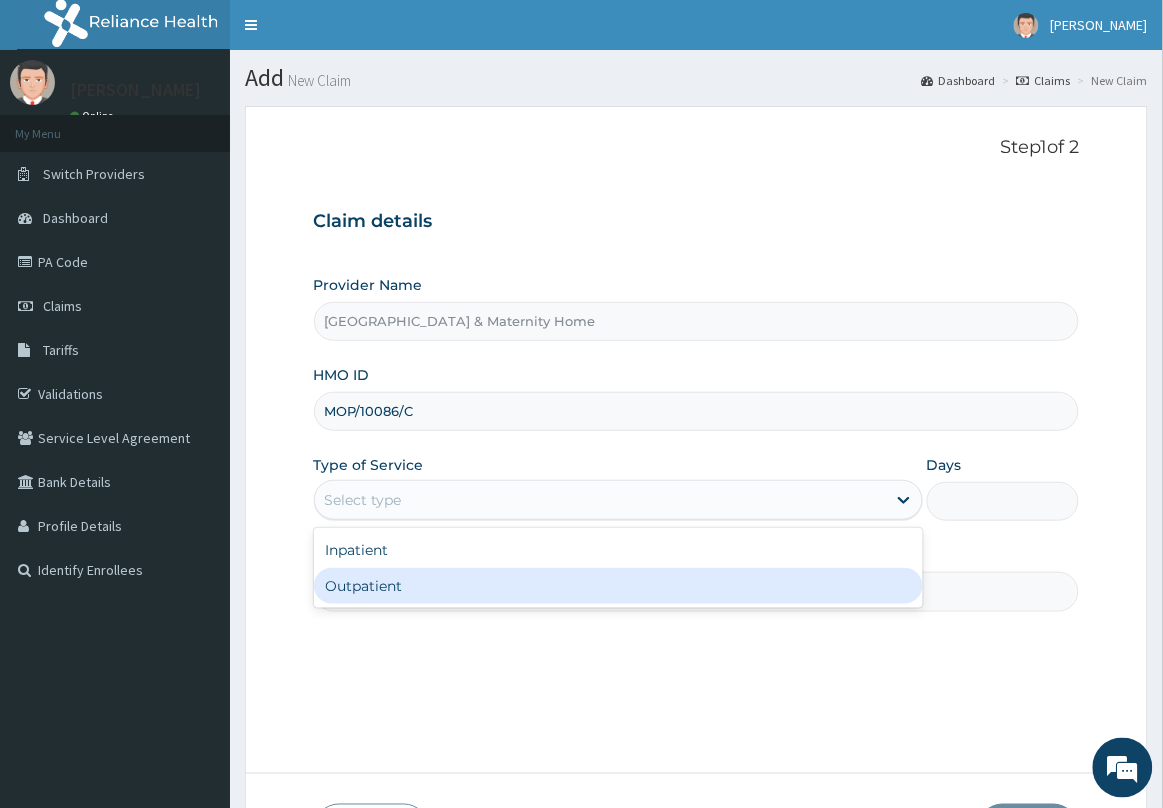 click on "Outpatient" at bounding box center (618, 586) 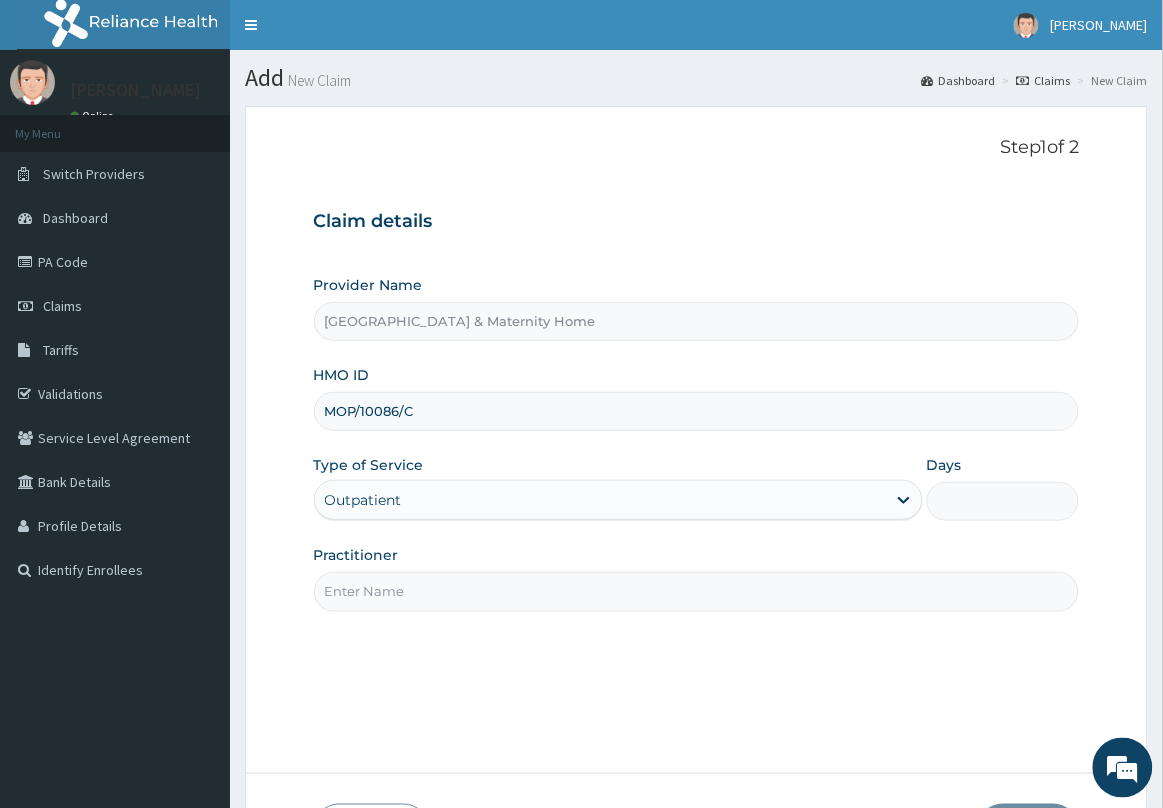 type on "1" 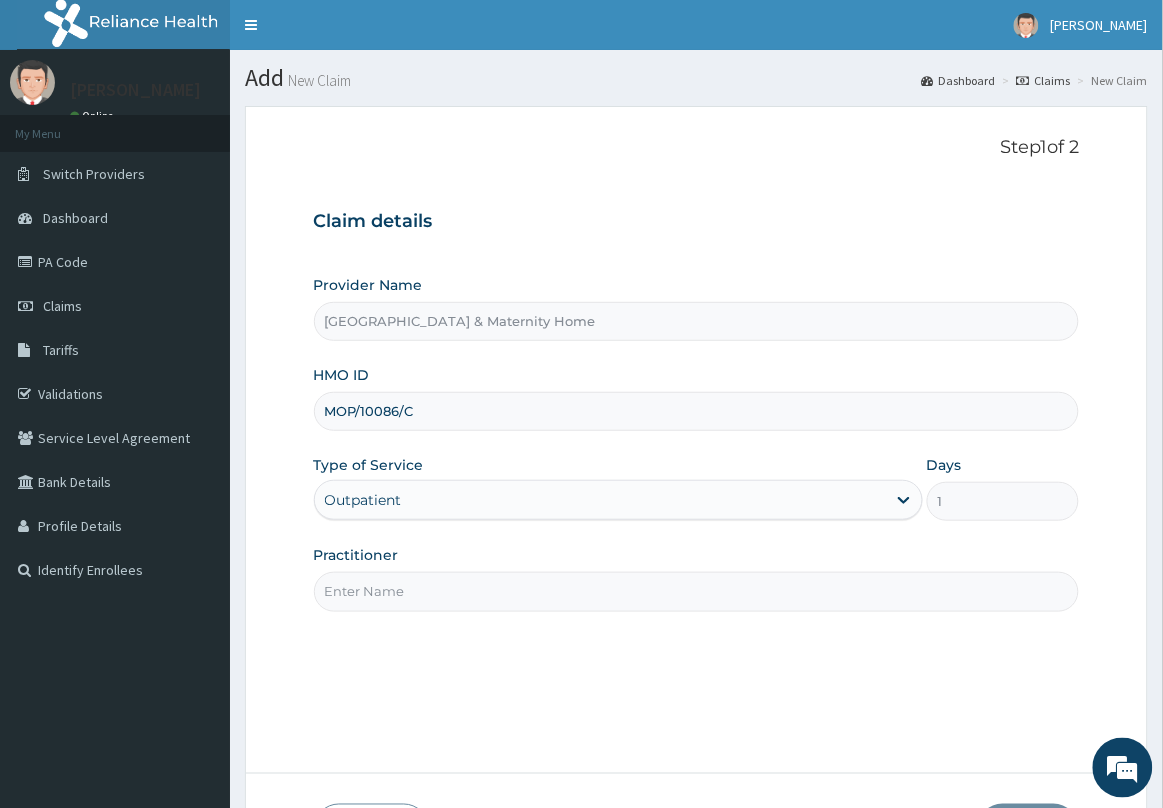 click on "Practitioner" at bounding box center [697, 591] 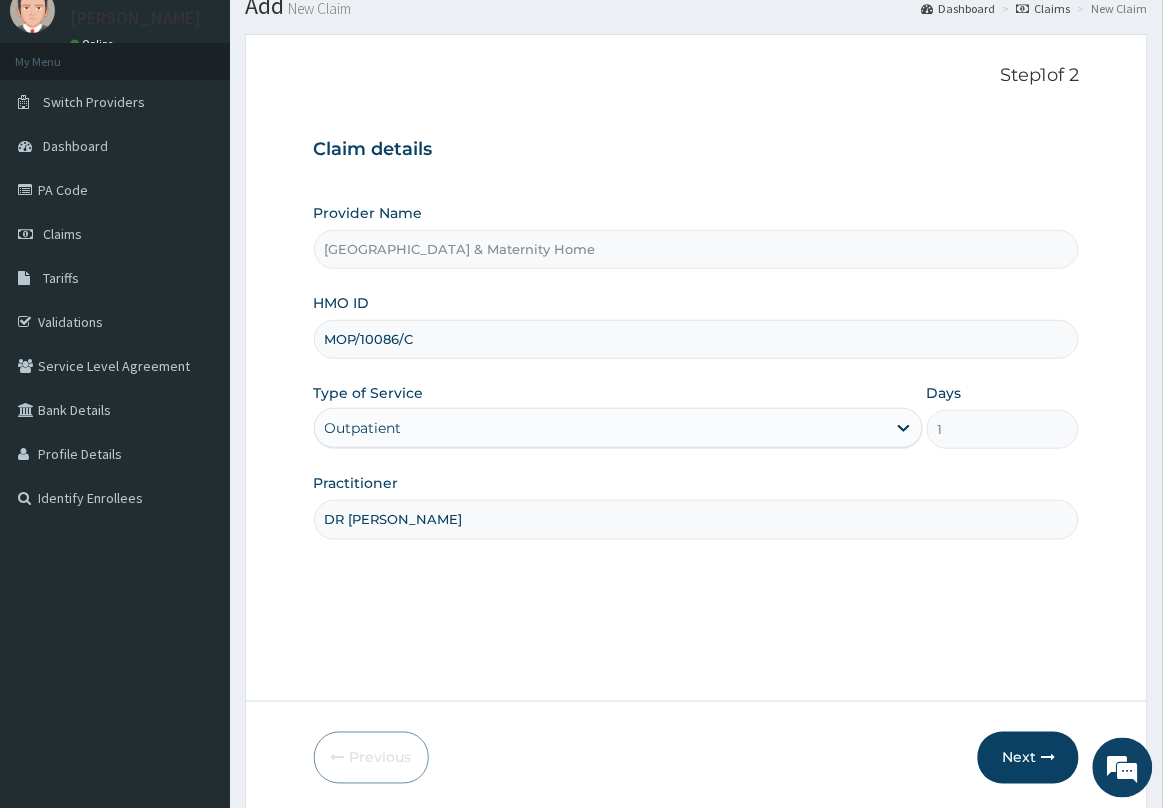 scroll, scrollTop: 146, scrollLeft: 0, axis: vertical 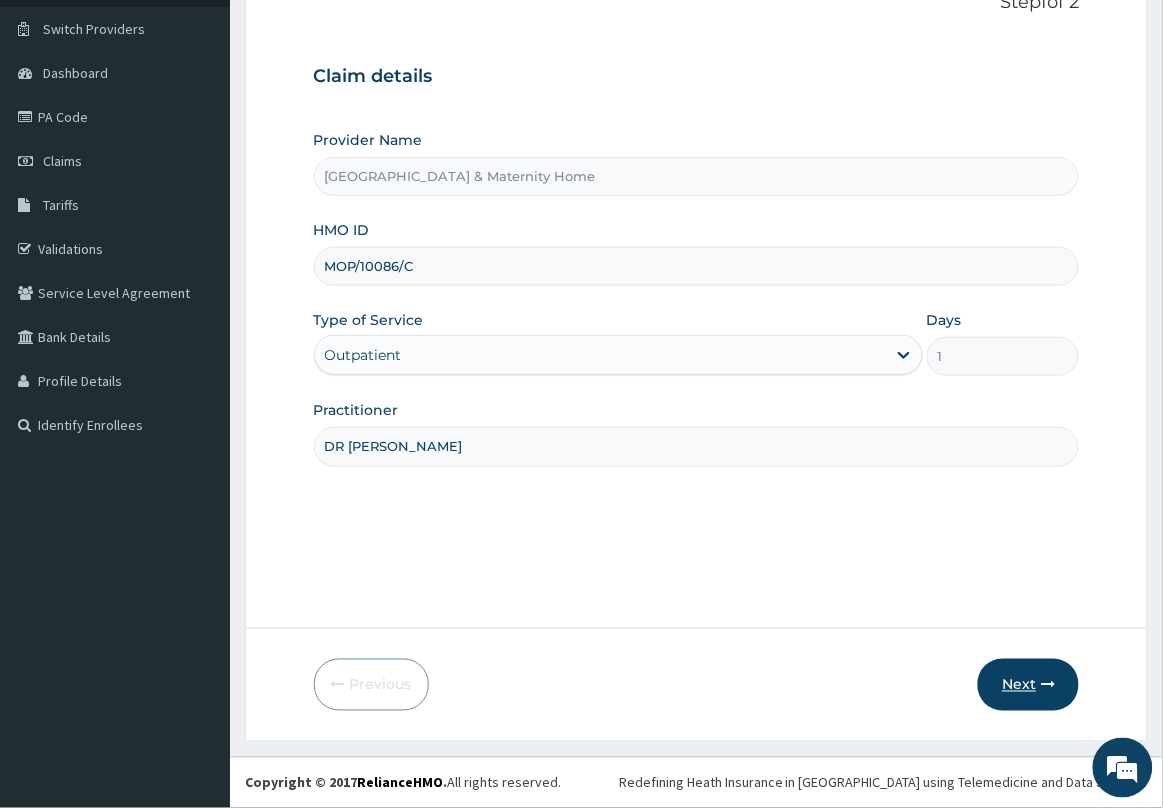 type on "DR MAMA" 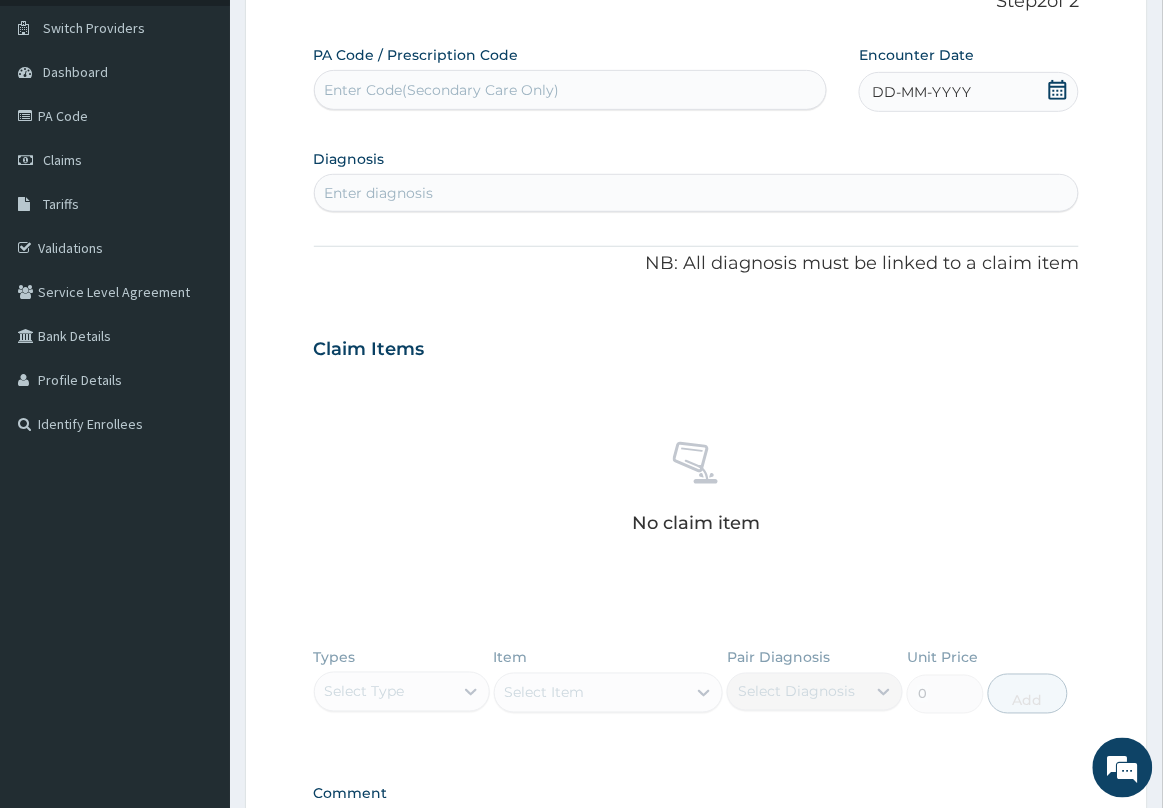 click 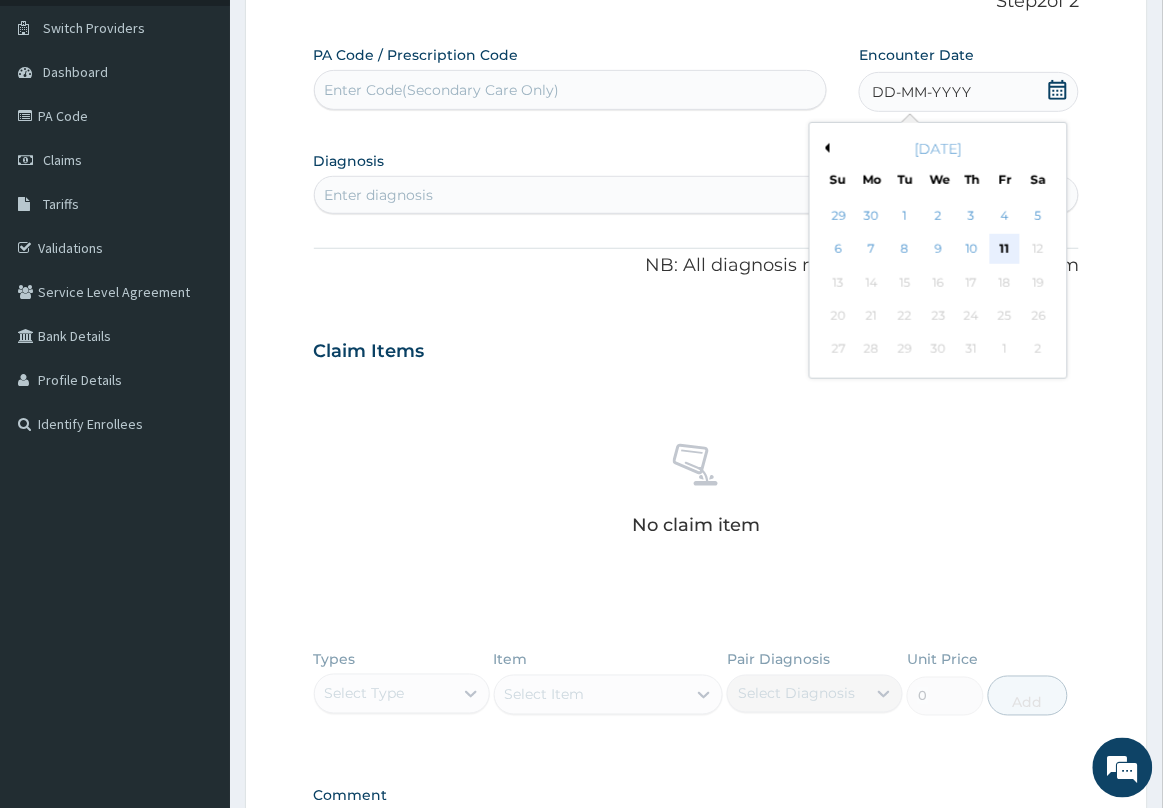 click on "11" at bounding box center (1005, 250) 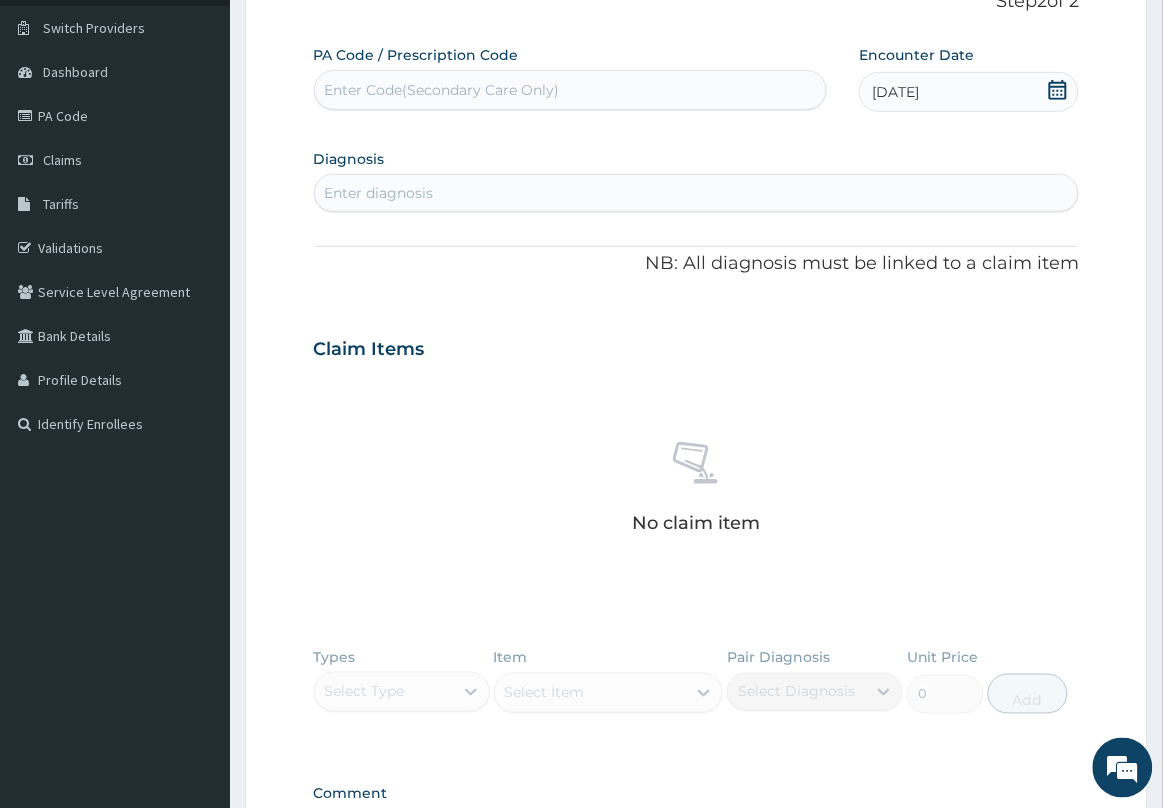 click on "Enter diagnosis" at bounding box center [697, 193] 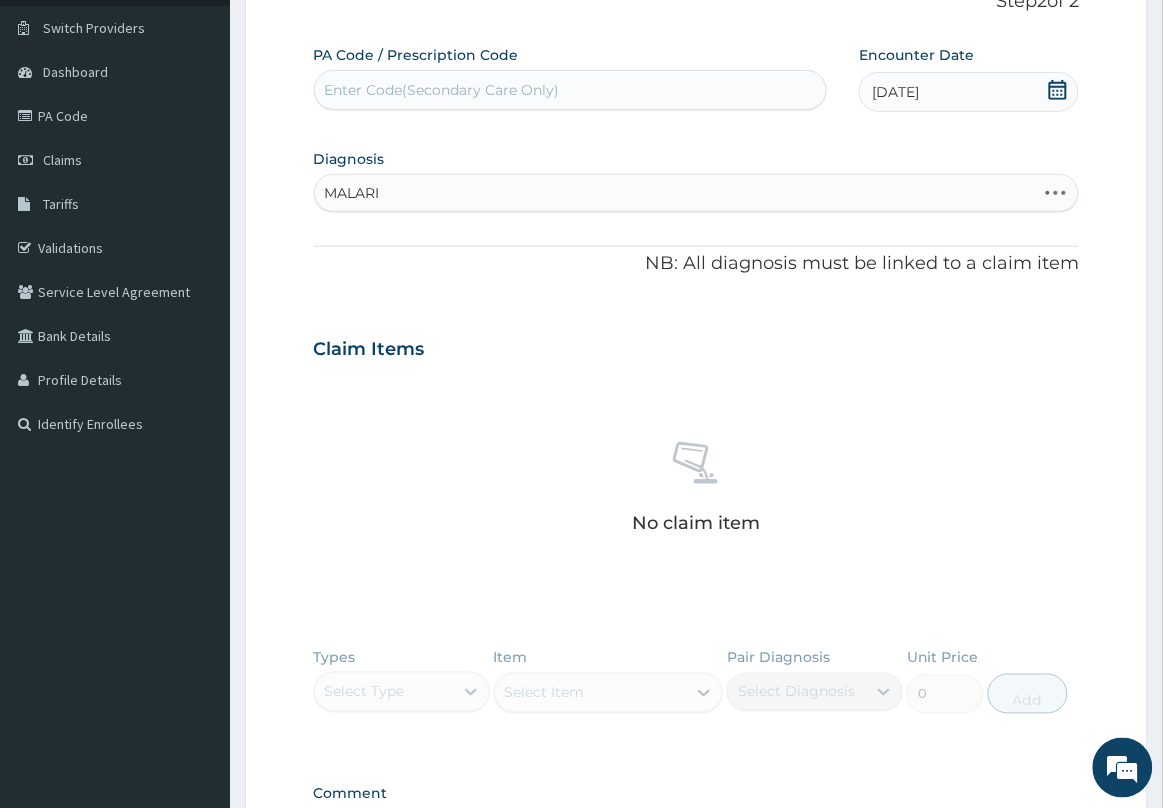 type on "MALARIA" 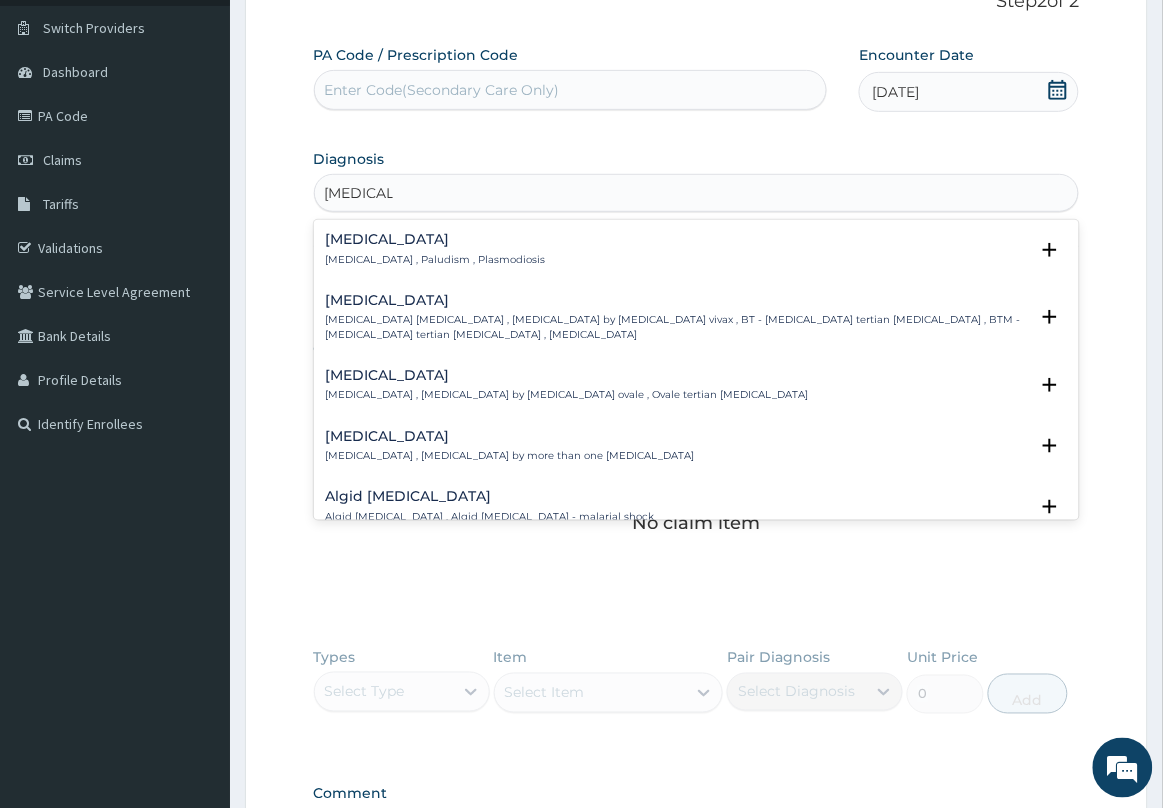 click on "Malaria Malaria , Paludism , Plasmodiosis" at bounding box center (436, 249) 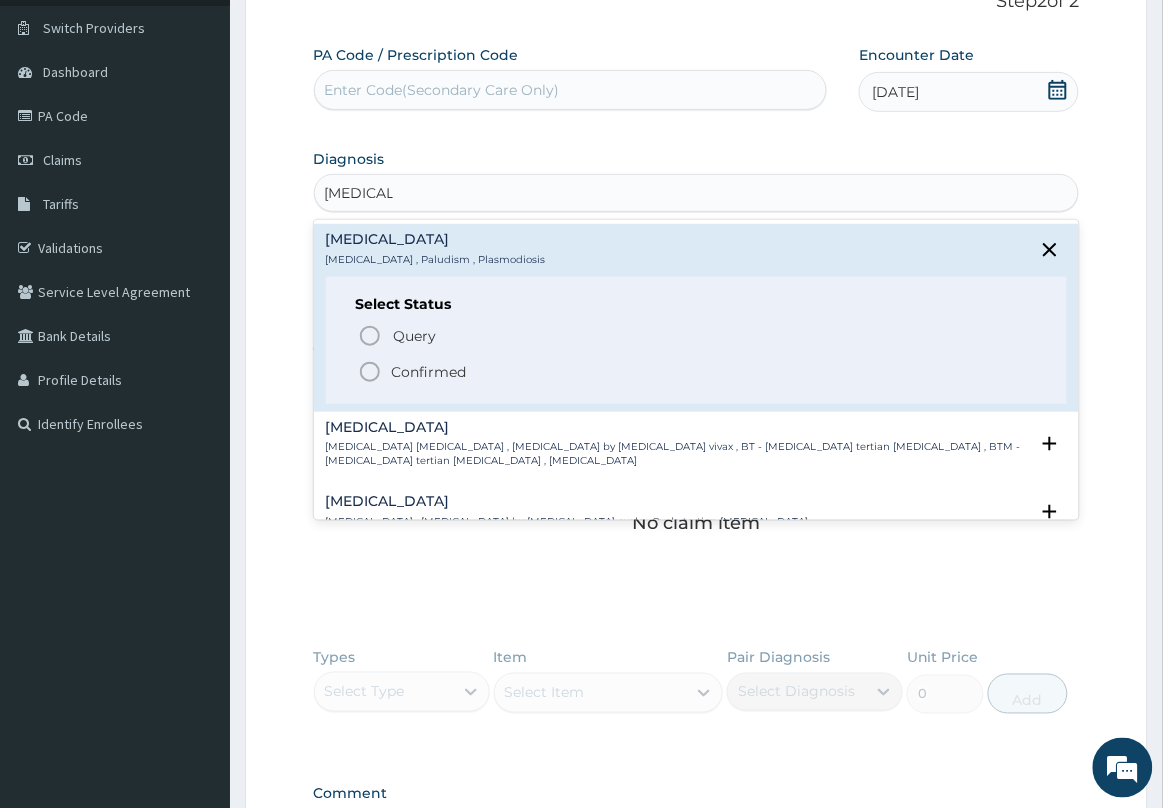 click on "Confirmed" at bounding box center (429, 372) 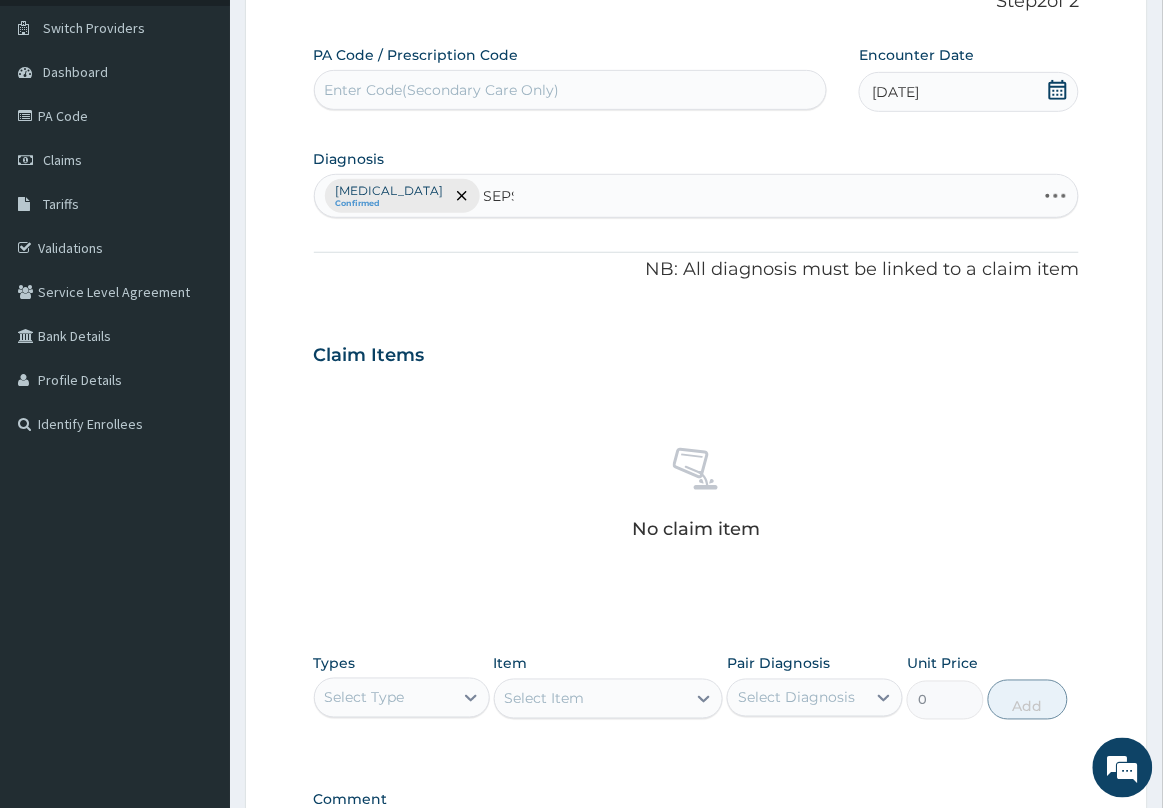 type on "SEPSIS" 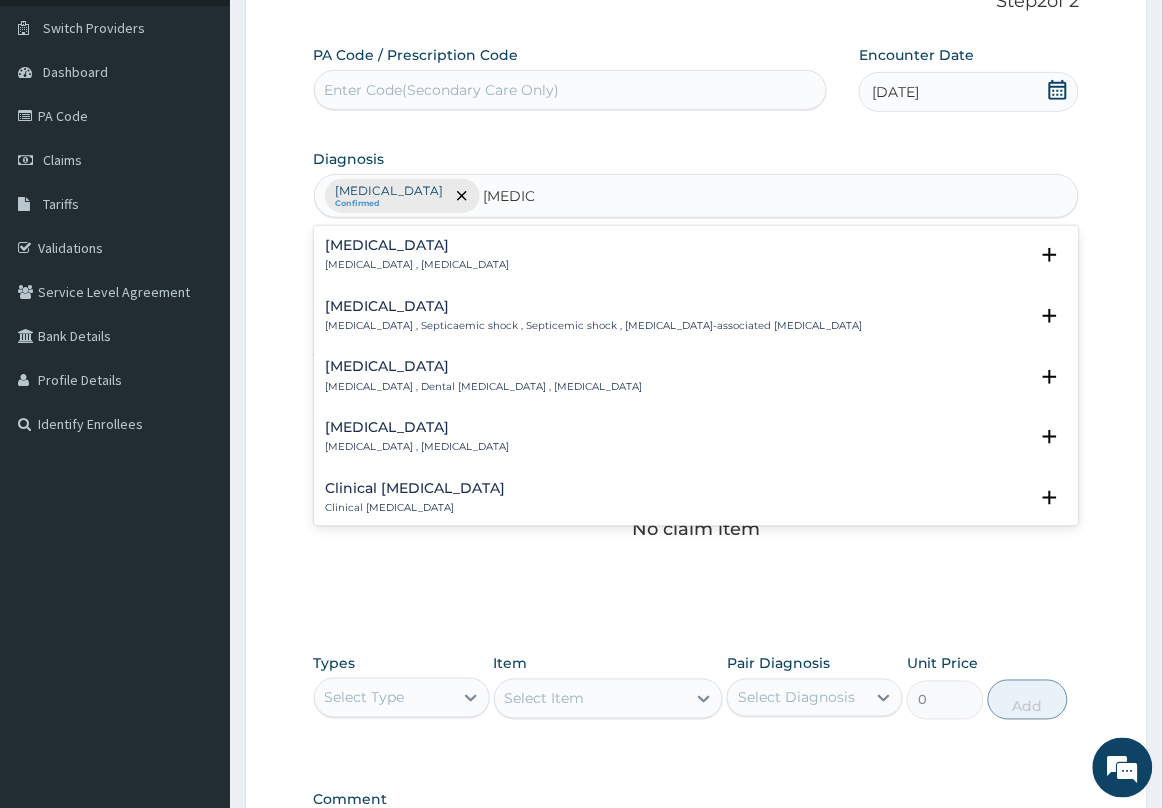click on "Systemic infection , Sepsis" at bounding box center [418, 265] 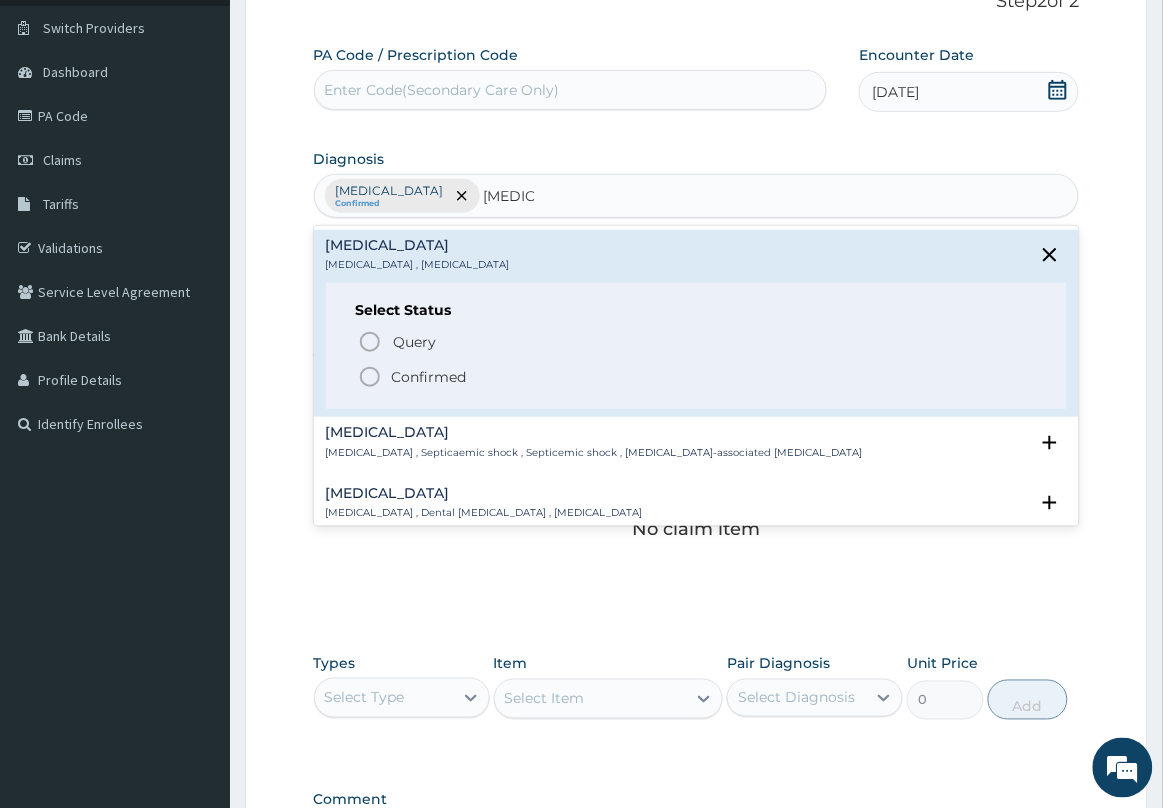 click 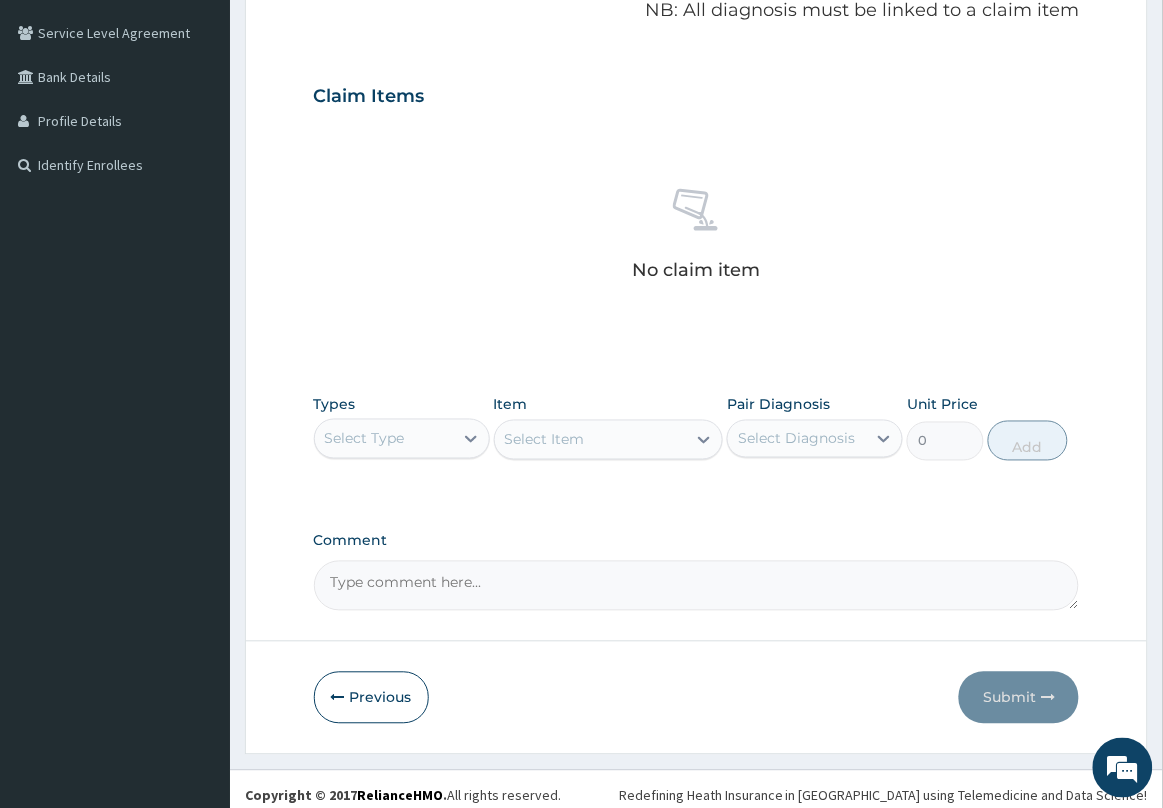 scroll, scrollTop: 418, scrollLeft: 0, axis: vertical 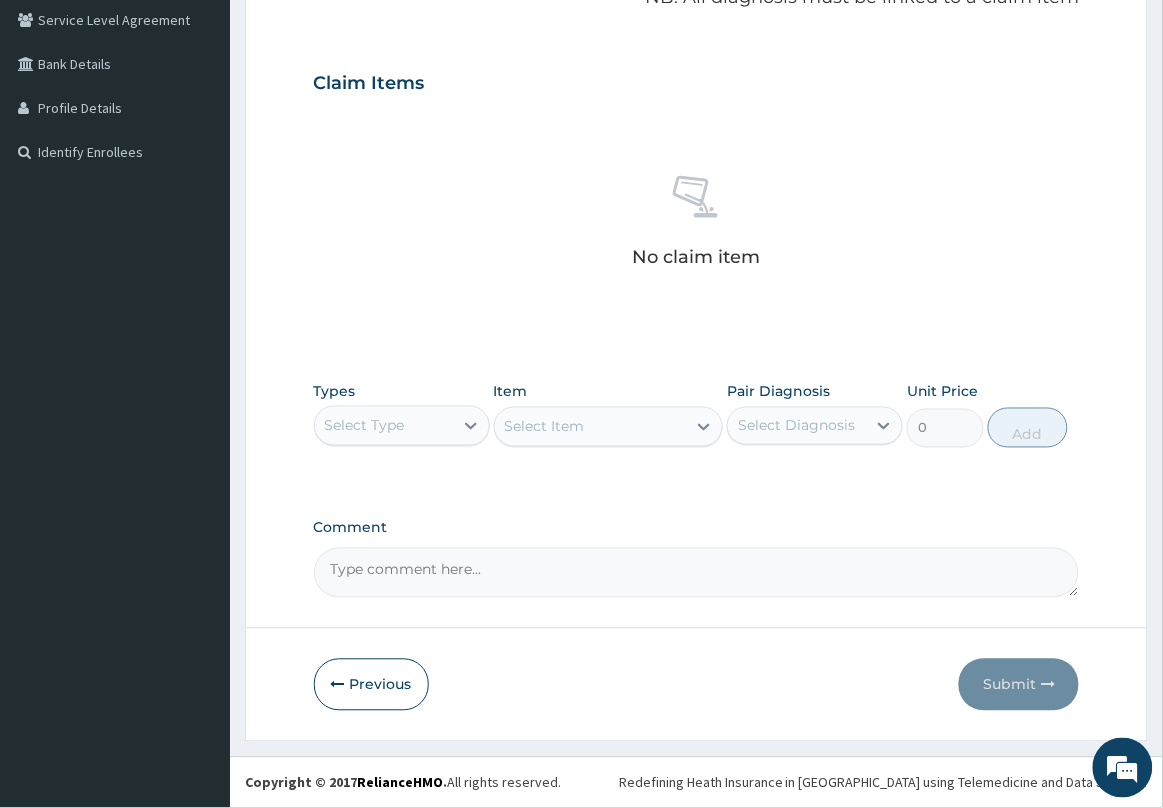 click on "Select Type" at bounding box center (384, 426) 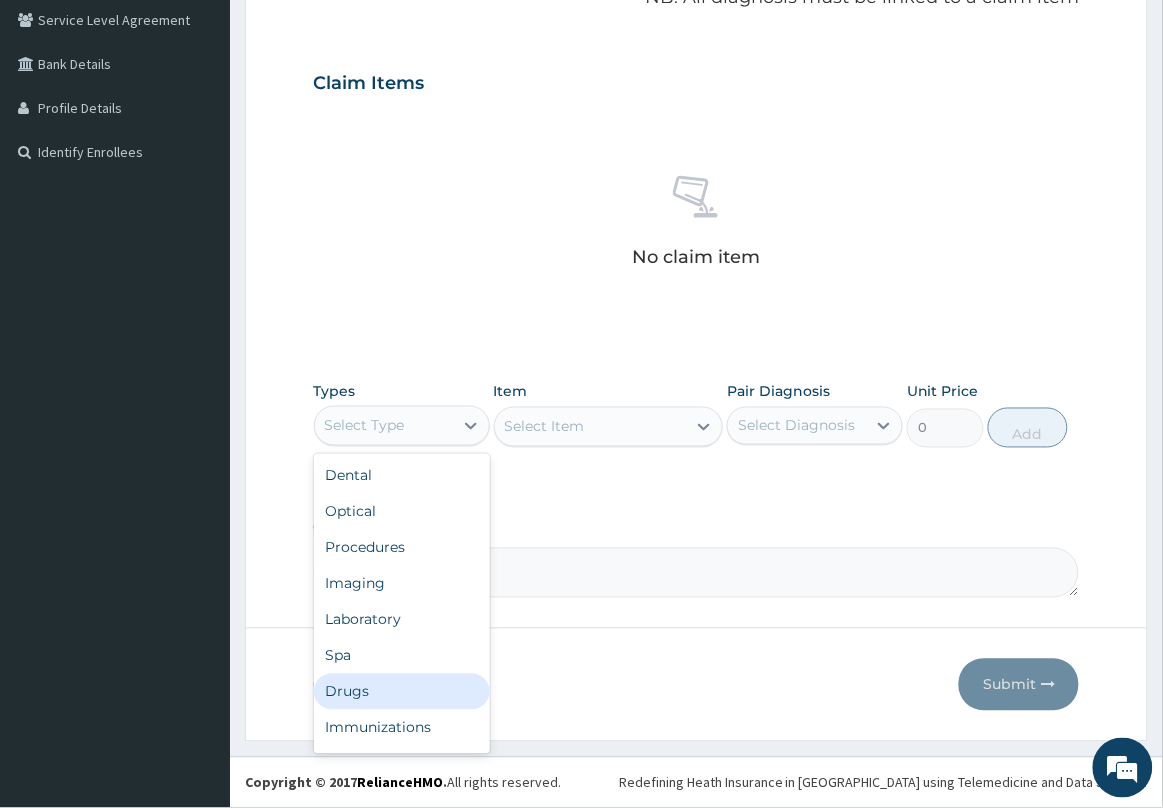 click on "Drugs" at bounding box center [402, 692] 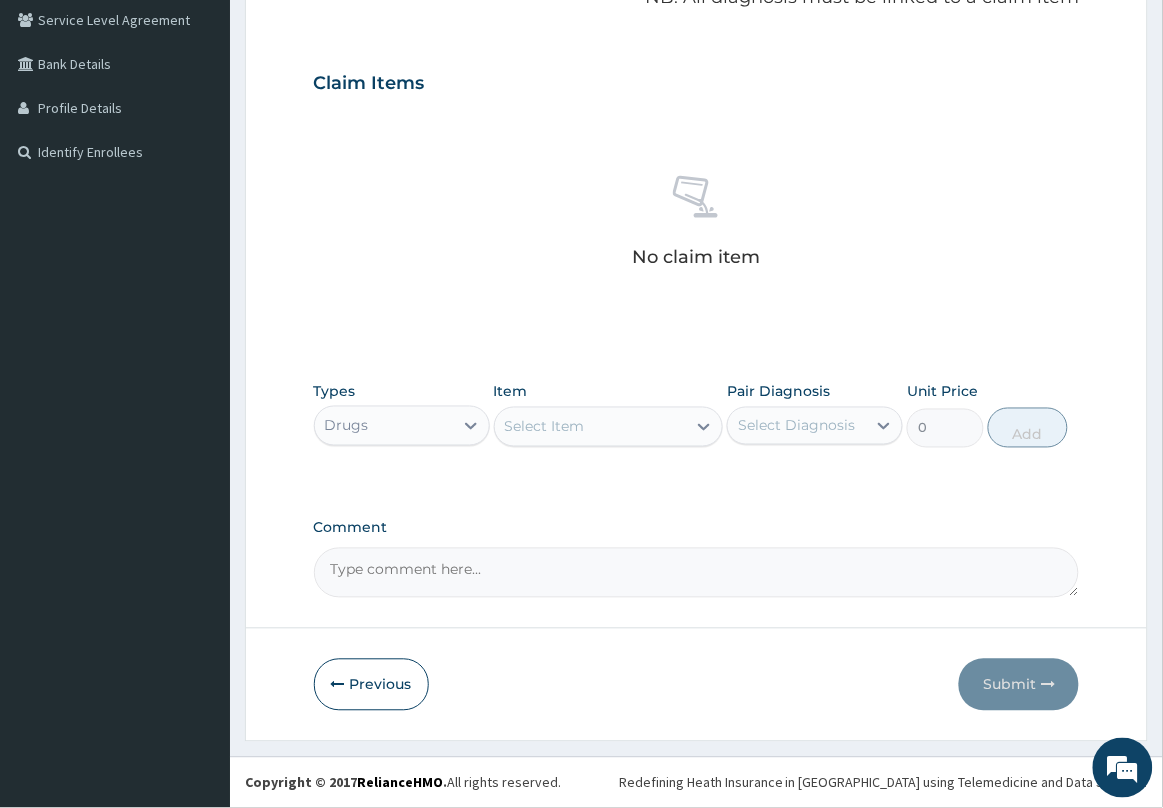click on "Select Item" at bounding box center (591, 427) 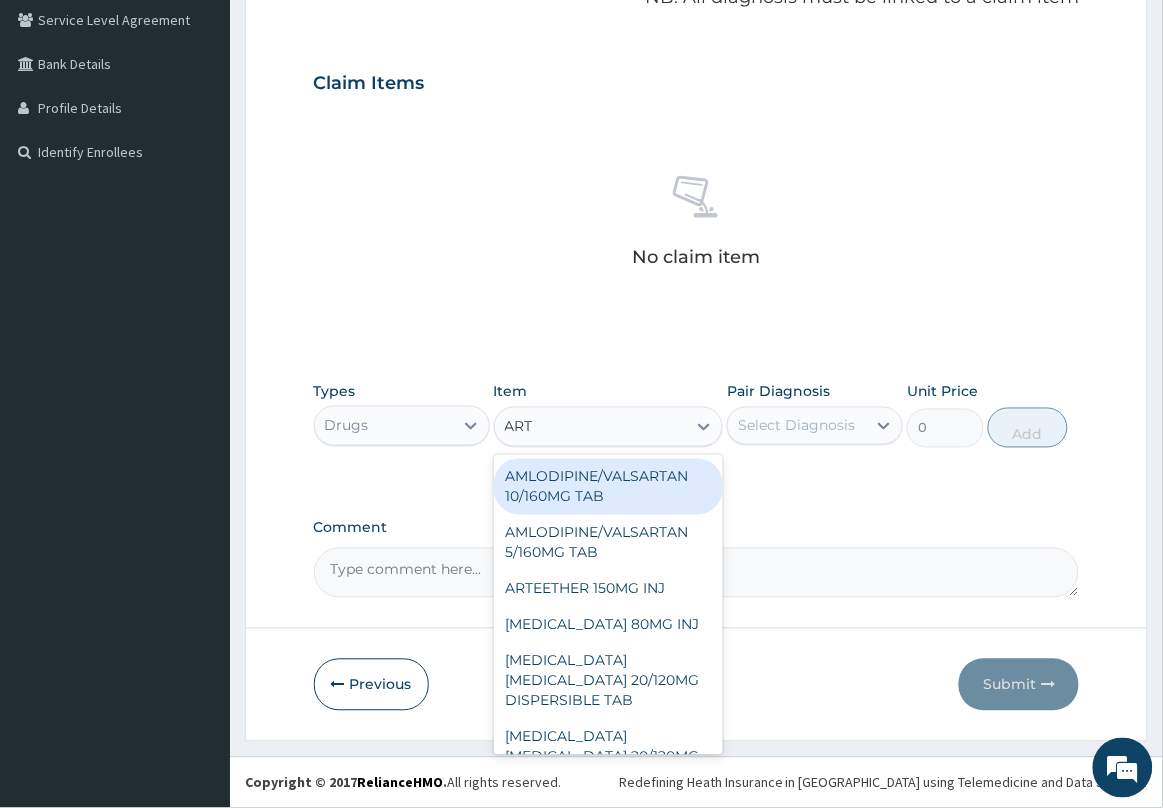 type on "ARTE" 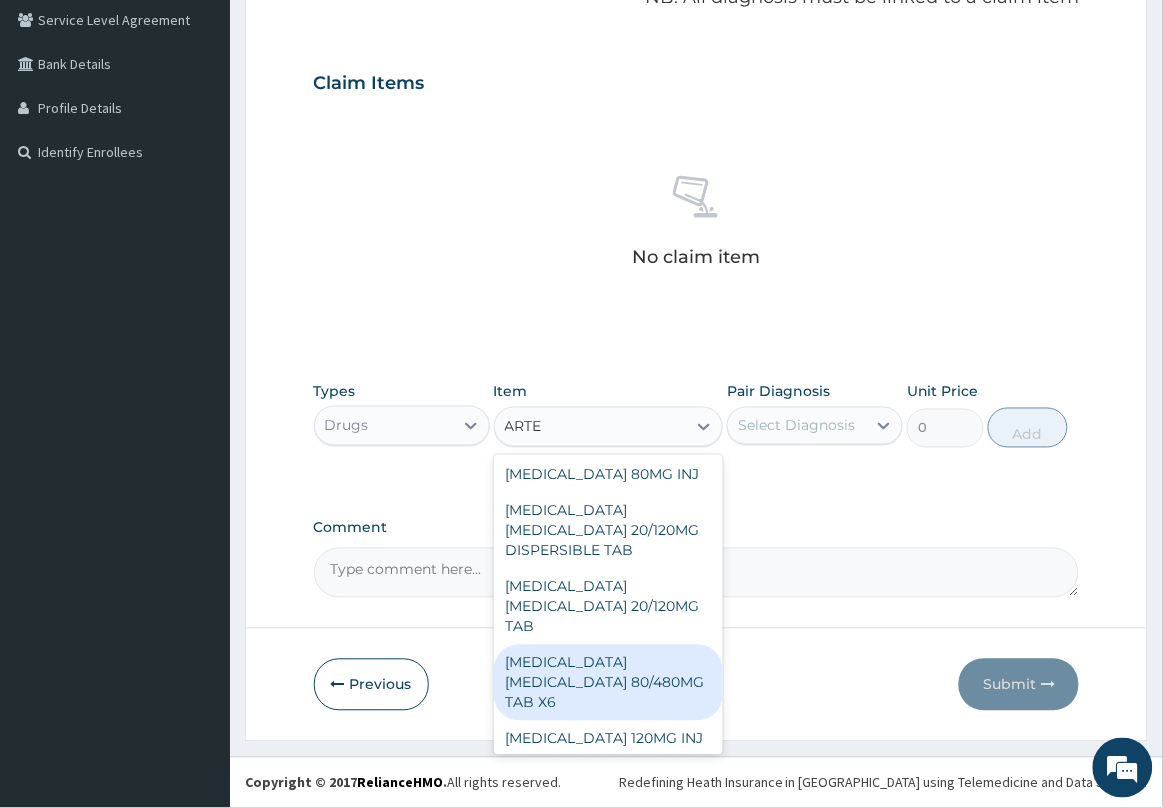 scroll, scrollTop: 0, scrollLeft: 0, axis: both 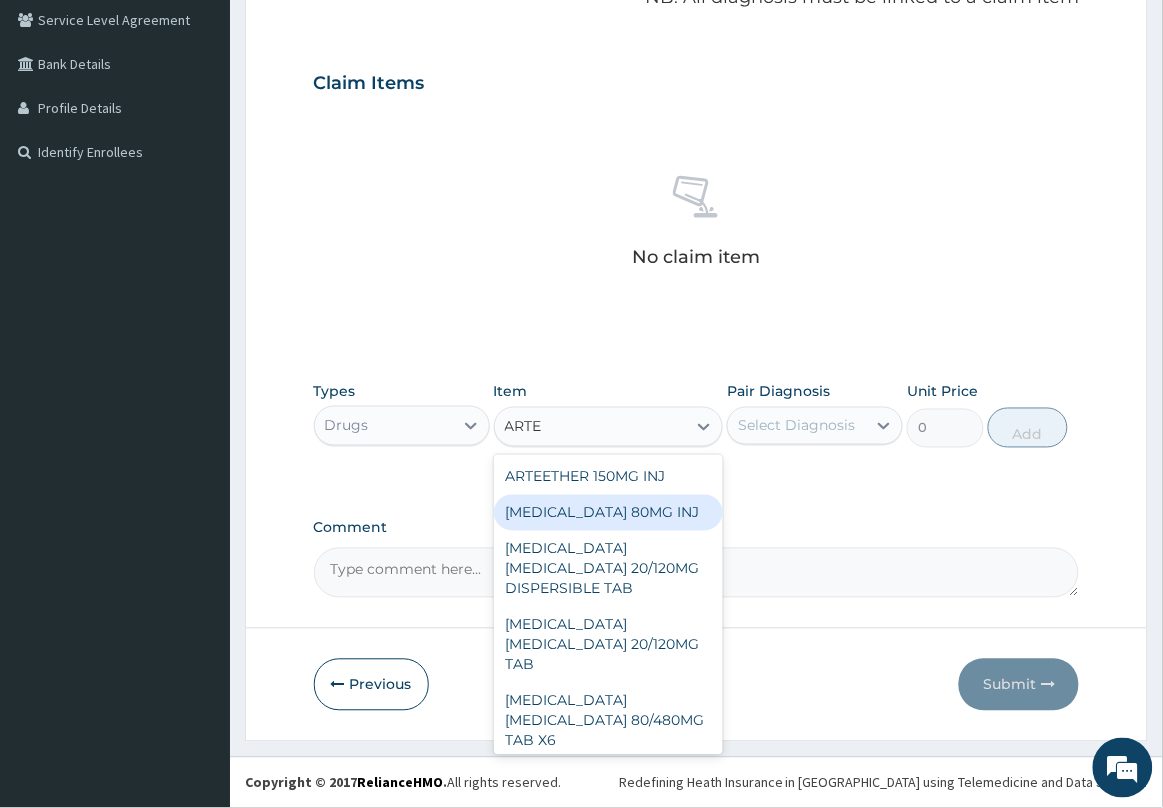 click on "ARTEMETHER 80MG INJ" at bounding box center [609, 513] 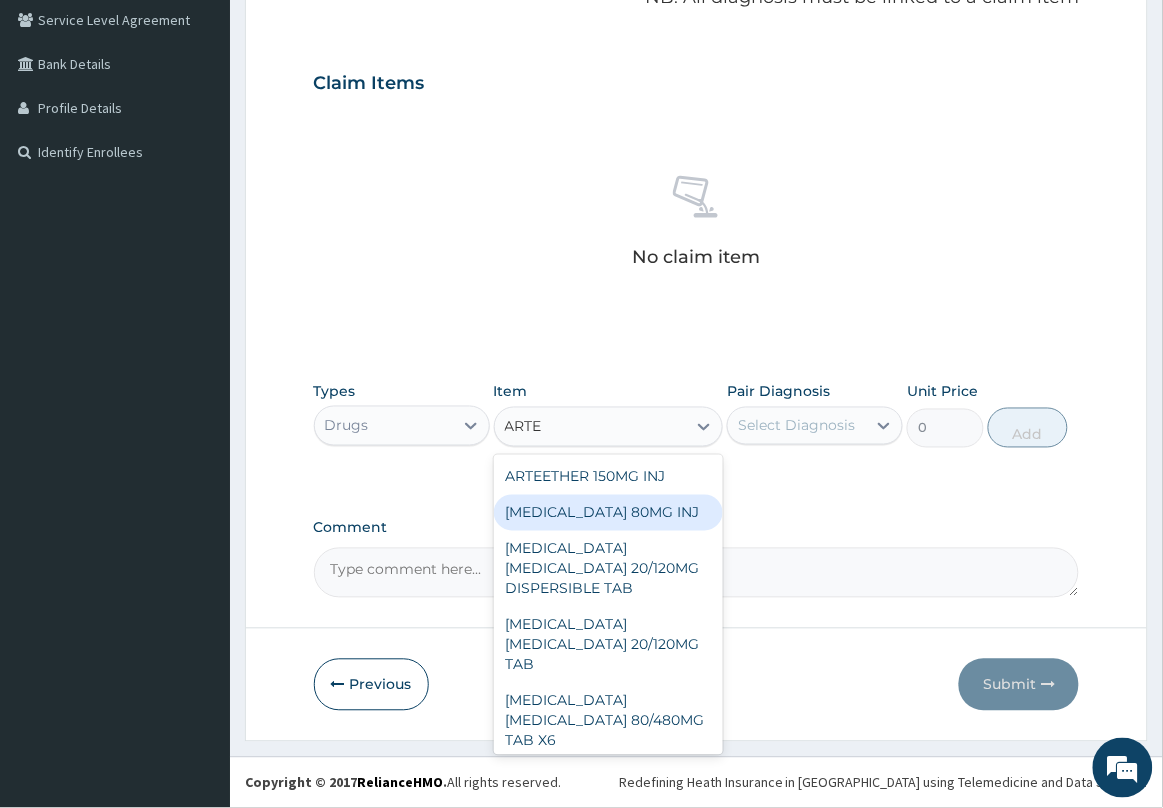 type 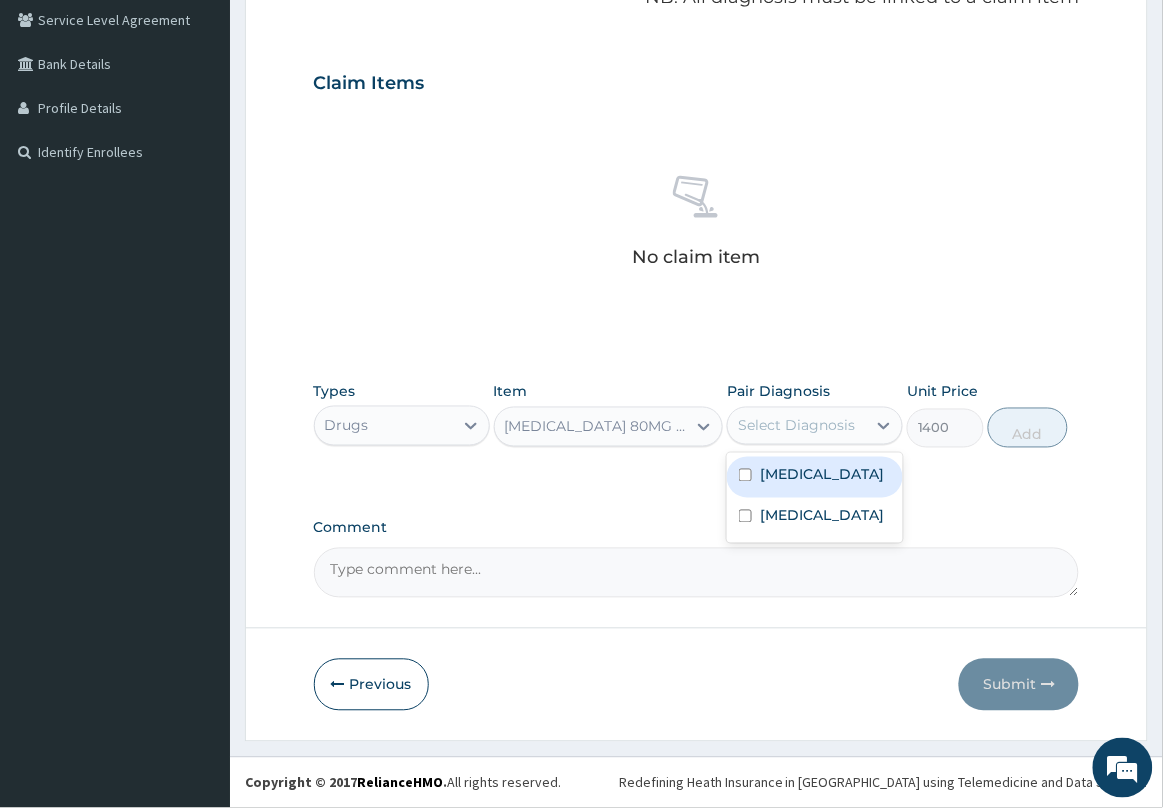 click on "Select Diagnosis" at bounding box center (796, 426) 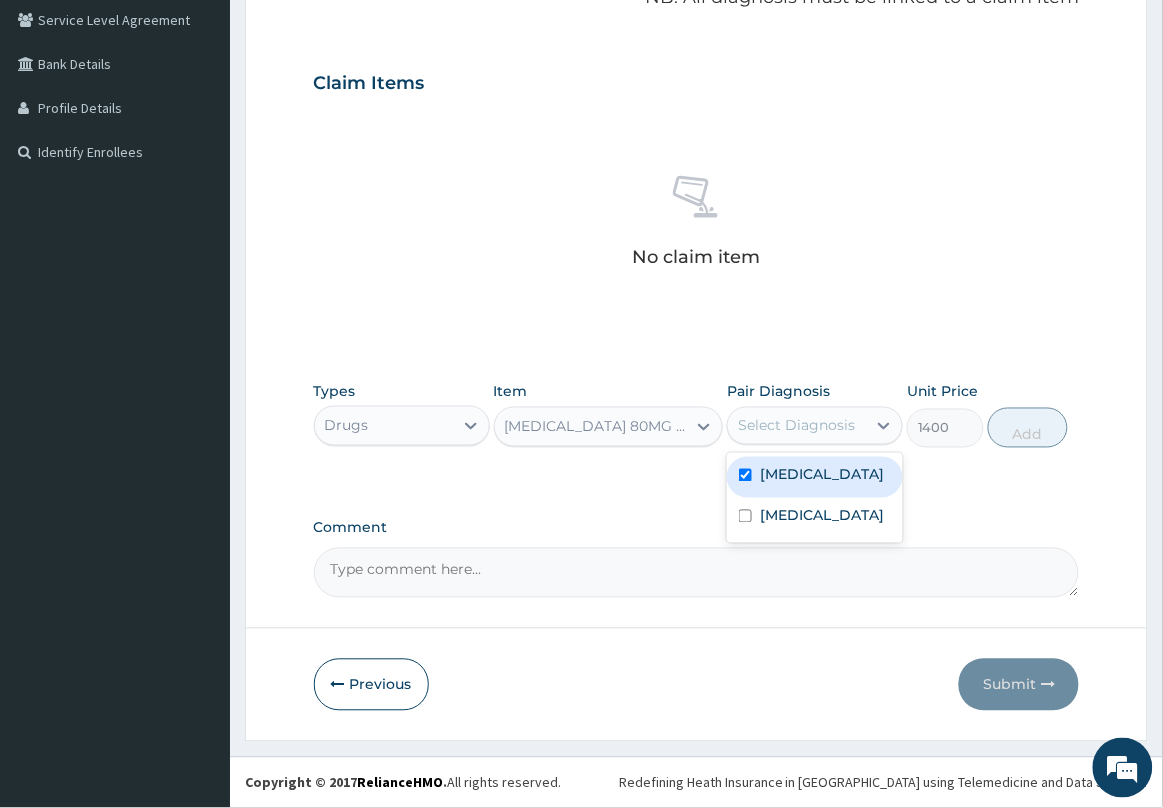 checkbox on "true" 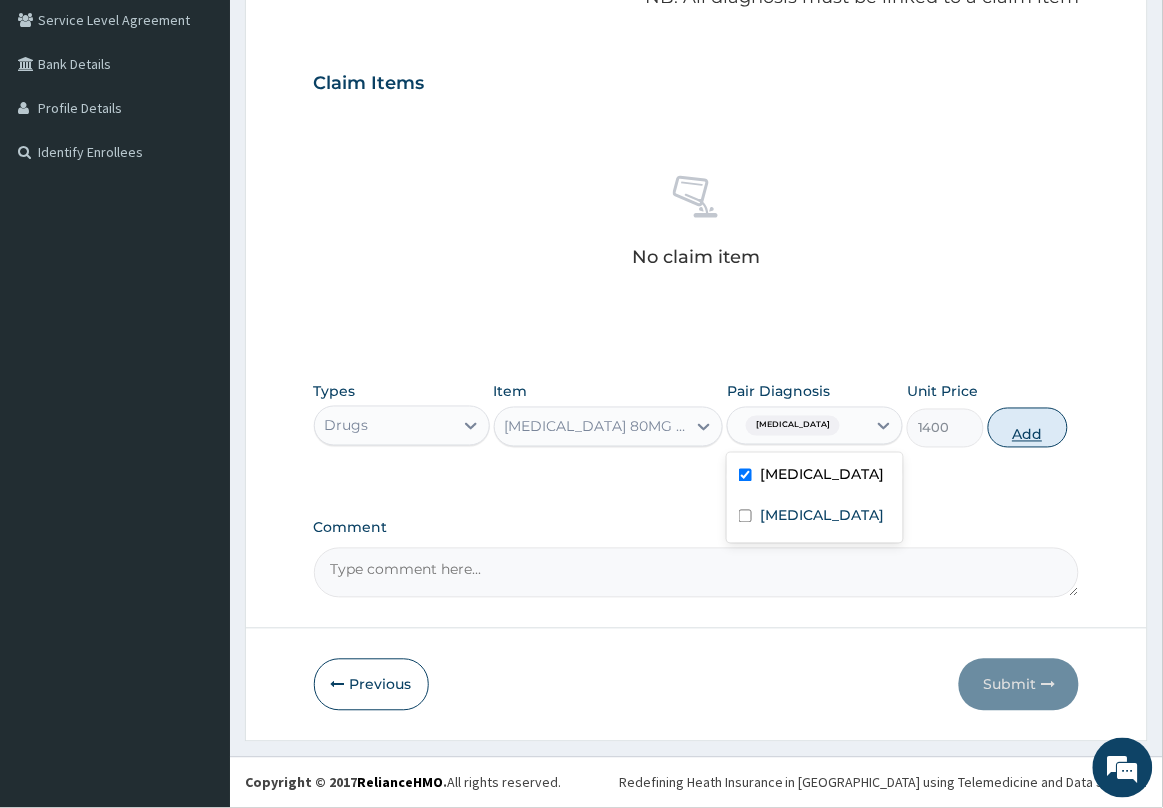 click on "Add" at bounding box center (1028, 428) 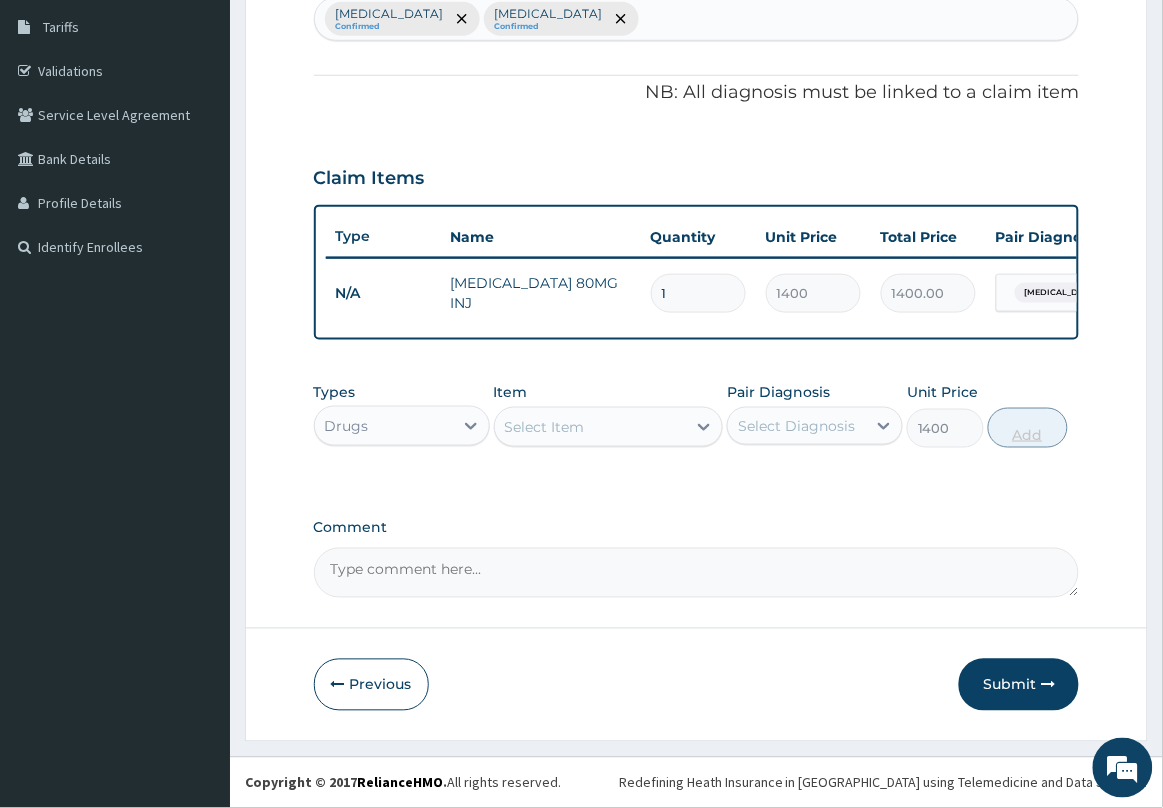 type on "0" 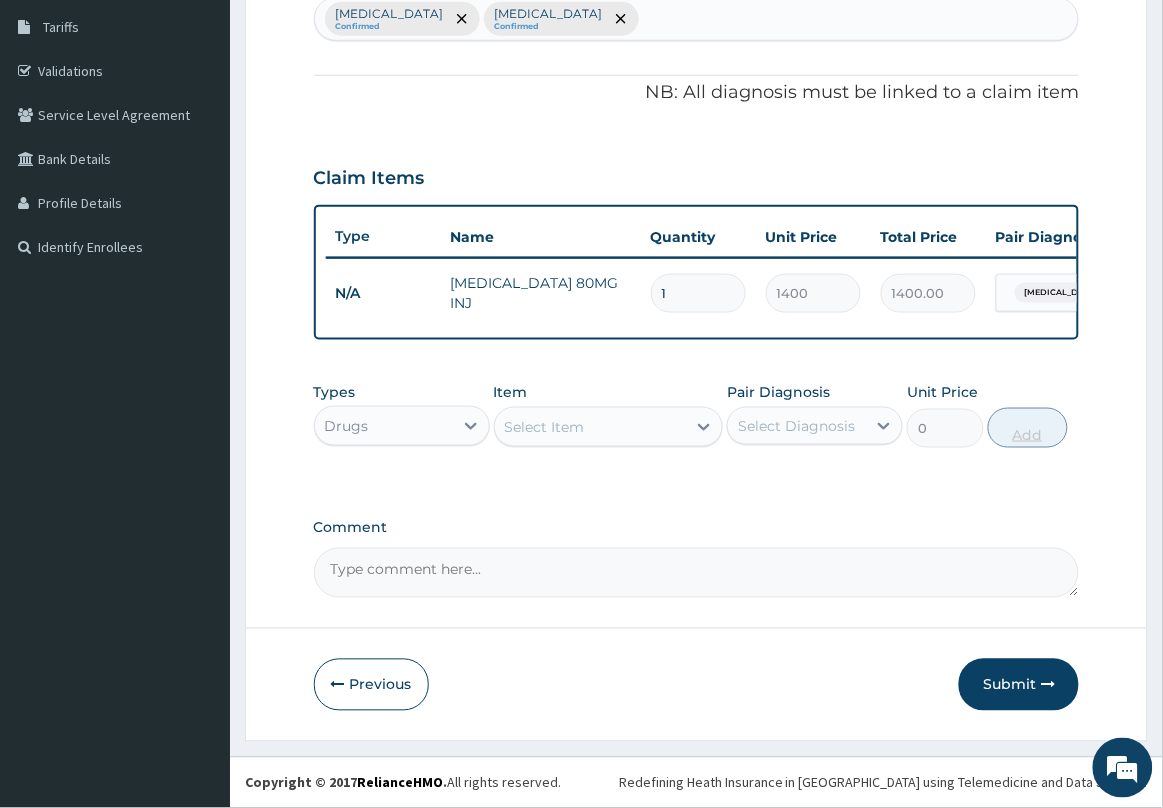 scroll, scrollTop: 340, scrollLeft: 0, axis: vertical 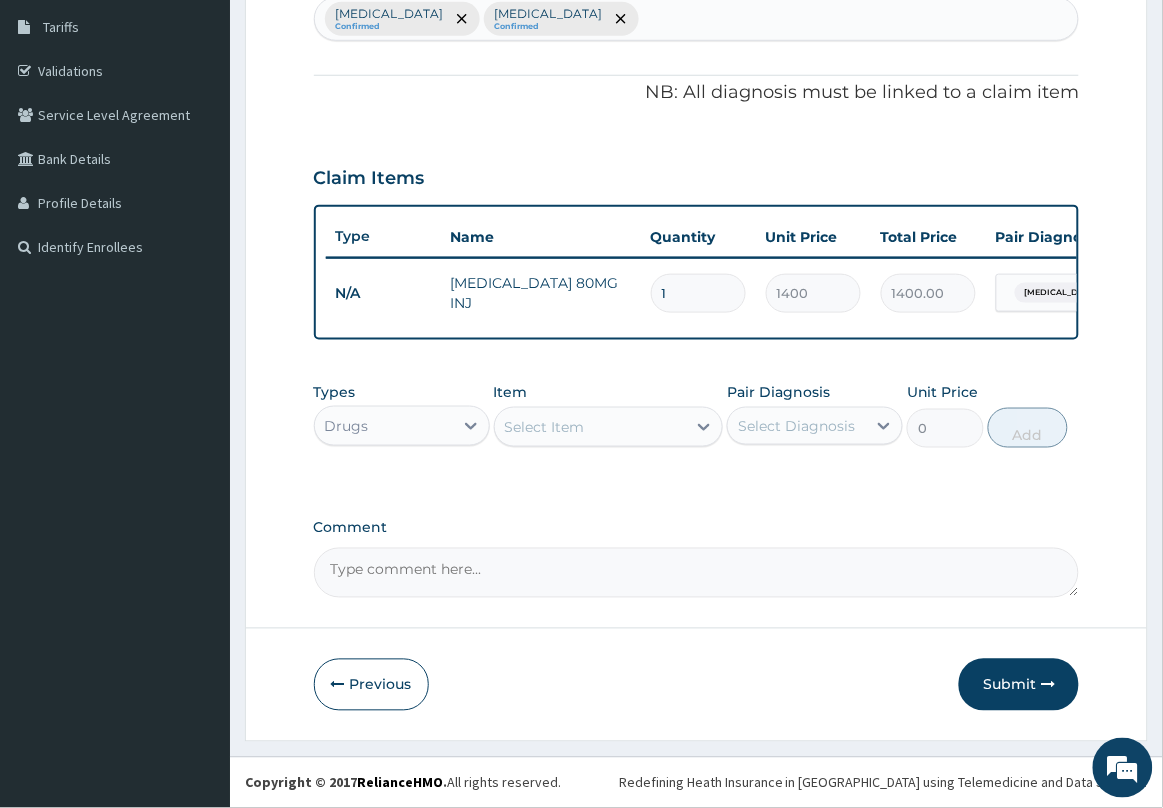 type 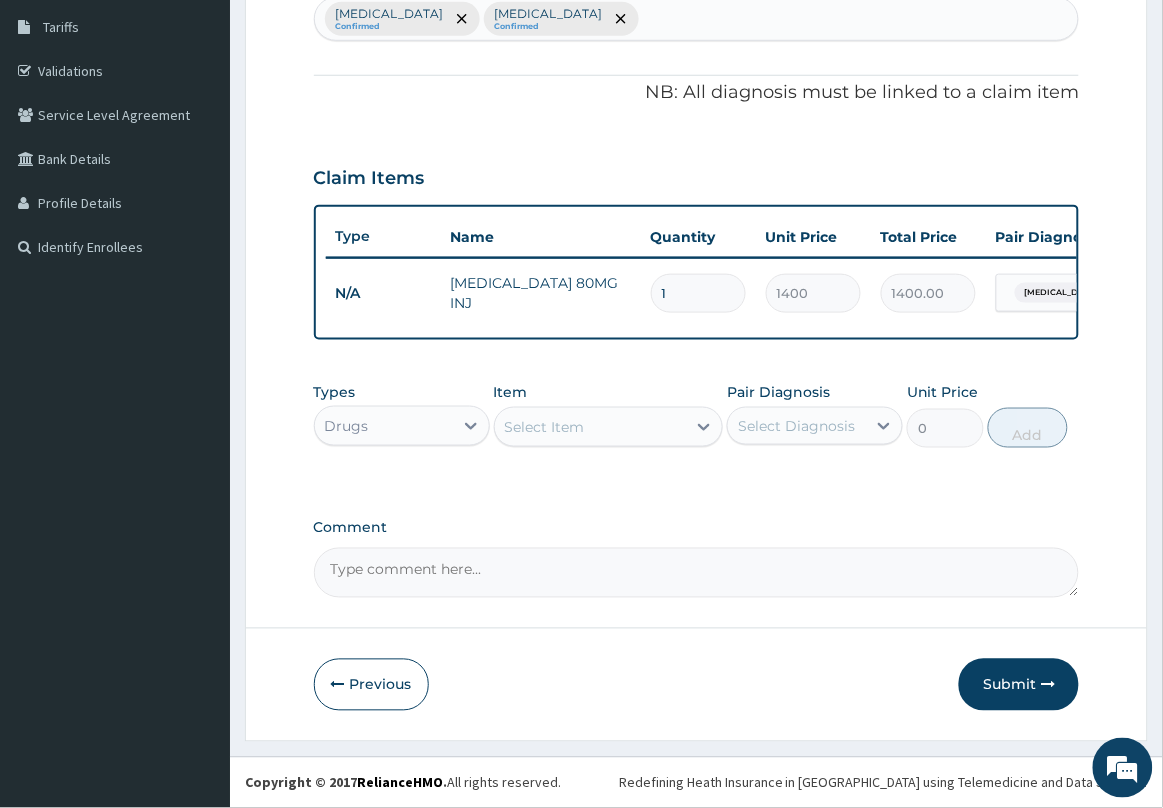 type on "0.00" 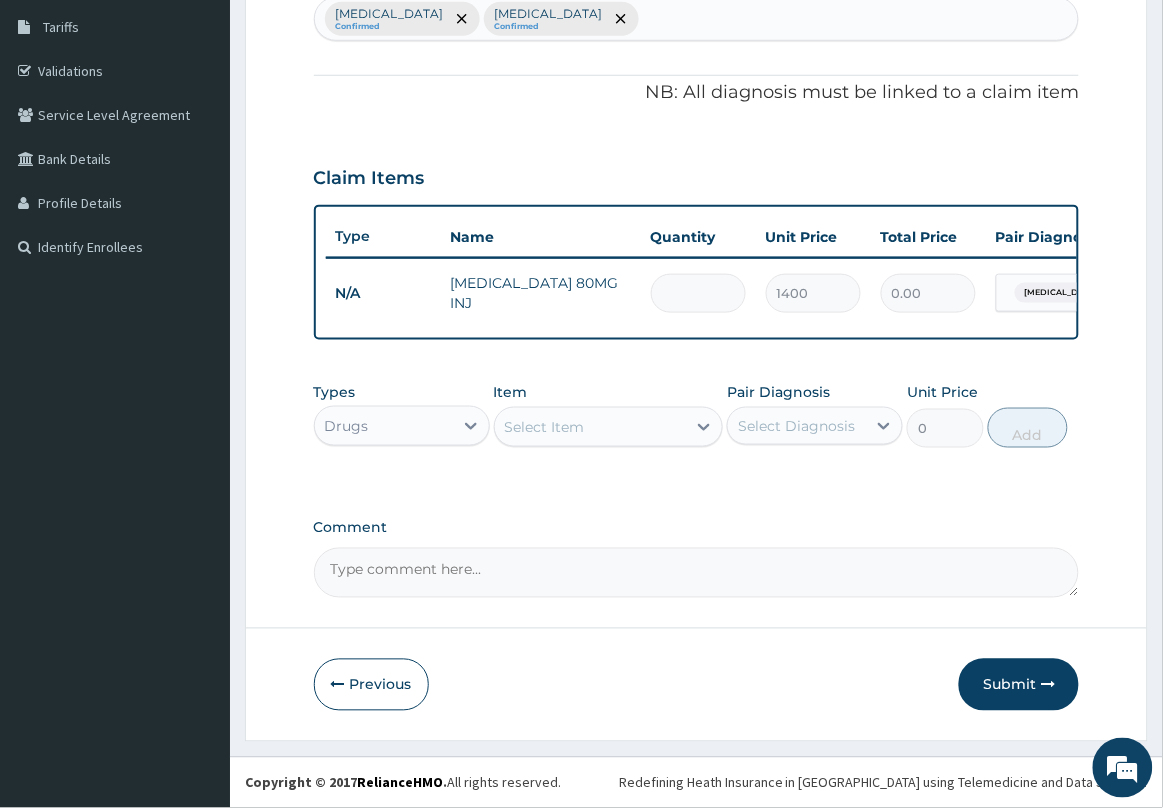 type on "3" 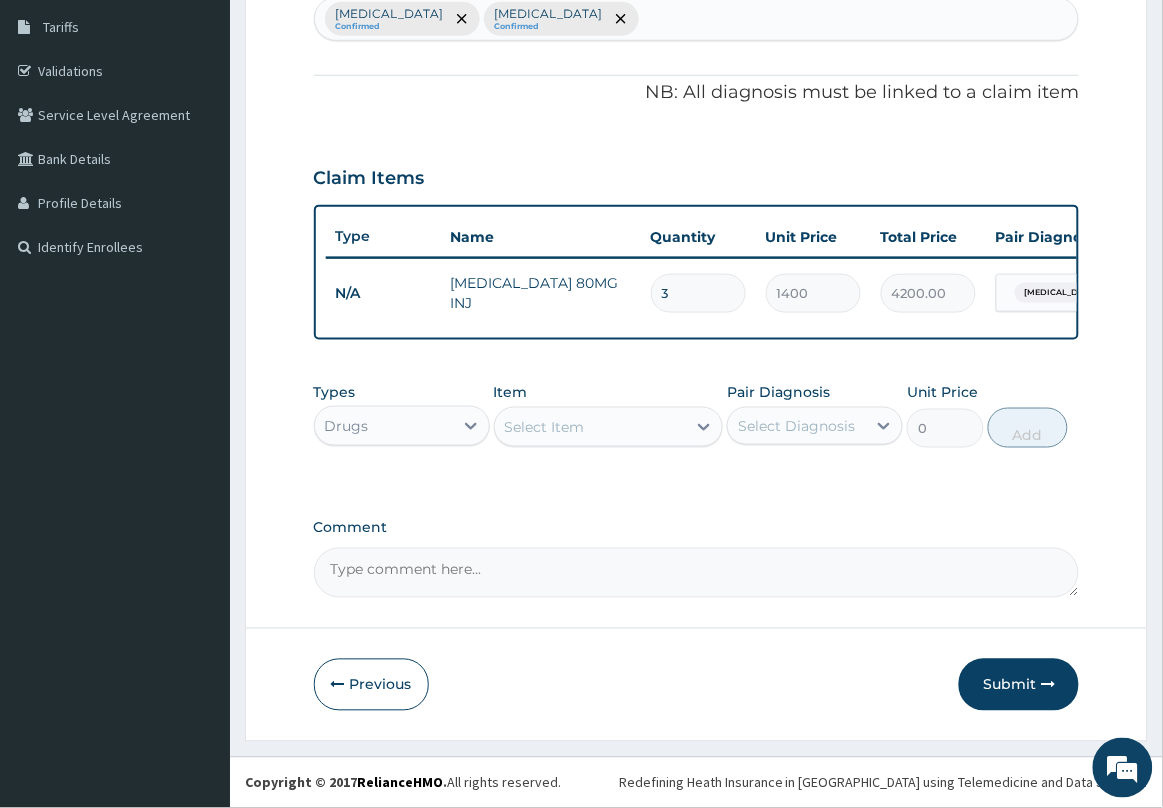 type 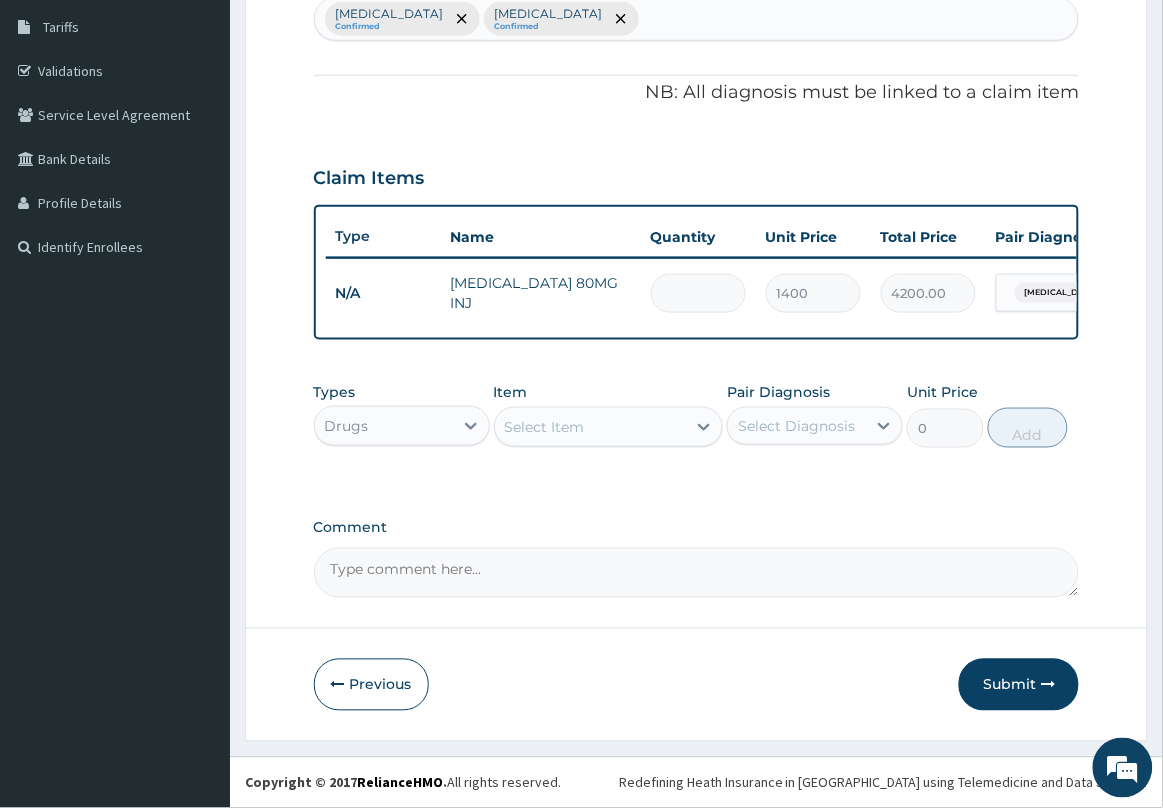 type on "0.00" 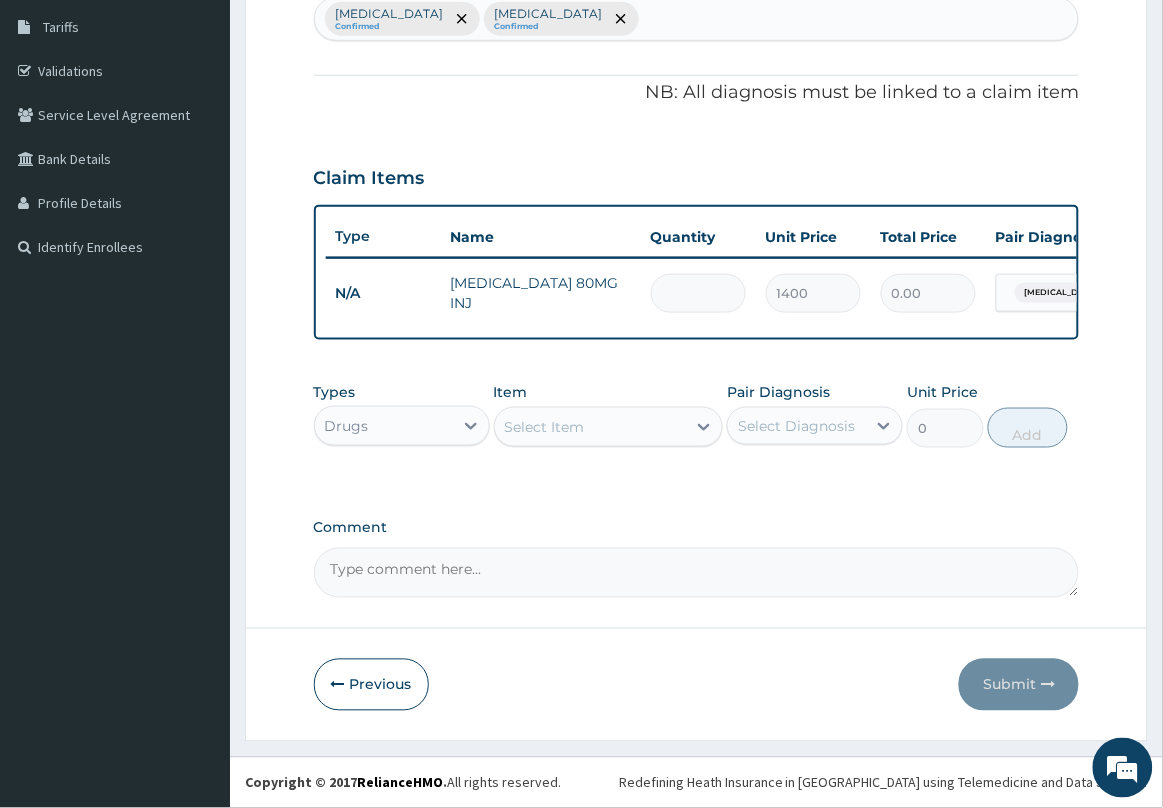 type on "2" 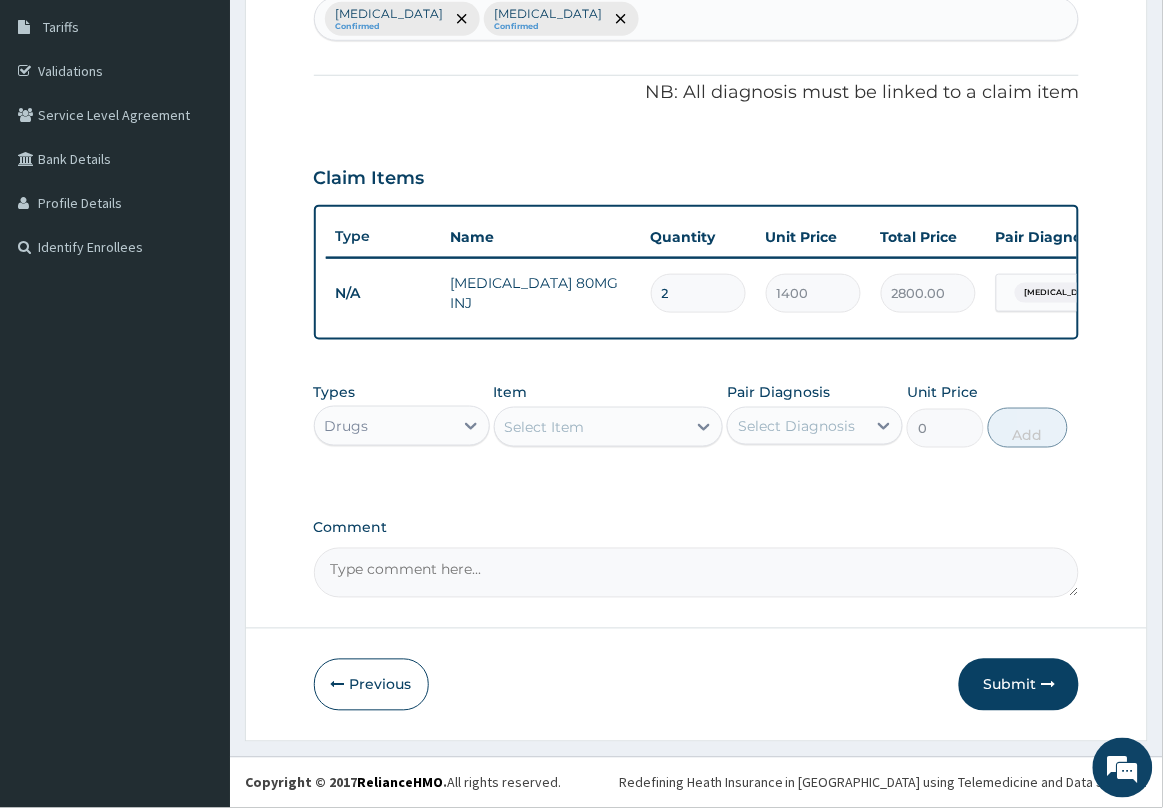 type on "2" 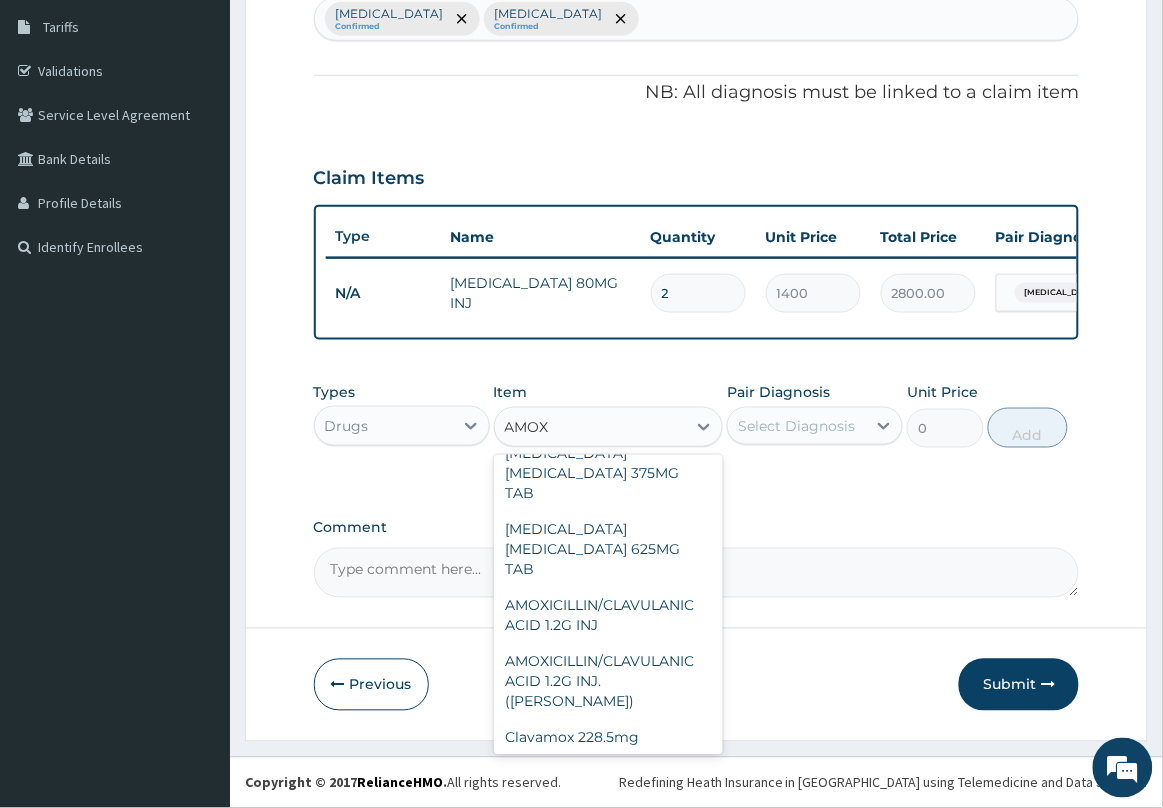 scroll, scrollTop: 422, scrollLeft: 0, axis: vertical 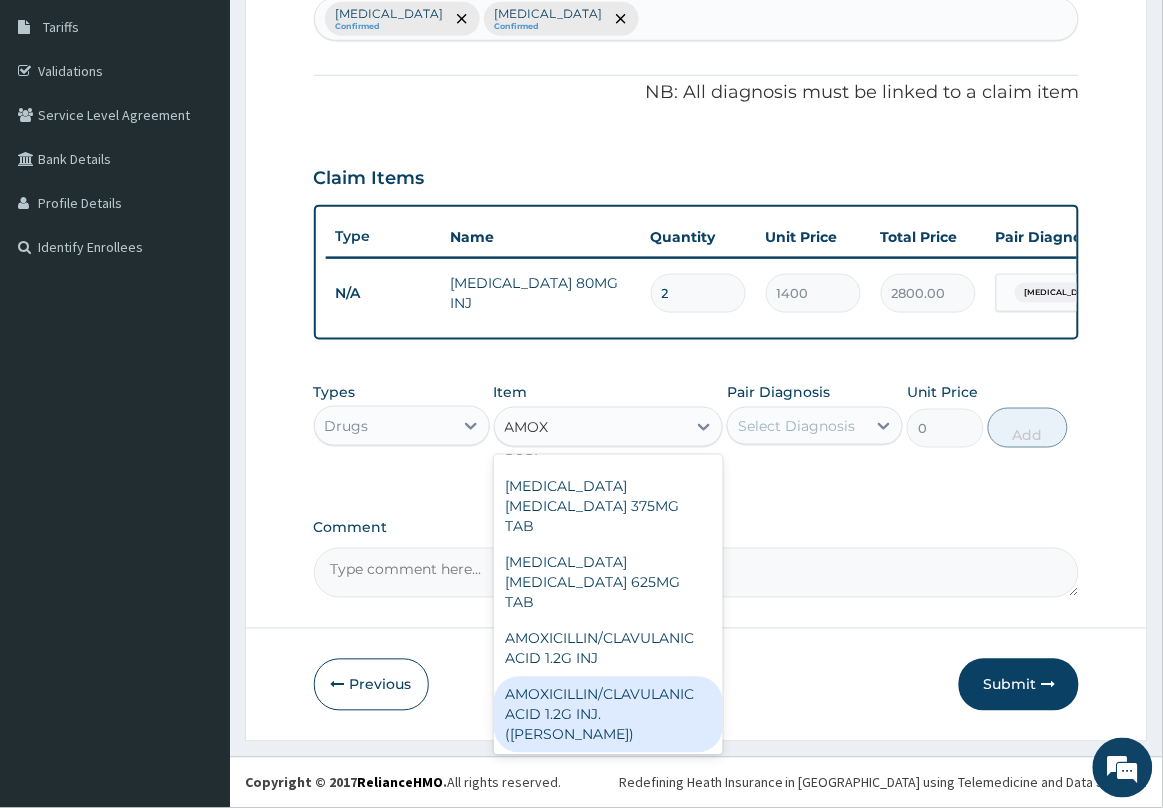 type on "AMOXI" 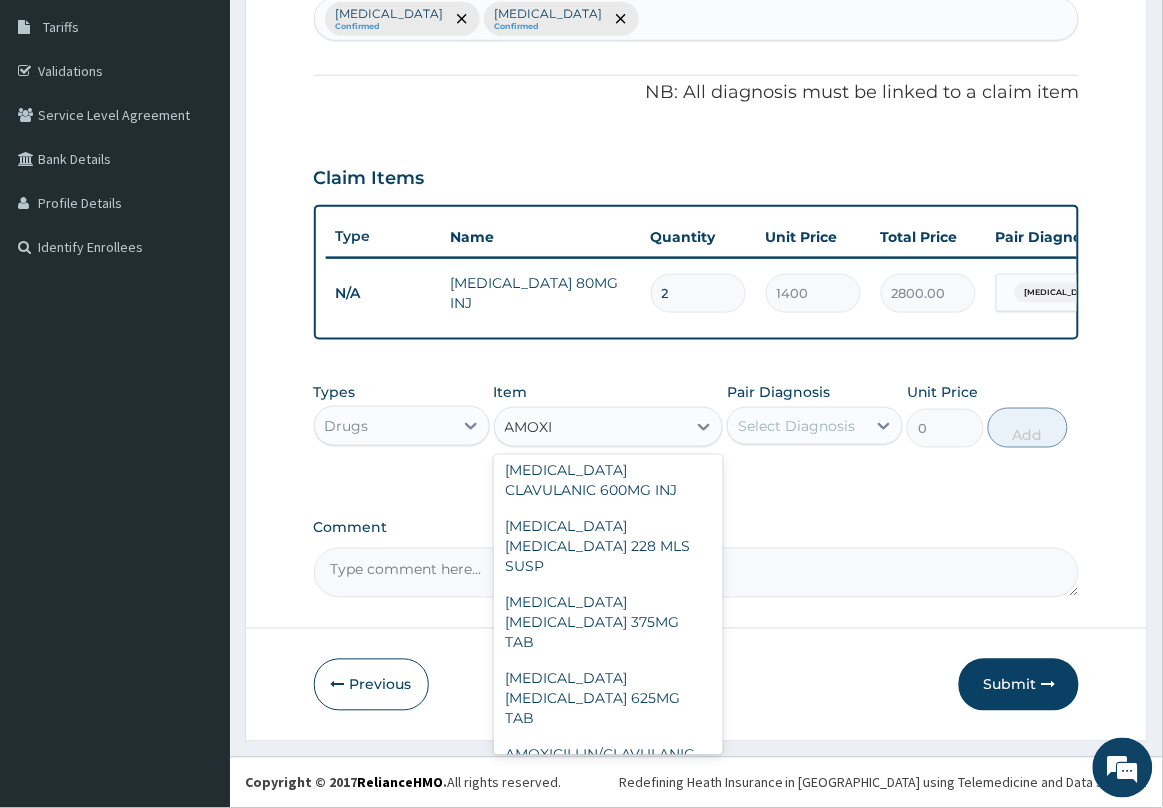 scroll, scrollTop: 136, scrollLeft: 0, axis: vertical 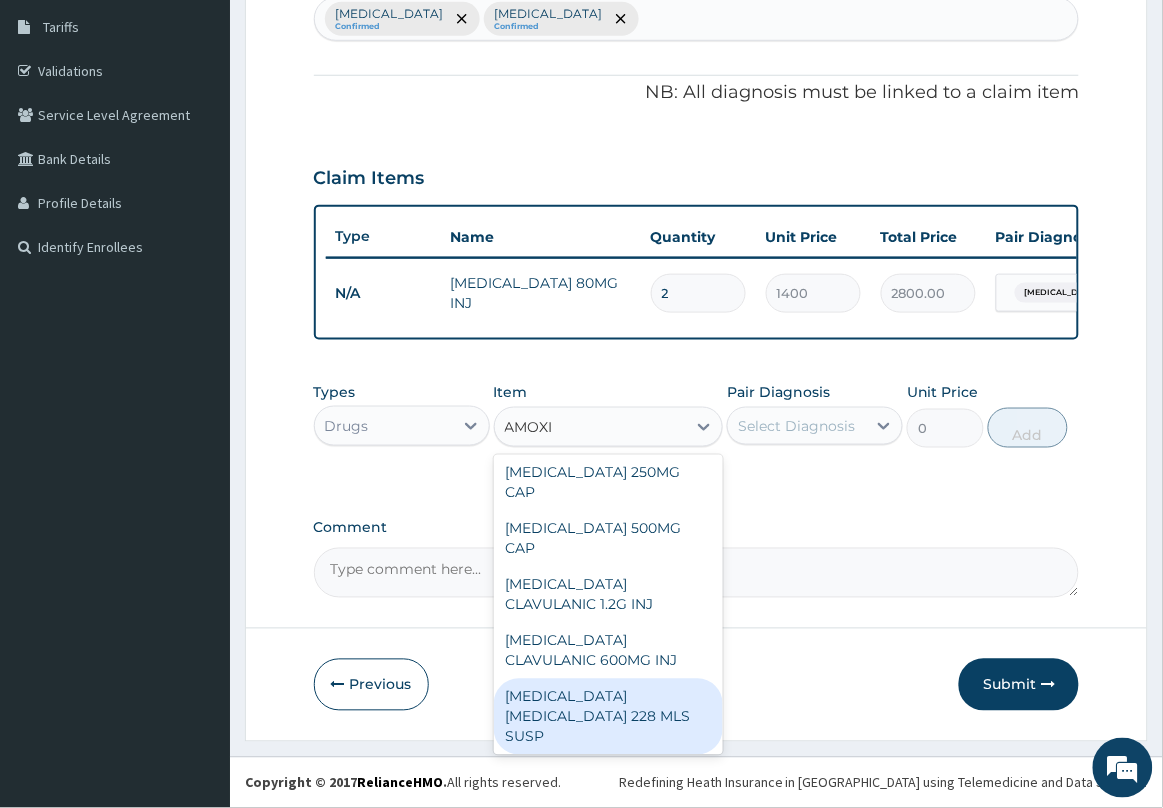click on "AMOXICILLIN CLAVULANIC ACID 228 MLS SUSP" at bounding box center [609, 717] 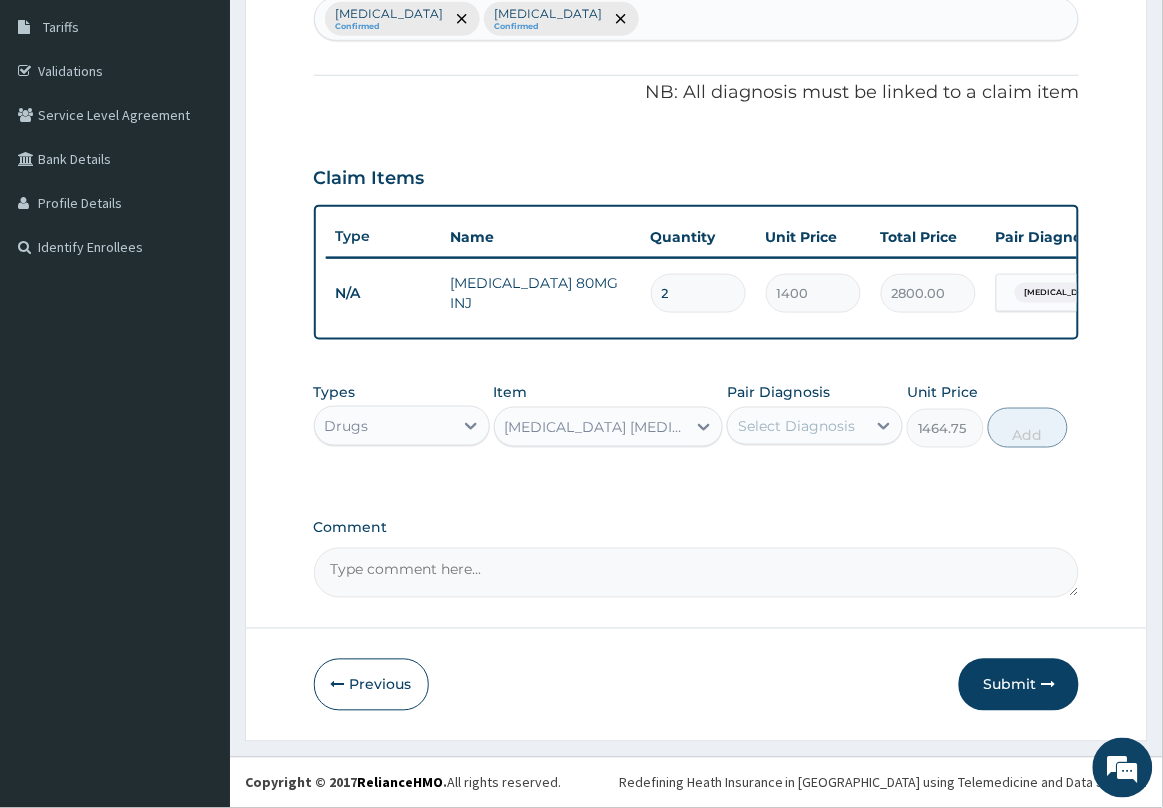 click on "Select Diagnosis" at bounding box center [796, 426] 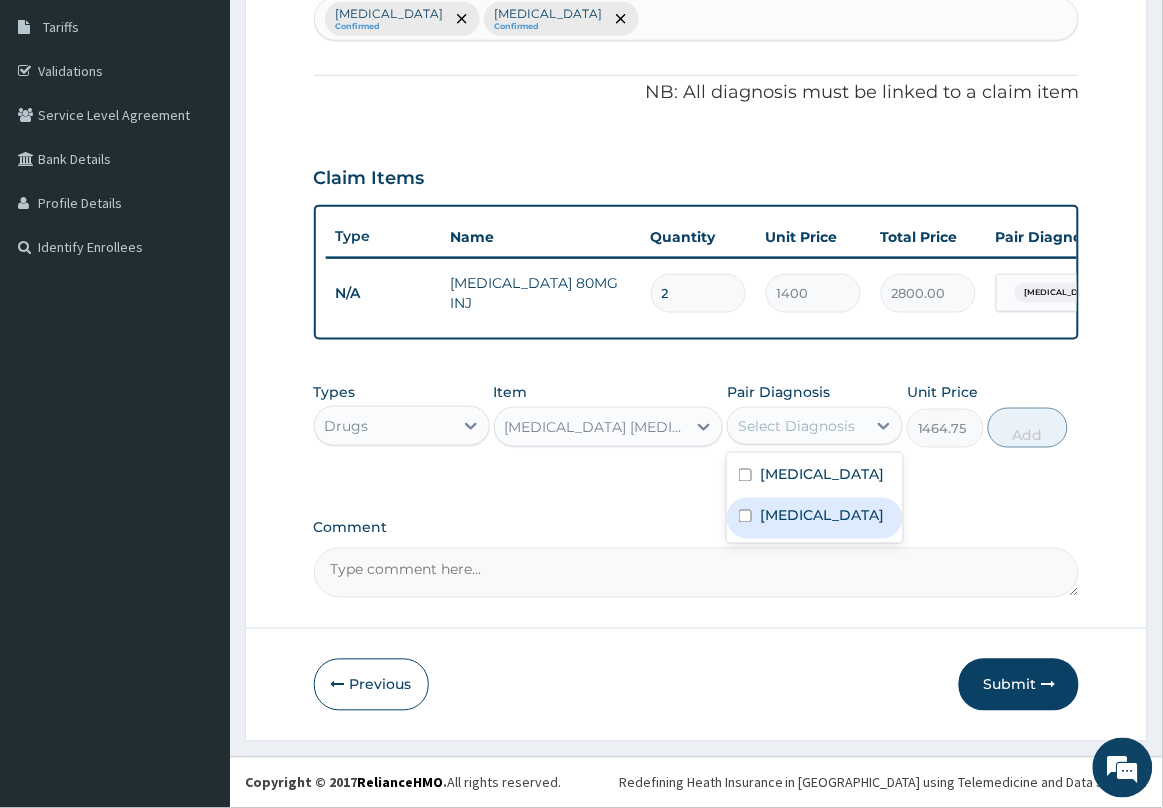 click on "Sepsis" at bounding box center [822, 516] 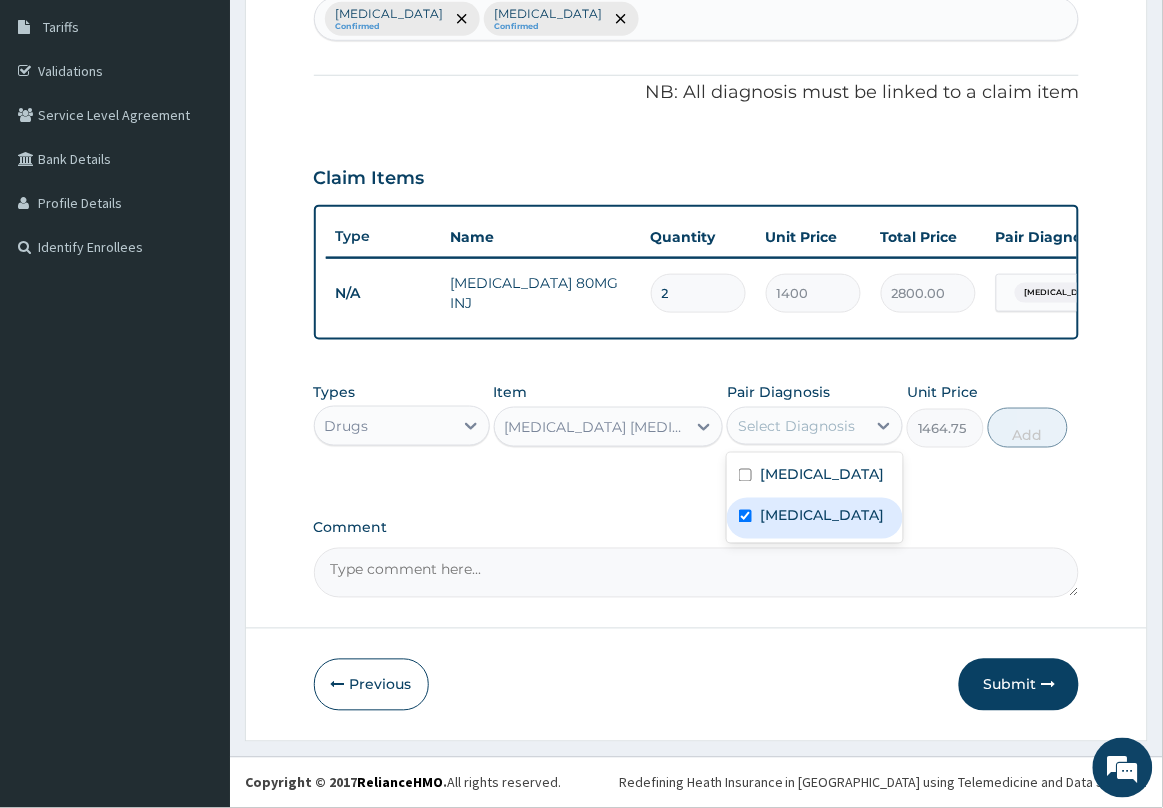 checkbox on "true" 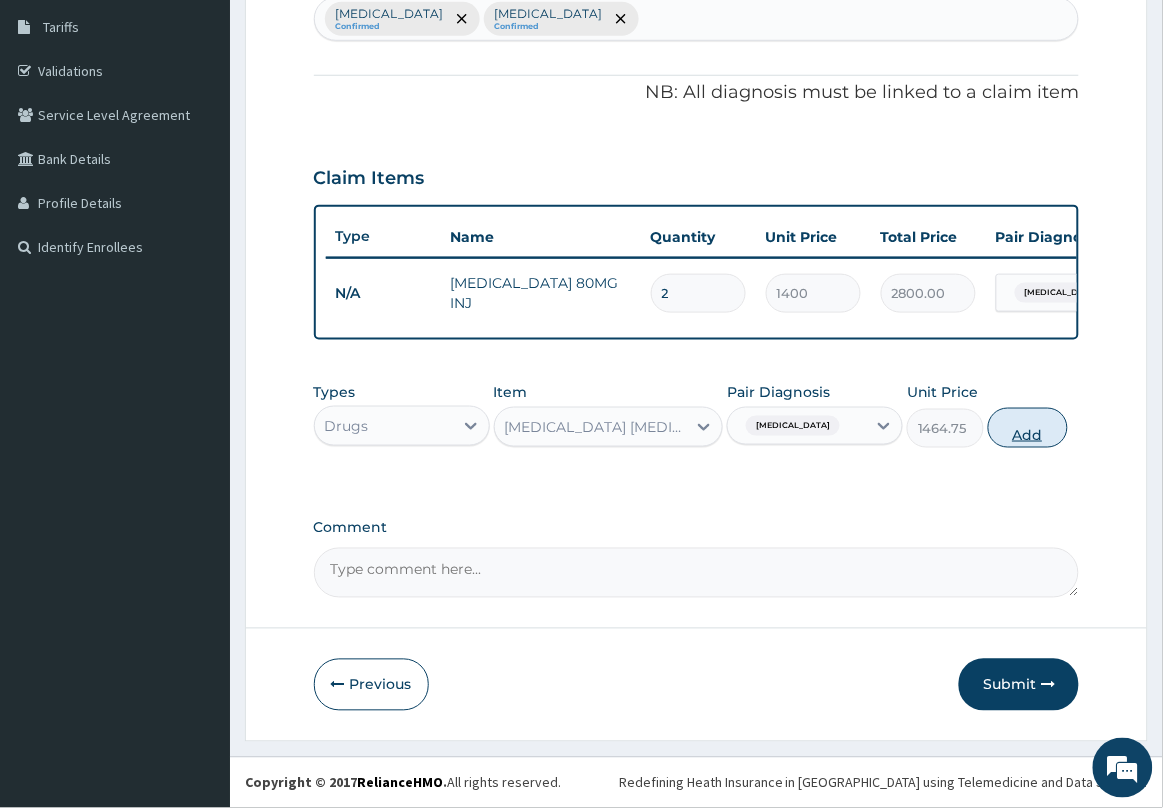 click on "Add" at bounding box center [1028, 428] 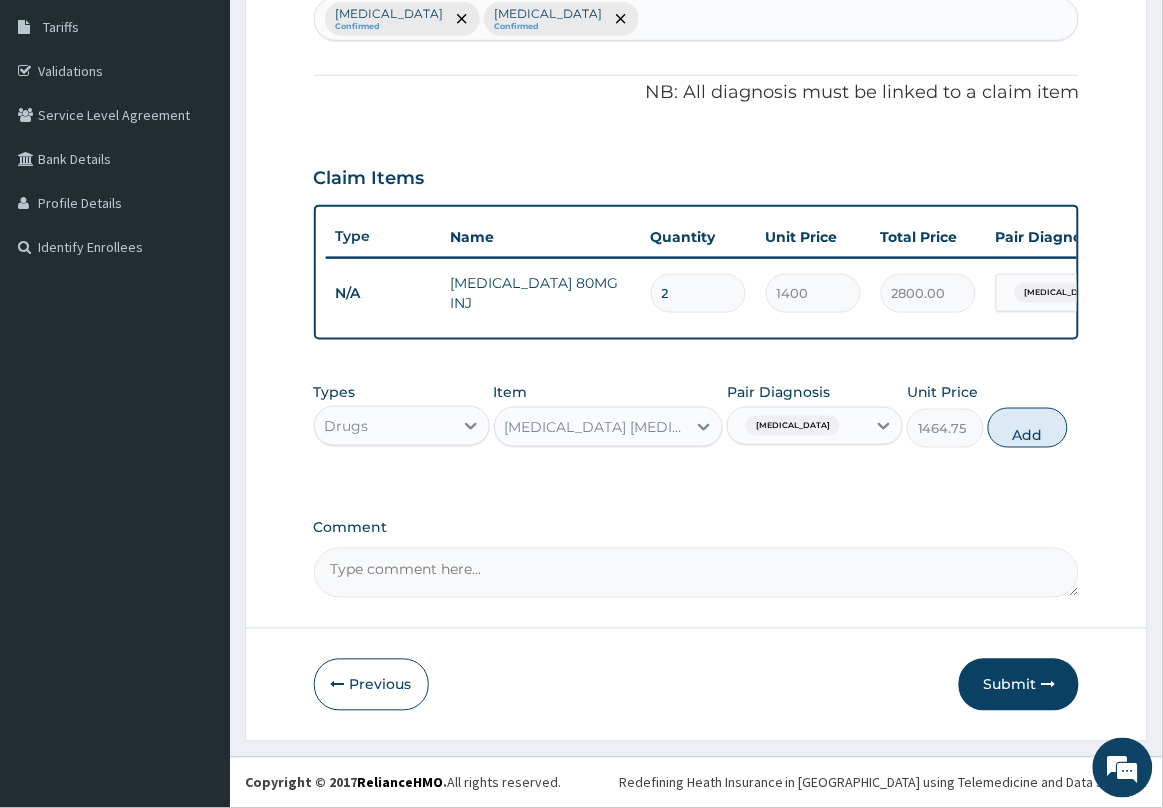 type on "0" 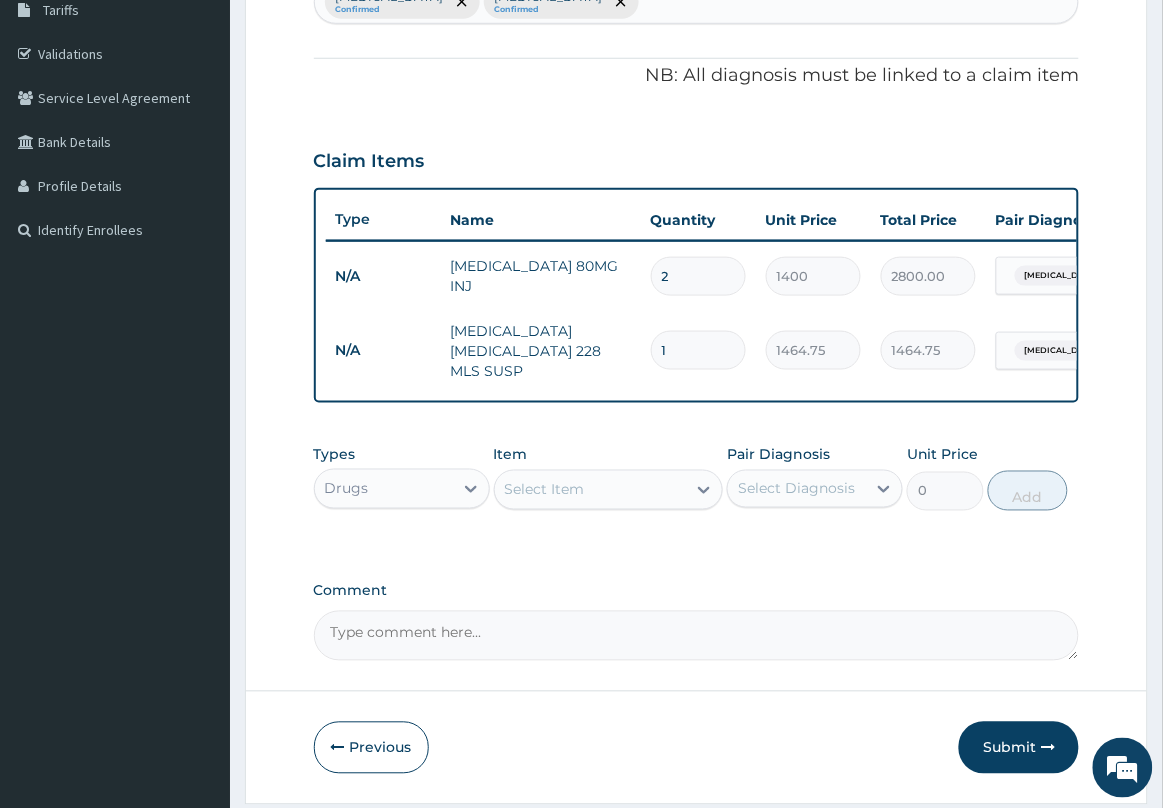 click on "Select Item" at bounding box center (591, 490) 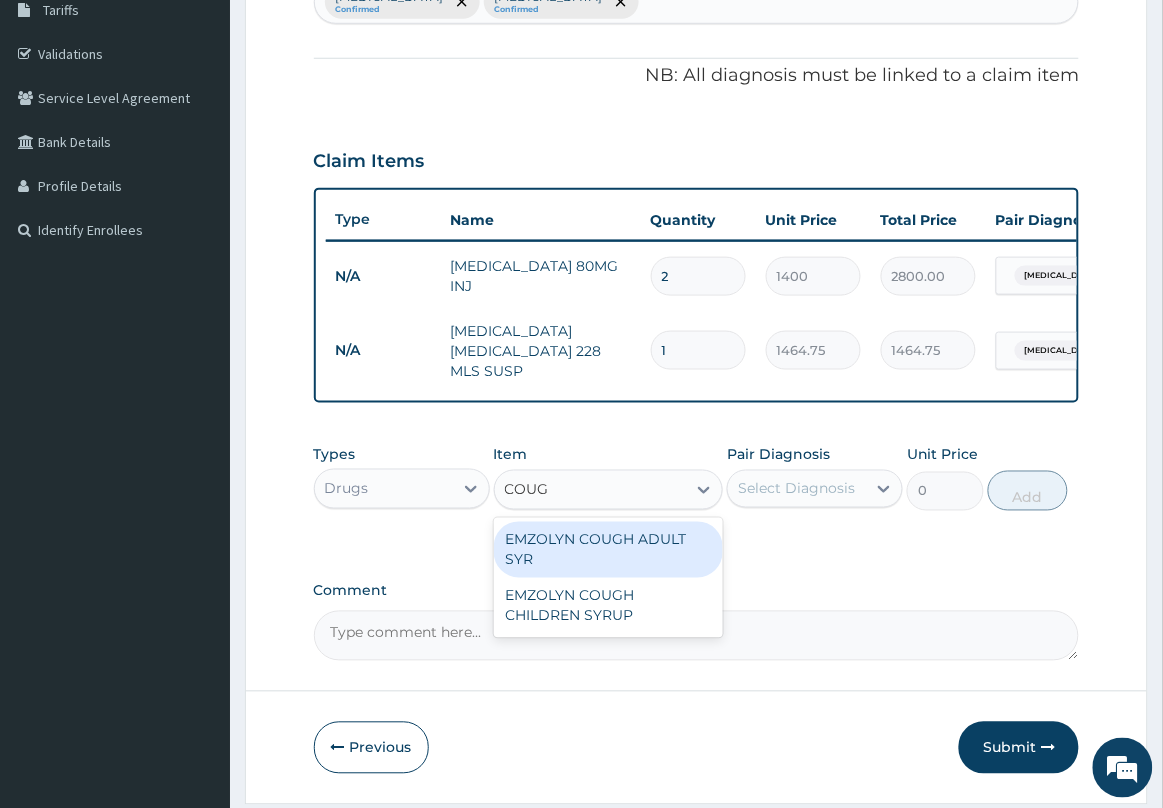 type on "COUGH" 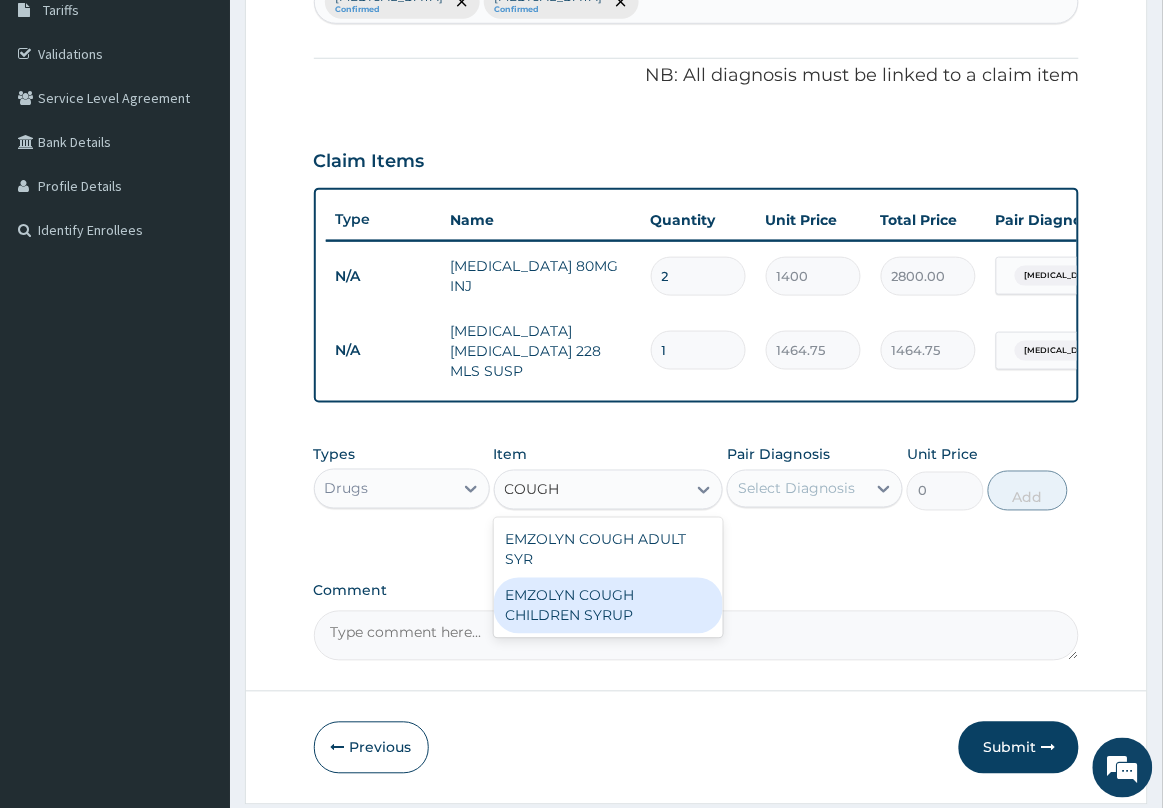 drag, startPoint x: 628, startPoint y: 626, endPoint x: 751, endPoint y: 545, distance: 147.27525 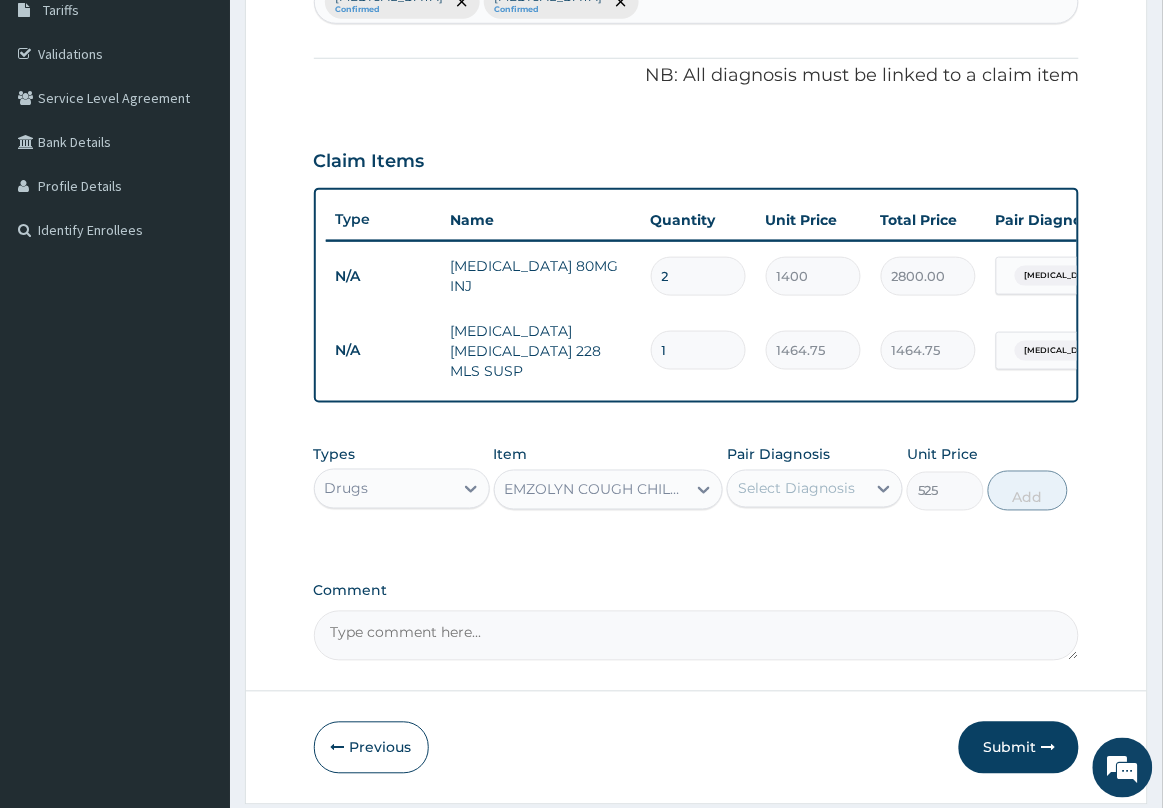 click on "Select Diagnosis" at bounding box center (796, 489) 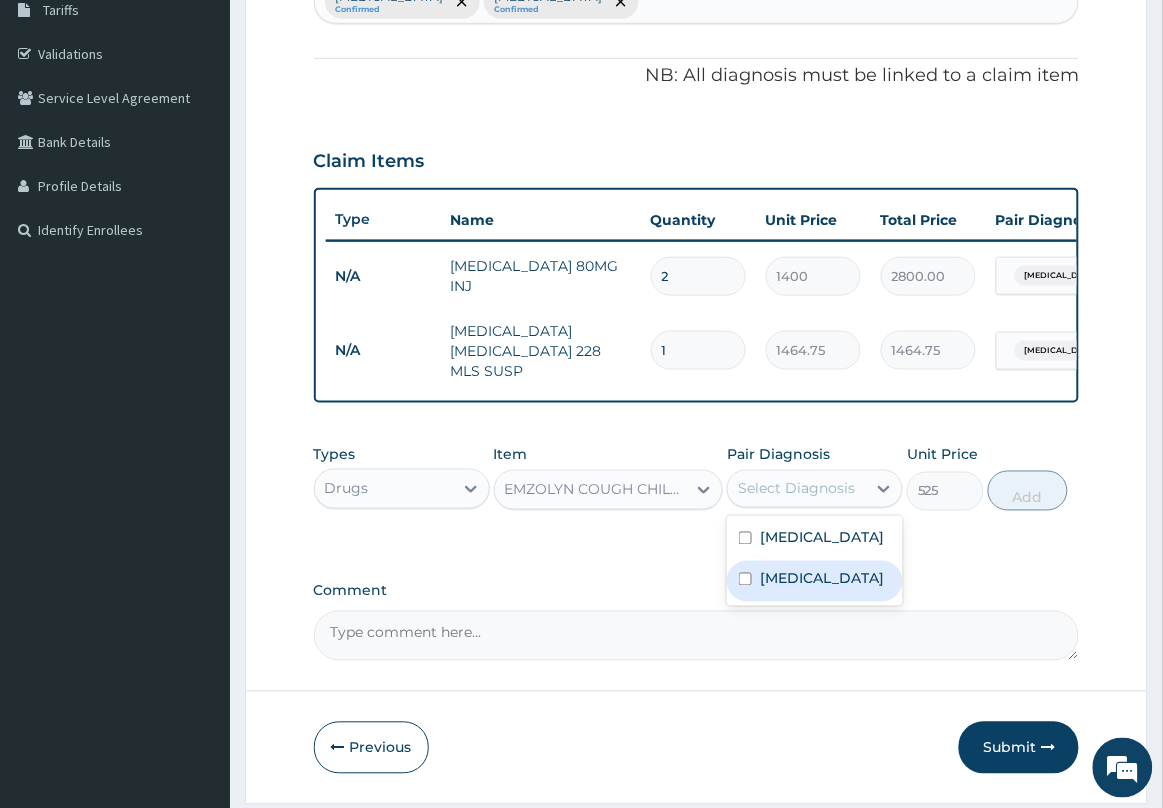 click on "PA Code / Prescription Code Enter Code(Secondary Care Only) Encounter Date 11-07-2025 Diagnosis Malaria Confirmed Sepsis Confirmed NB: All diagnosis must be linked to a claim item Claim Items Type Name Quantity Unit Price Total Price Pair Diagnosis Actions N/A ARTEMETHER 80MG INJ 2 1400 2800.00 Malaria Delete N/A AMOXICILLIN CLAVULANIC ACID 228 MLS SUSP 1 1464.75 1464.75 Sepsis Delete Types Drugs Item EMZOLYN COUGH CHILDREN SYRUP Pair Diagnosis option Sepsis, selected. option Sepsis focused, 2 of 2. 2 results available. Use Up and Down to choose options, press Enter to select the currently focused option, press Escape to exit the menu, press Tab to select the option and exit the menu. Select Diagnosis Malaria Sepsis Unit Price 525 Add Comment" at bounding box center [697, 256] 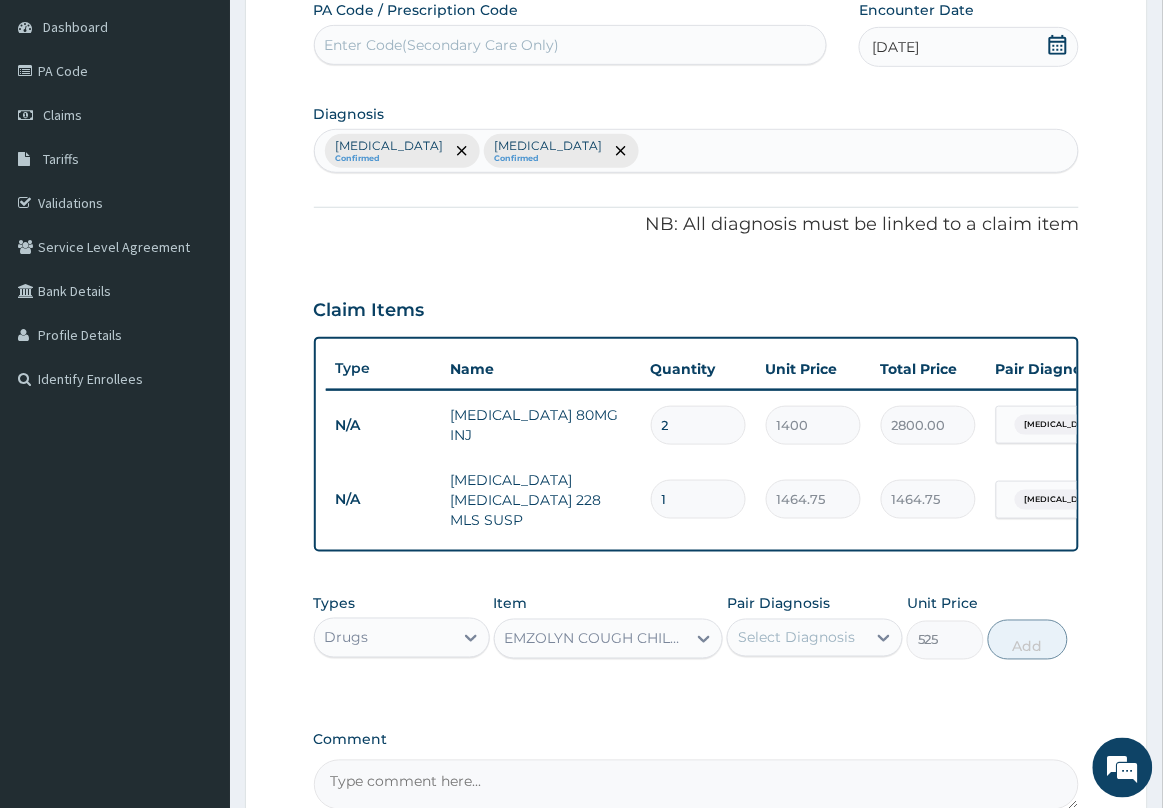 scroll, scrollTop: 0, scrollLeft: 0, axis: both 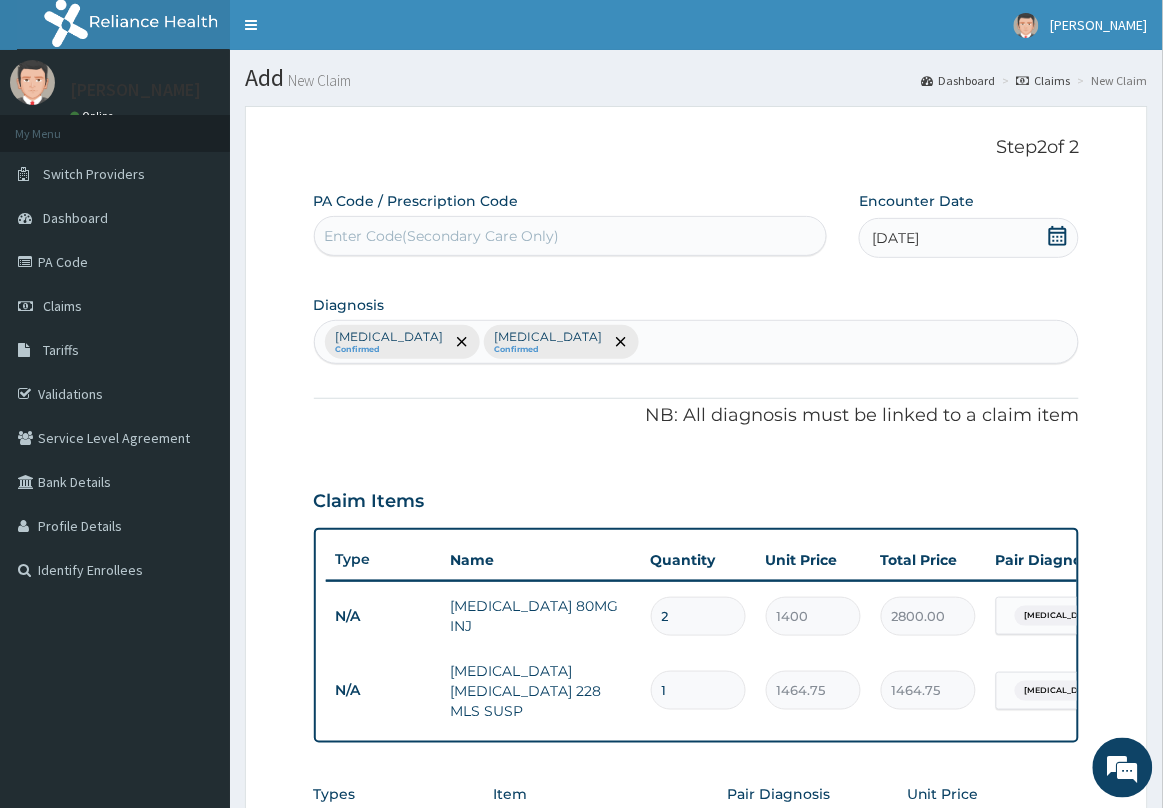 click on "Malaria Confirmed Sepsis Confirmed" at bounding box center [697, 342] 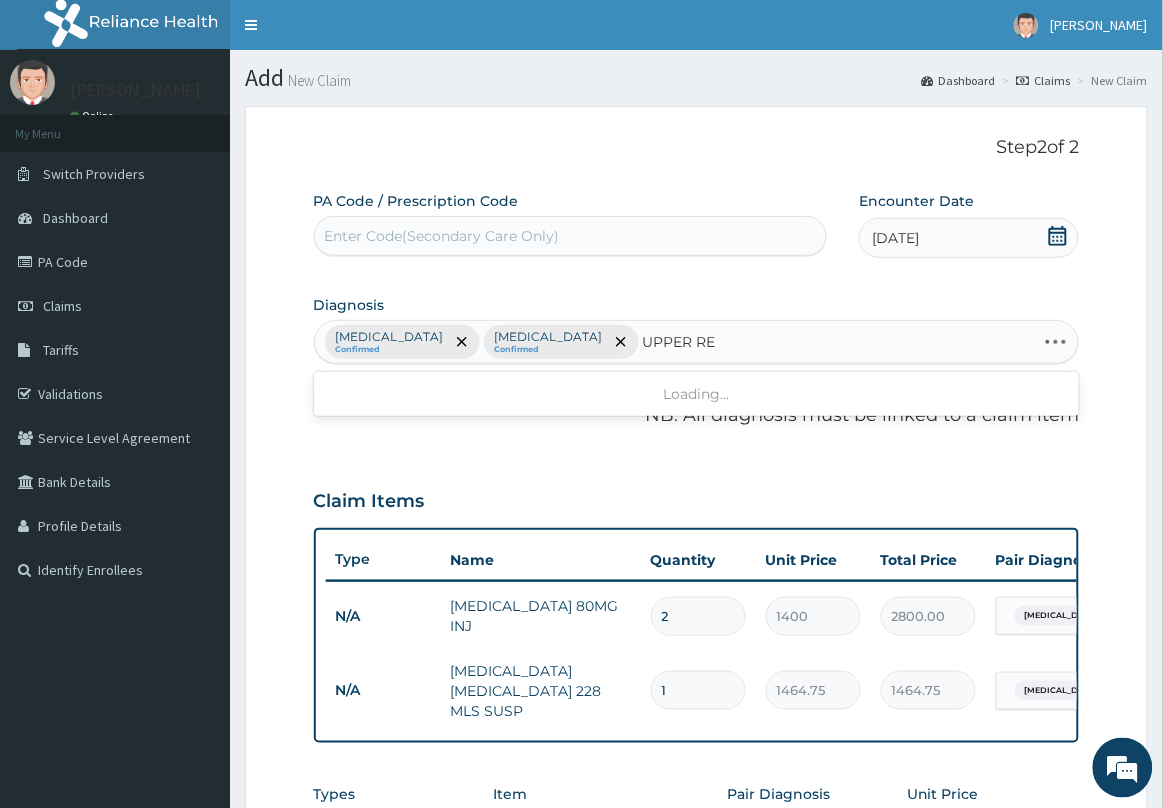 type on "UPPER RES" 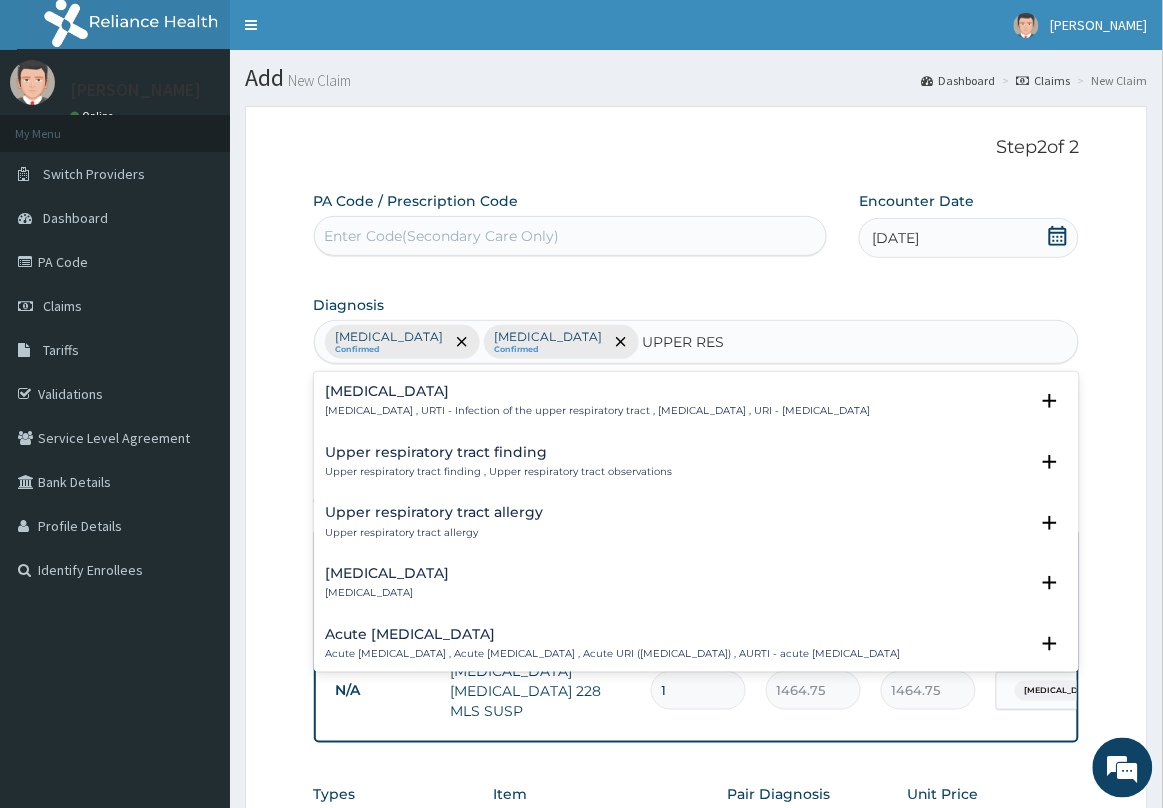 click on "Upper respiratory infection" at bounding box center [598, 391] 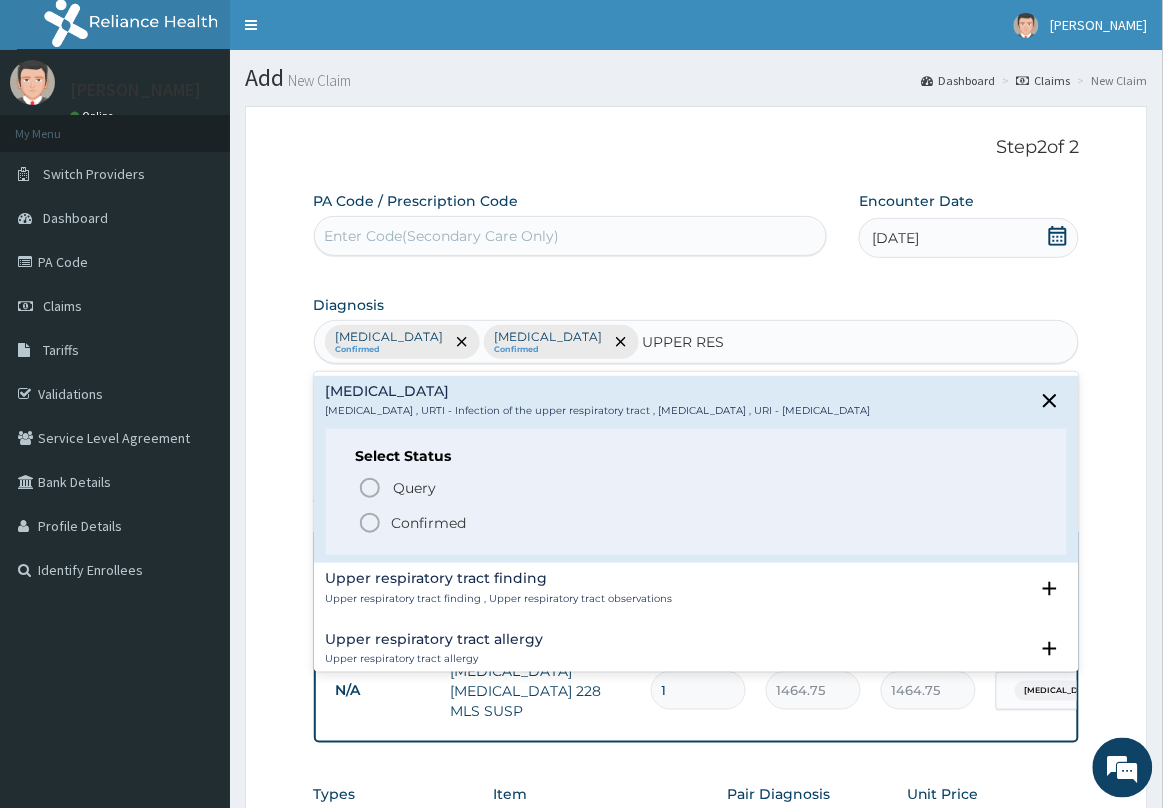 click 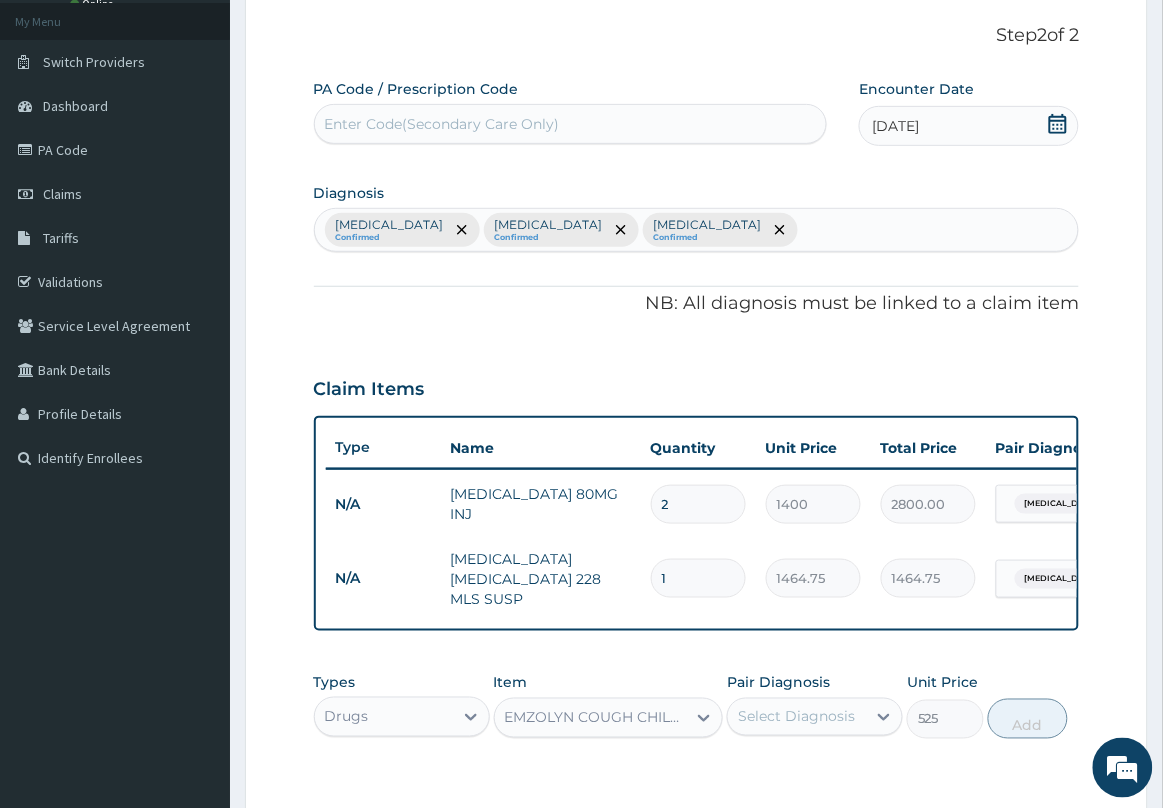 scroll, scrollTop: 420, scrollLeft: 0, axis: vertical 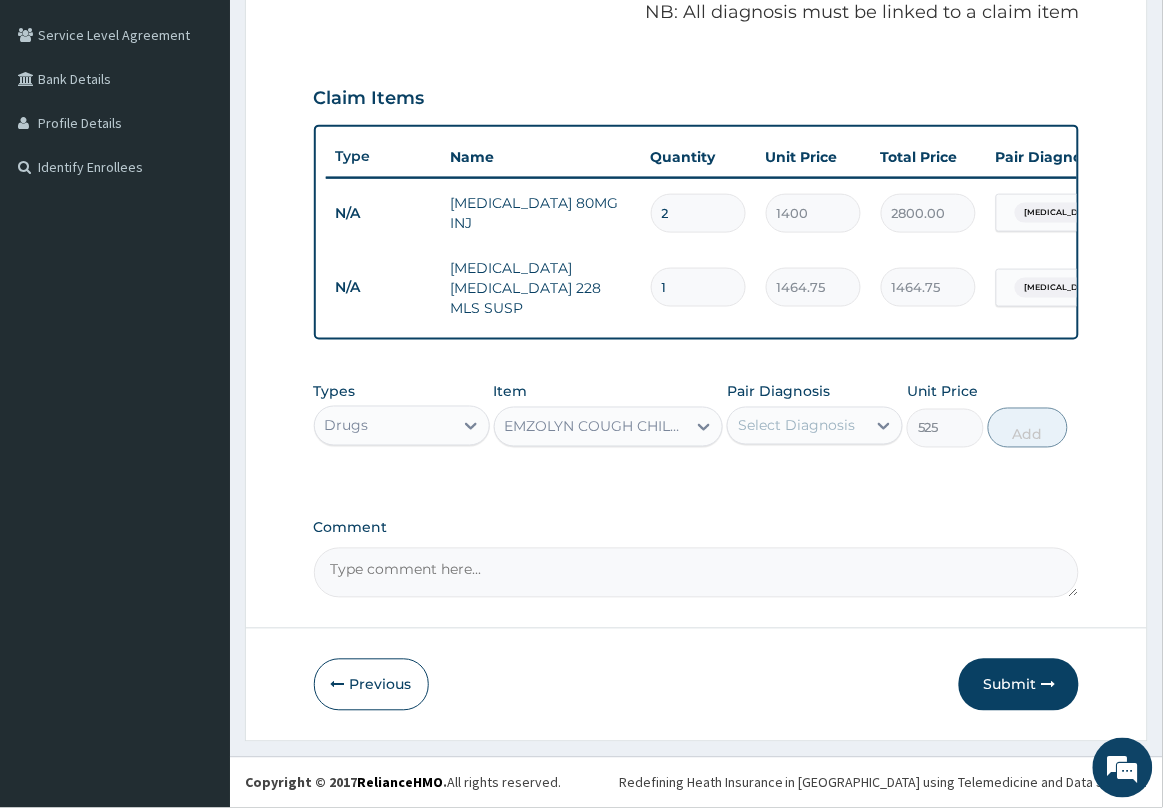 click on "Select Diagnosis" at bounding box center [796, 426] 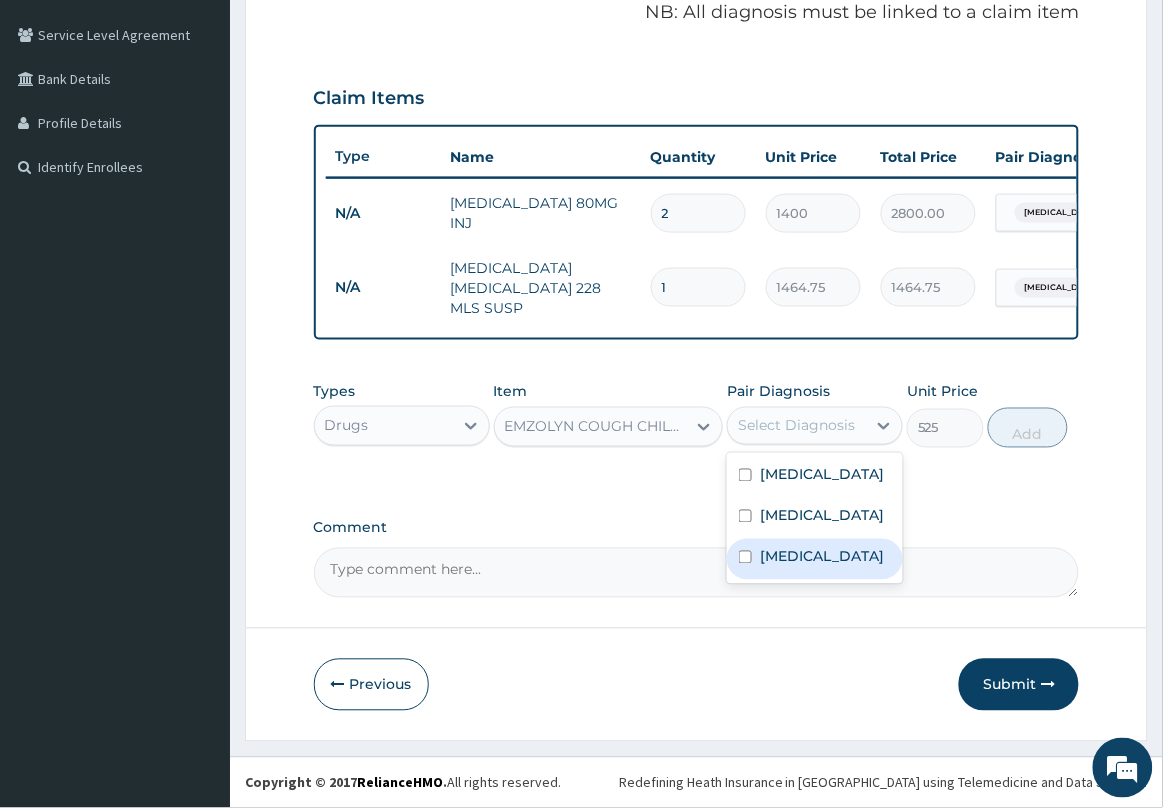 click on "Upper respiratory infection" at bounding box center [822, 557] 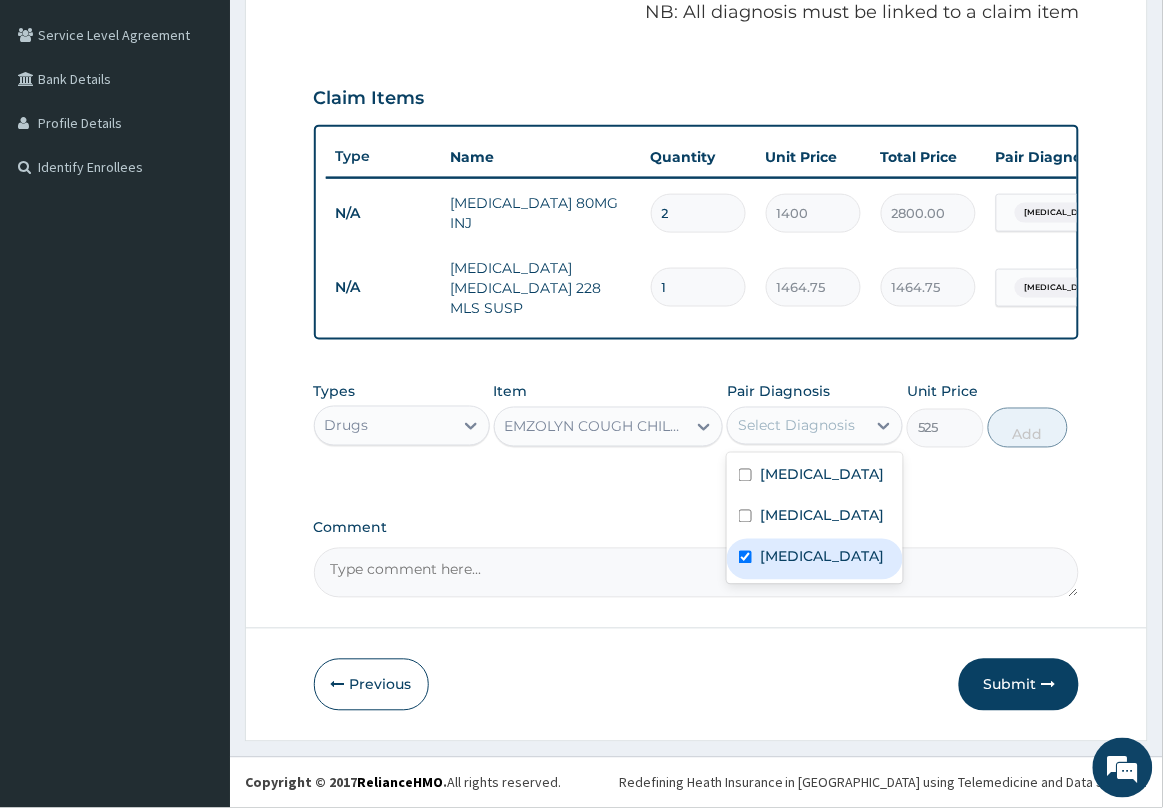 checkbox on "true" 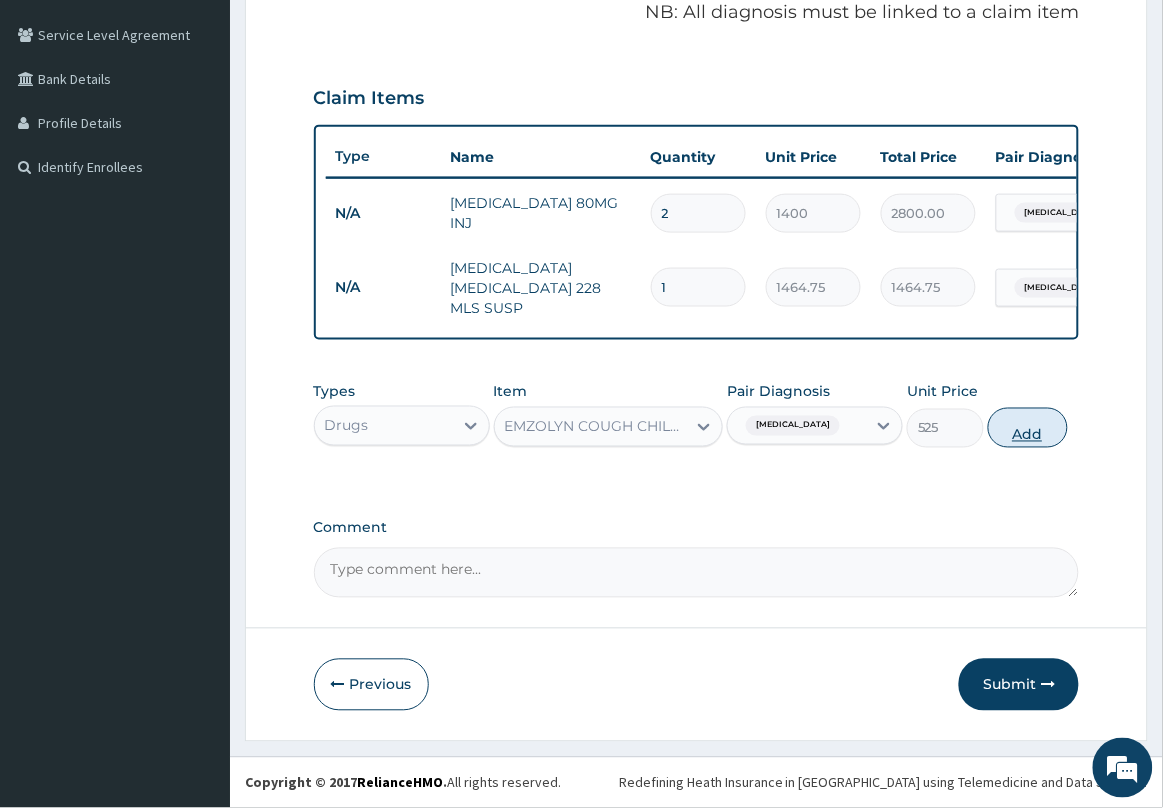click on "Add" at bounding box center [1028, 428] 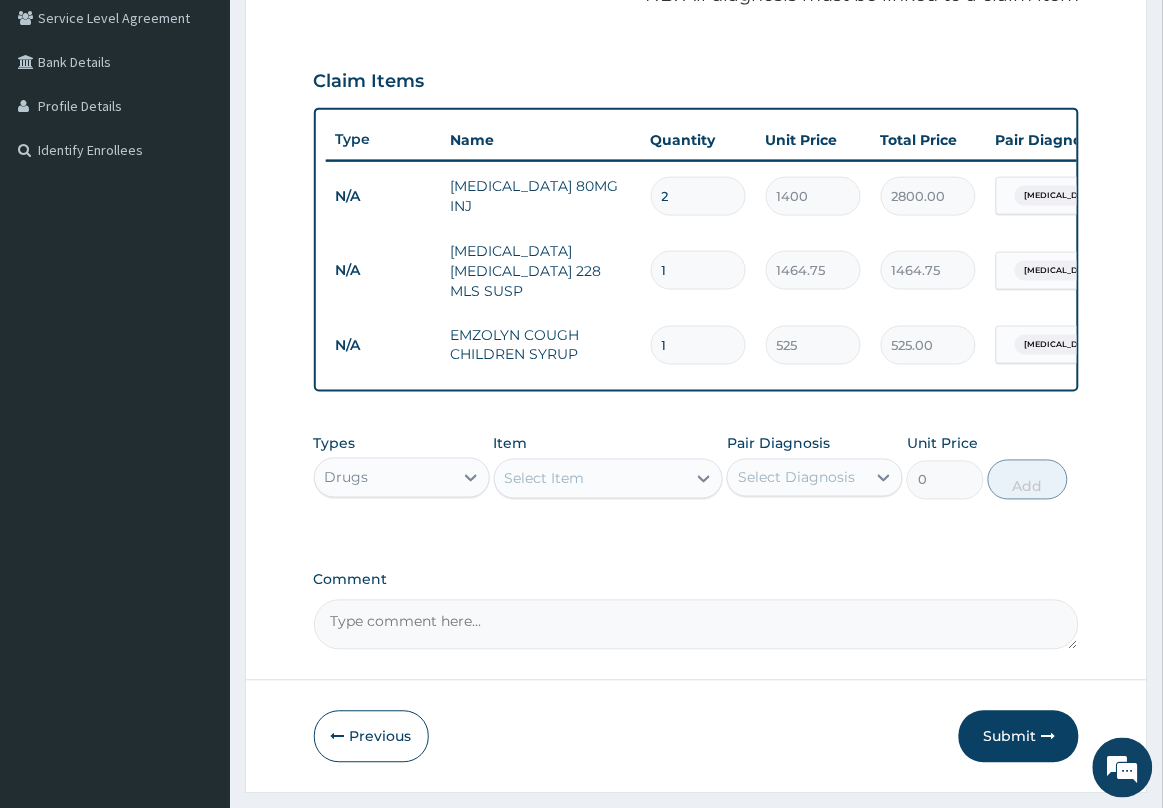 click on "Select Item" at bounding box center (591, 479) 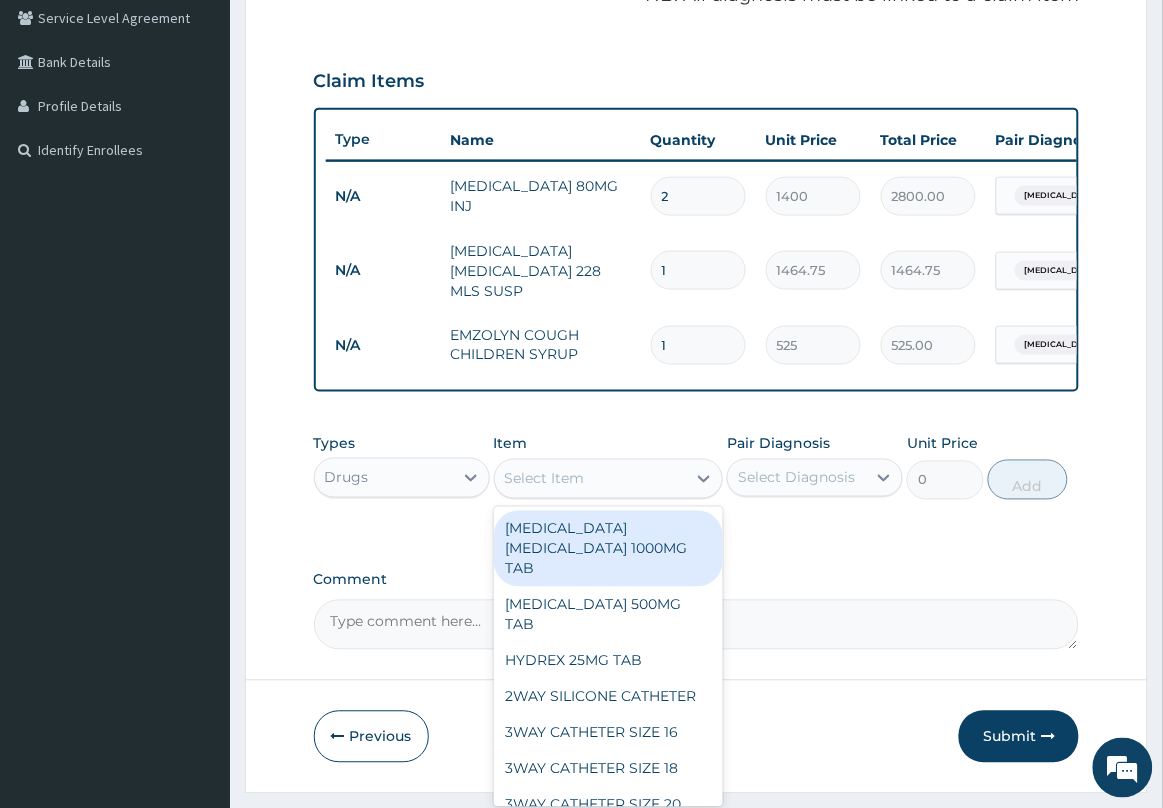 type on "U" 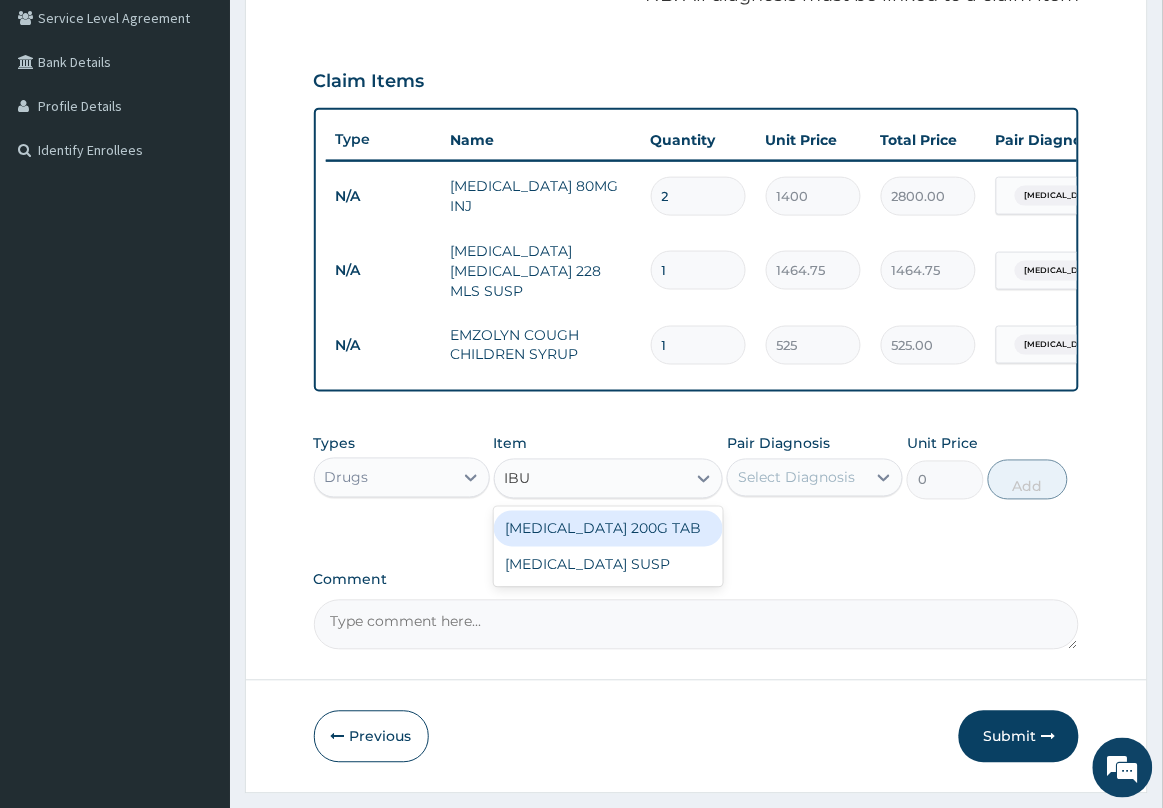 type on "IBUP" 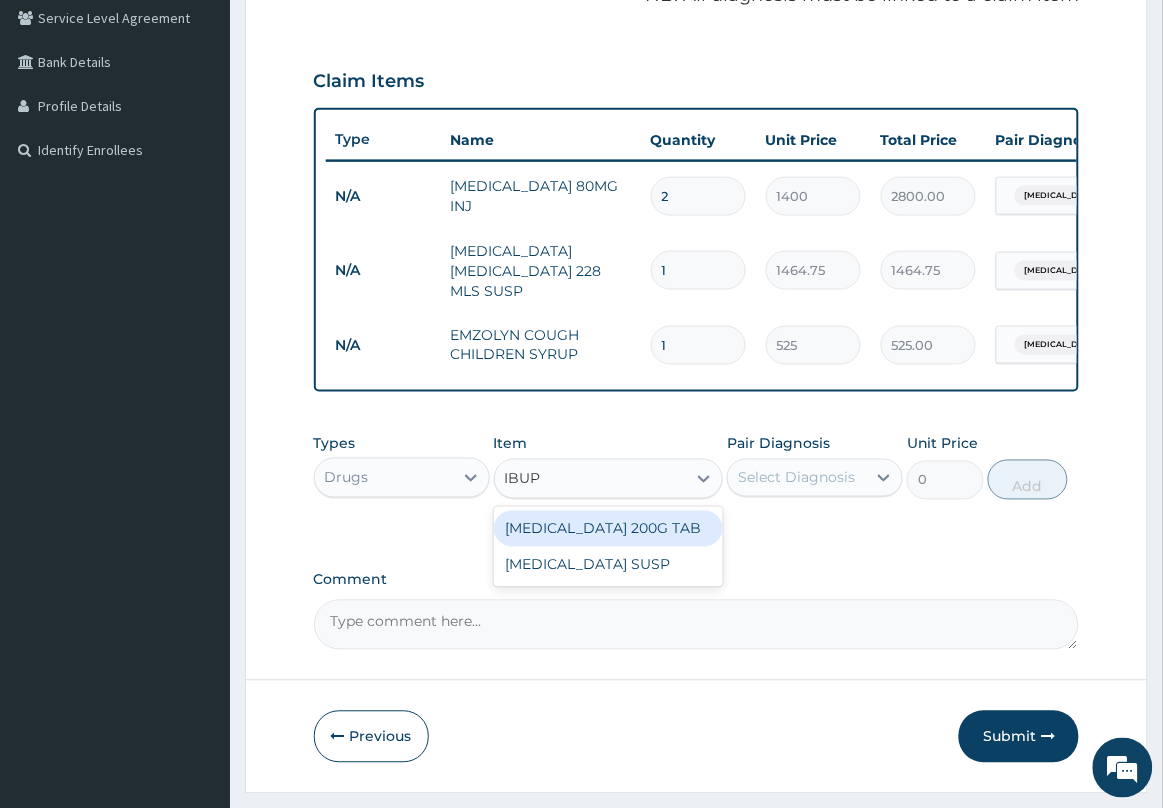 click on "IBUPROFEN 200G TAB" at bounding box center [609, 529] 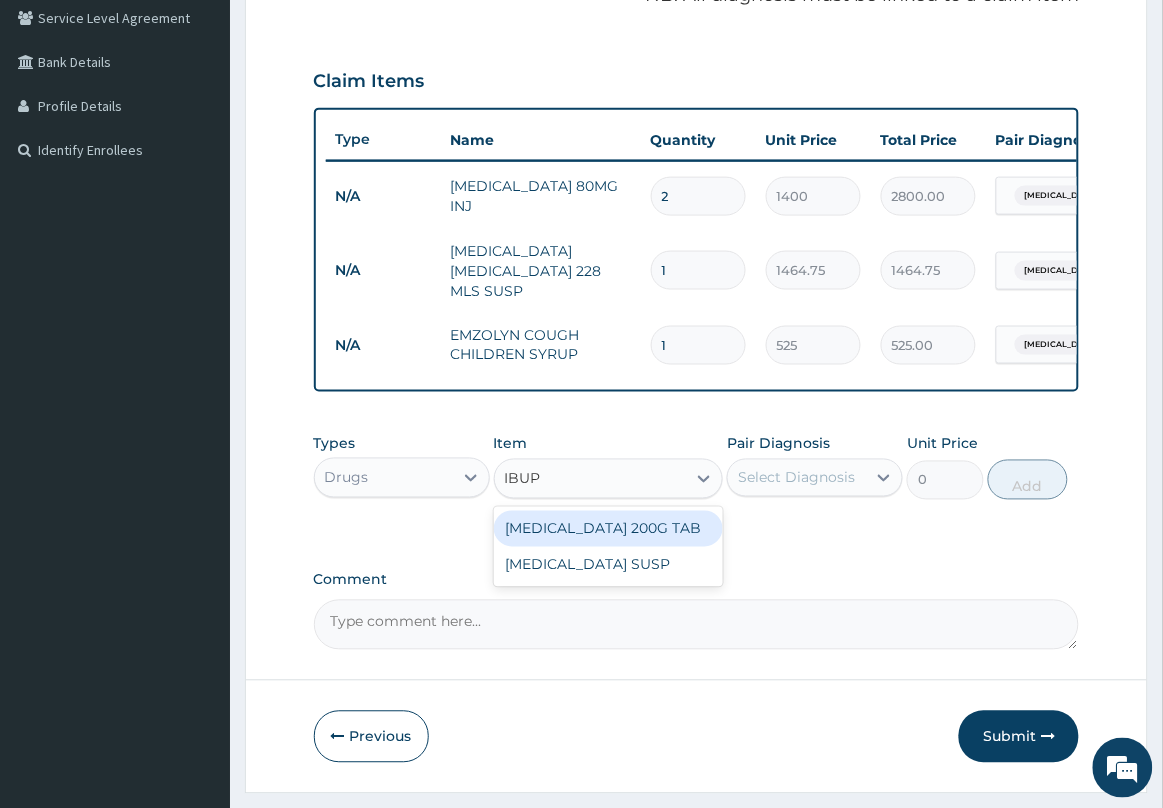 type 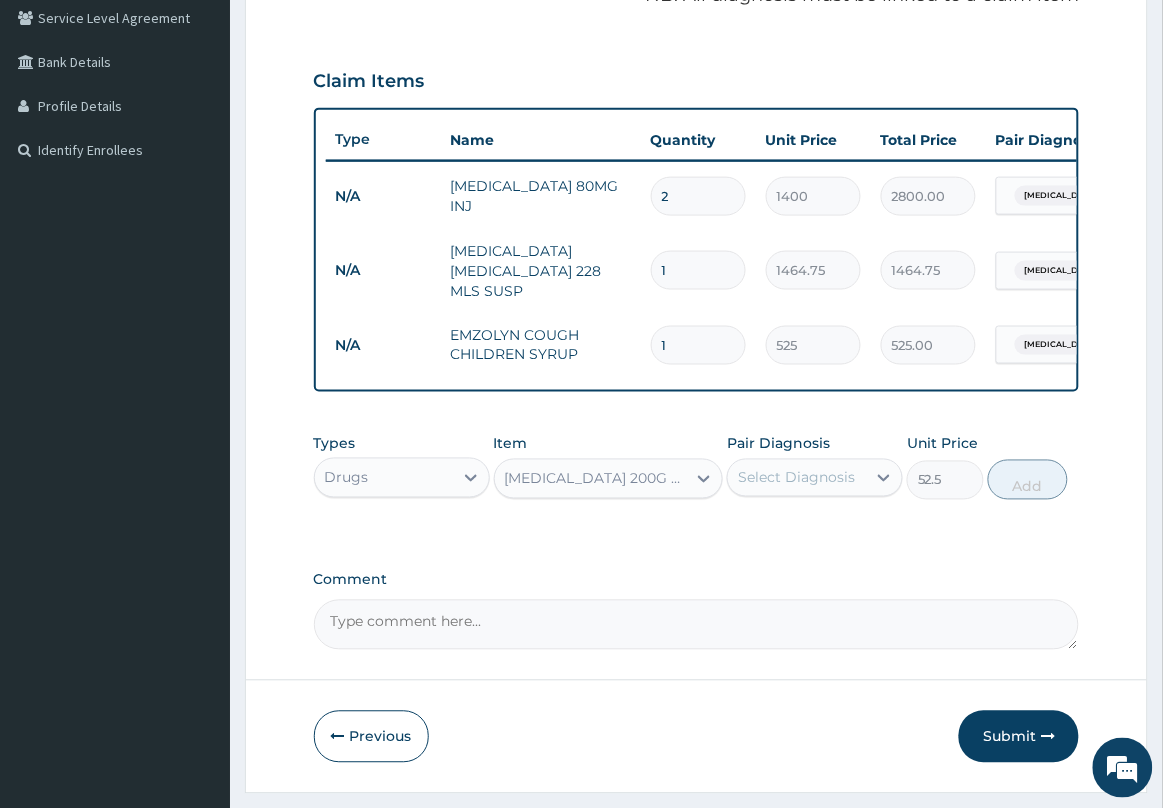click on "Select Diagnosis" at bounding box center [796, 478] 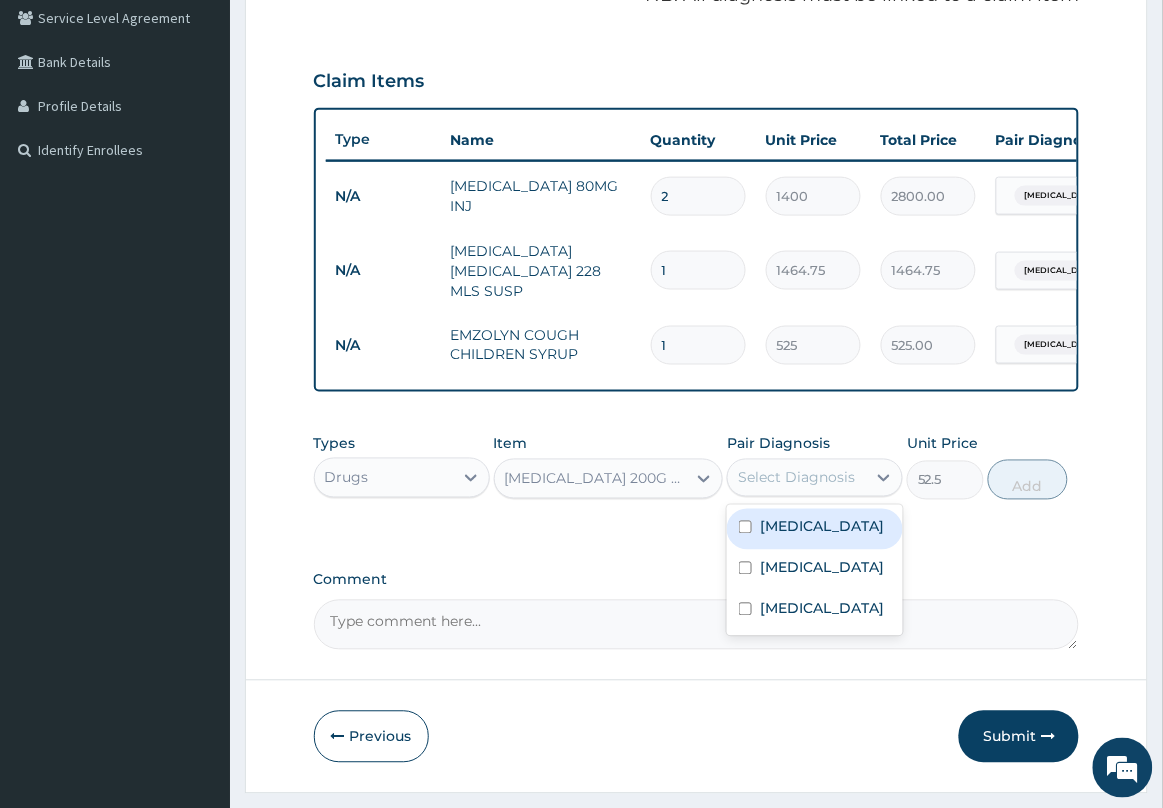 click on "Malaria" at bounding box center (822, 527) 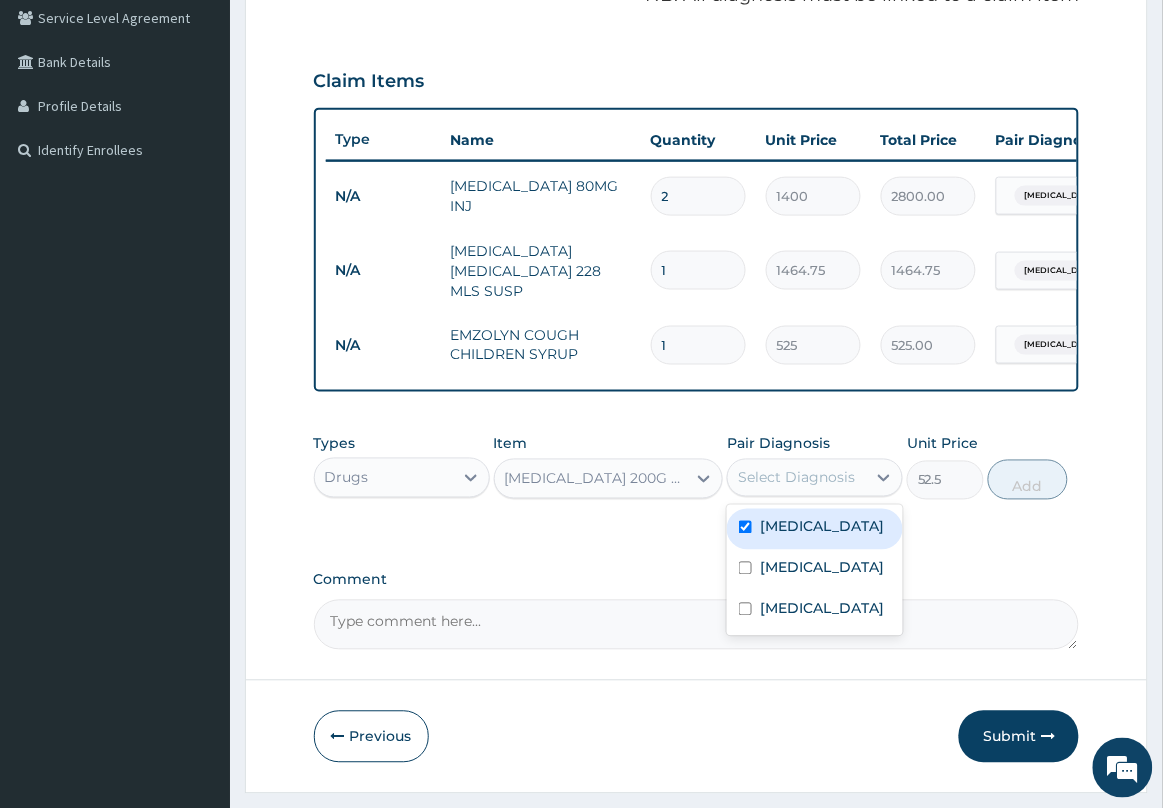 checkbox on "true" 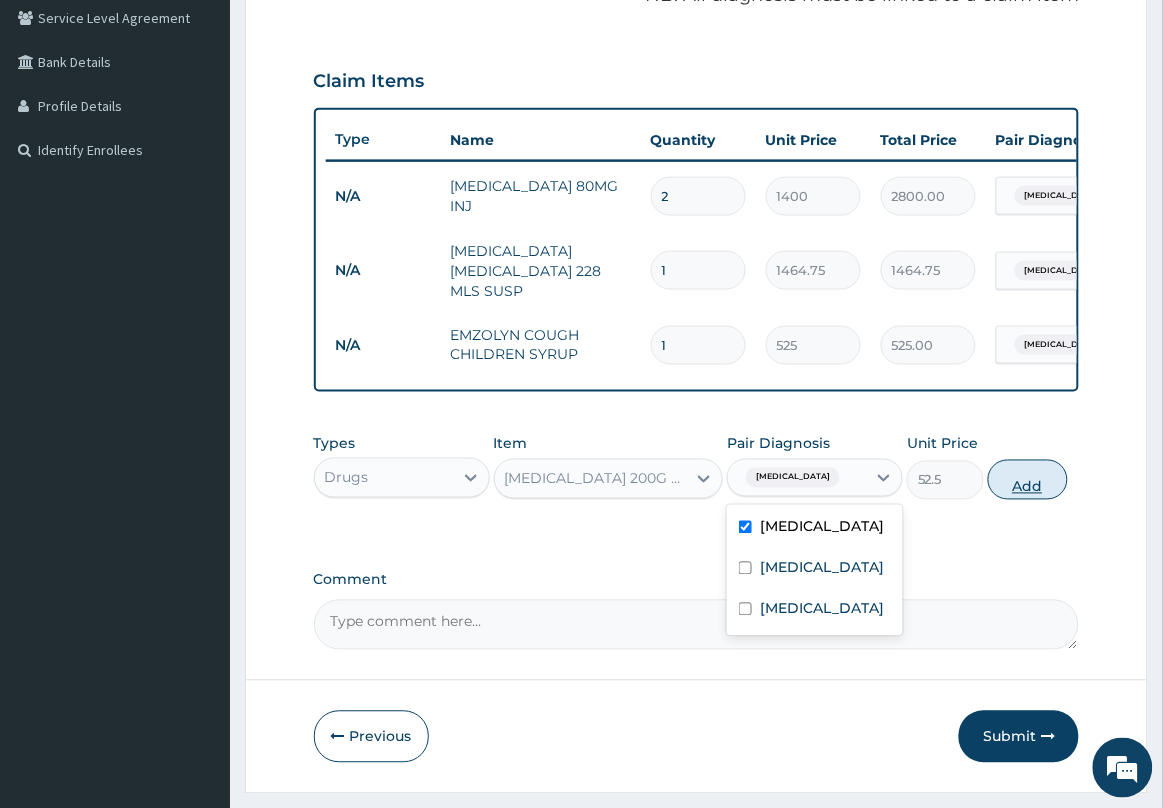 click on "Add" at bounding box center [1028, 480] 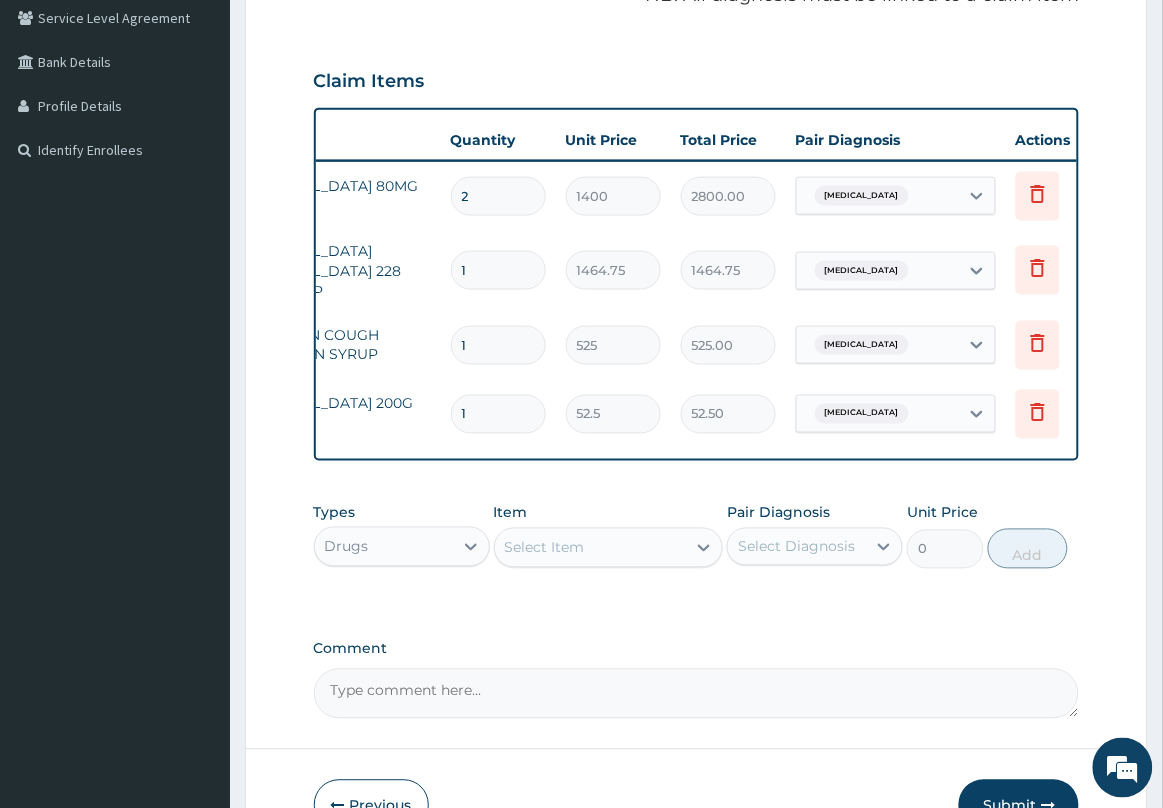 scroll, scrollTop: 0, scrollLeft: 236, axis: horizontal 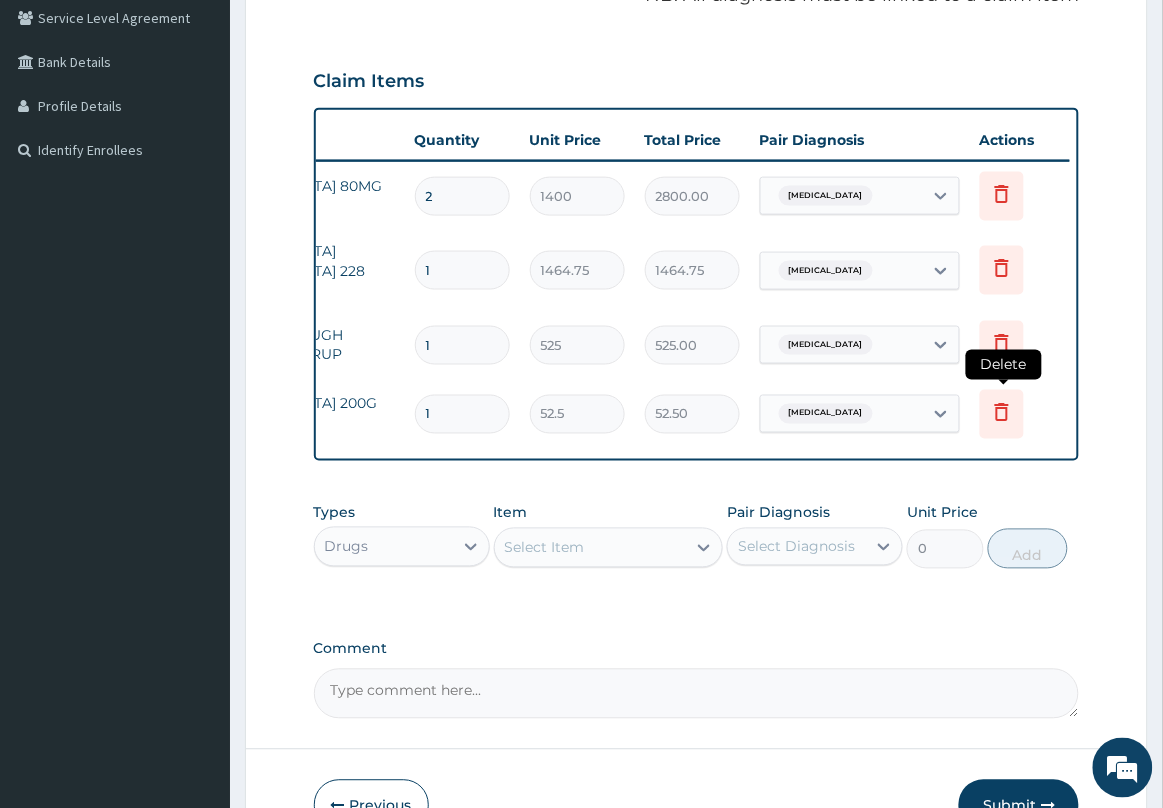 click 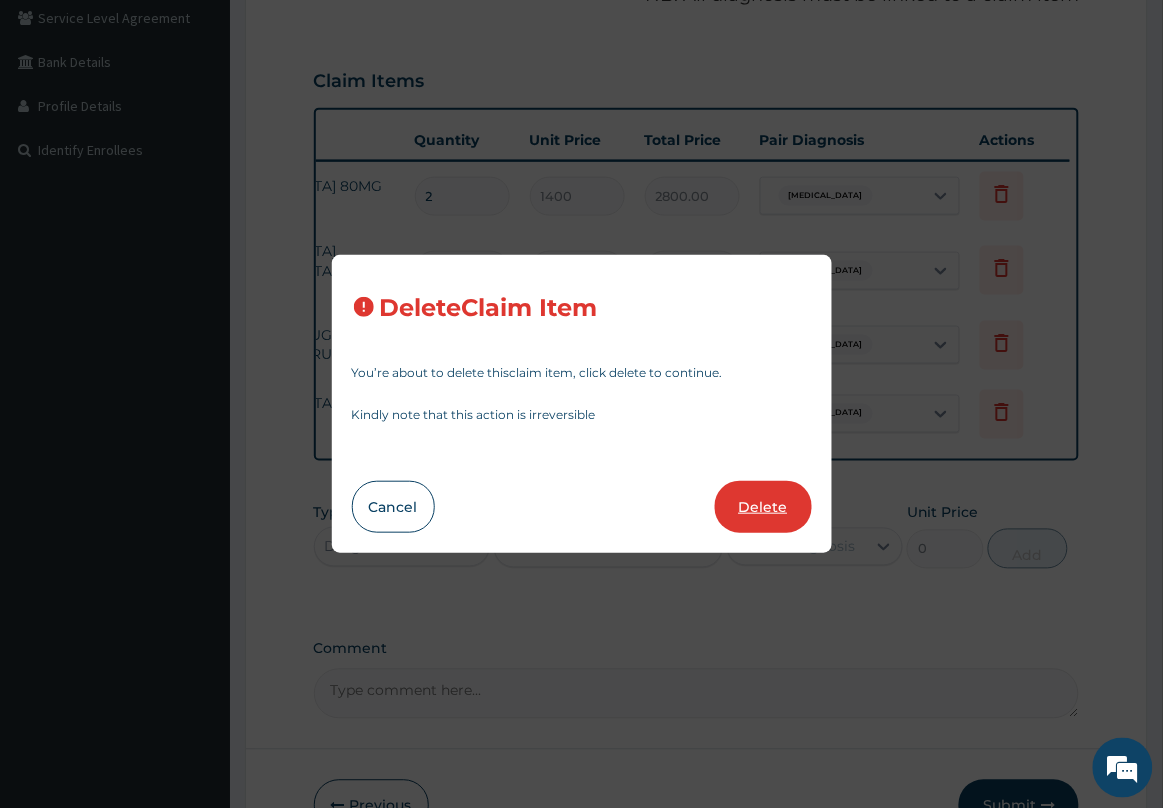 click on "Delete" at bounding box center [763, 507] 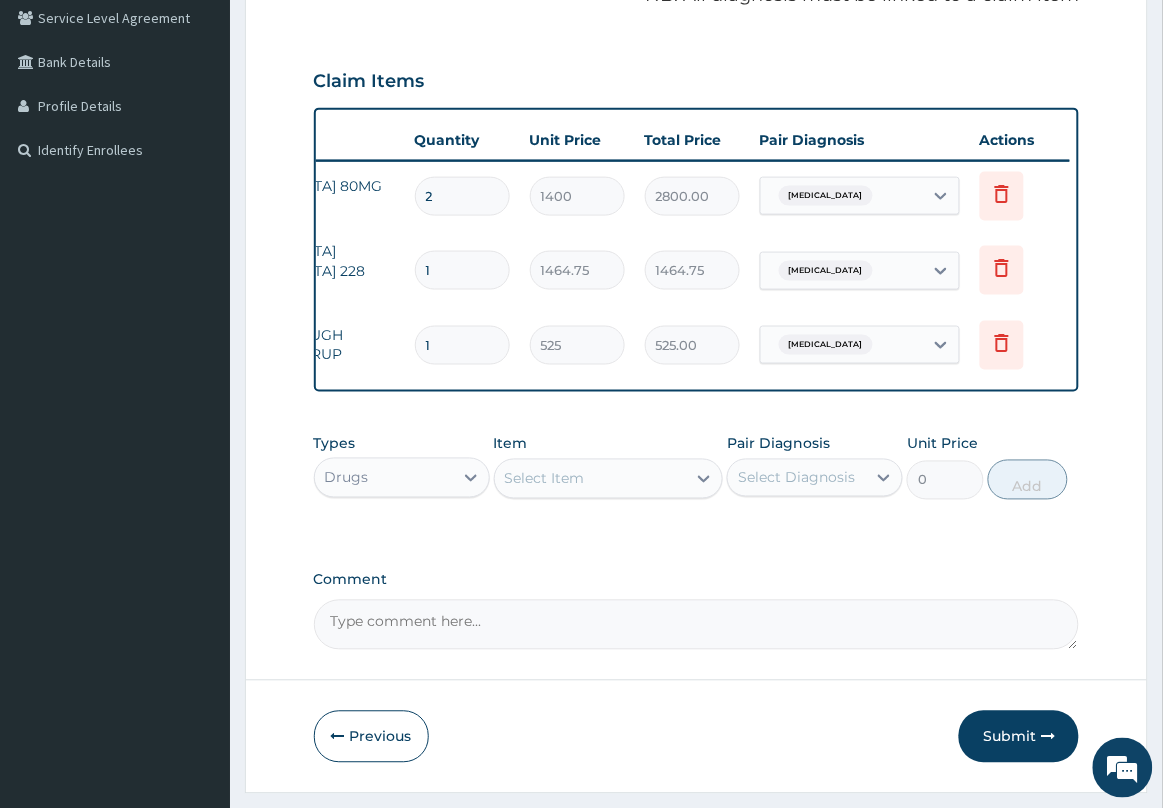click on "Select Item" at bounding box center (591, 479) 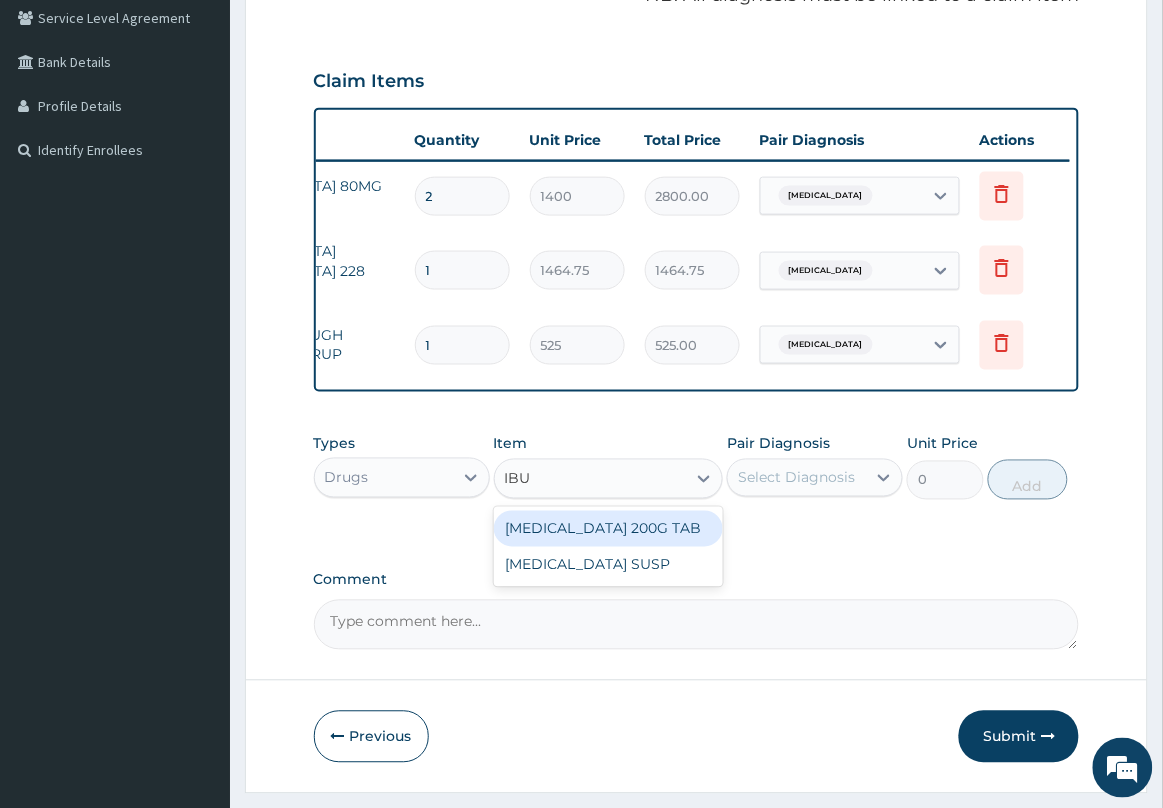 type on "IBUP" 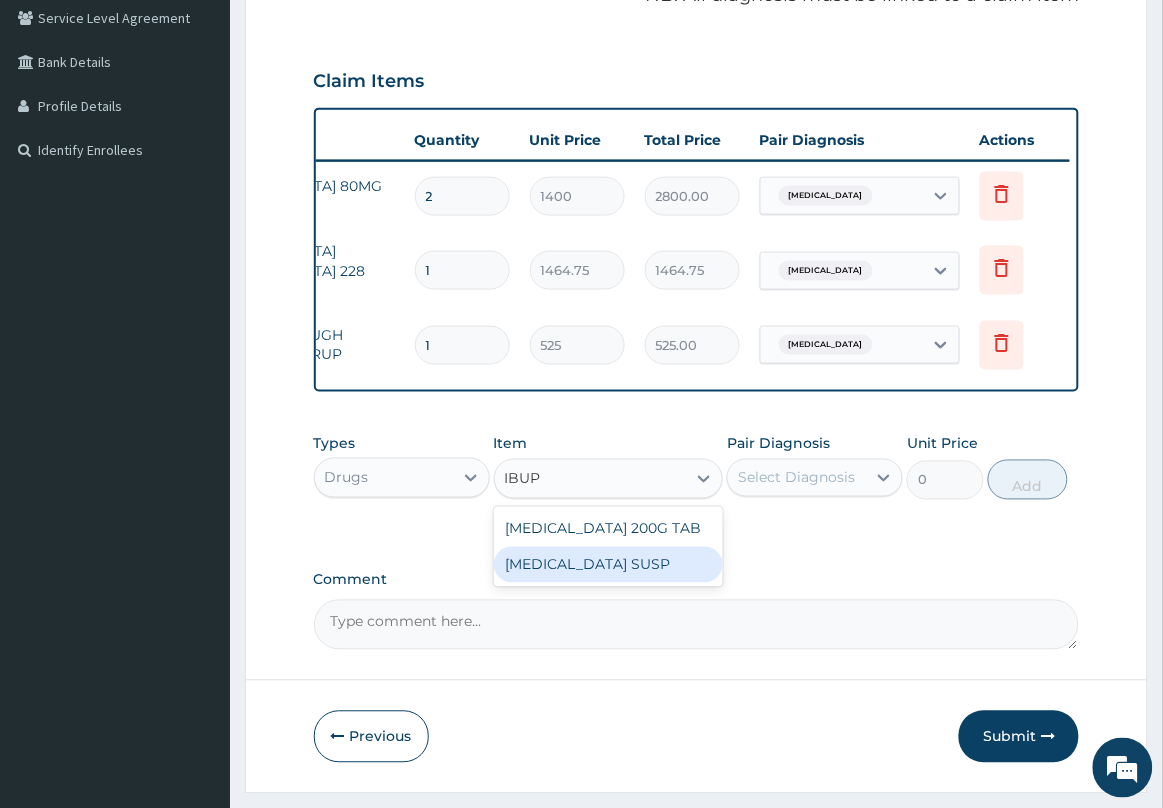 click on "IBUPROFEN SUSP" at bounding box center [609, 565] 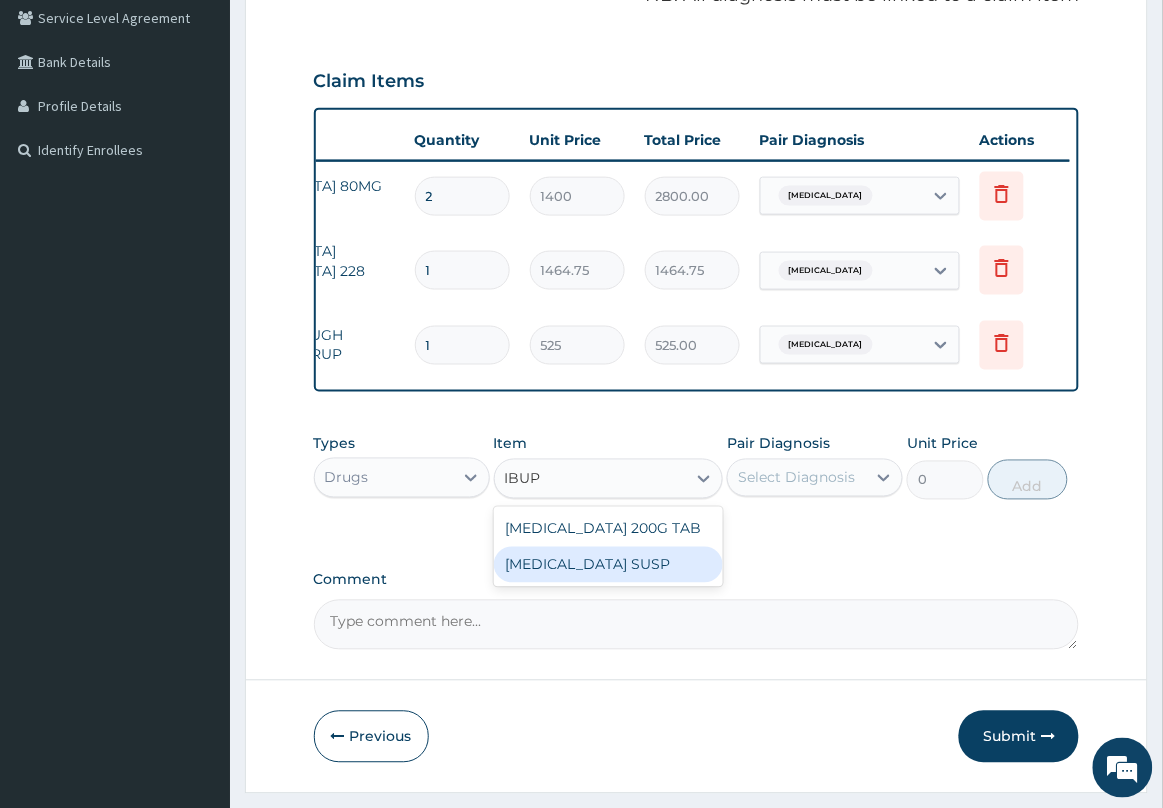 type 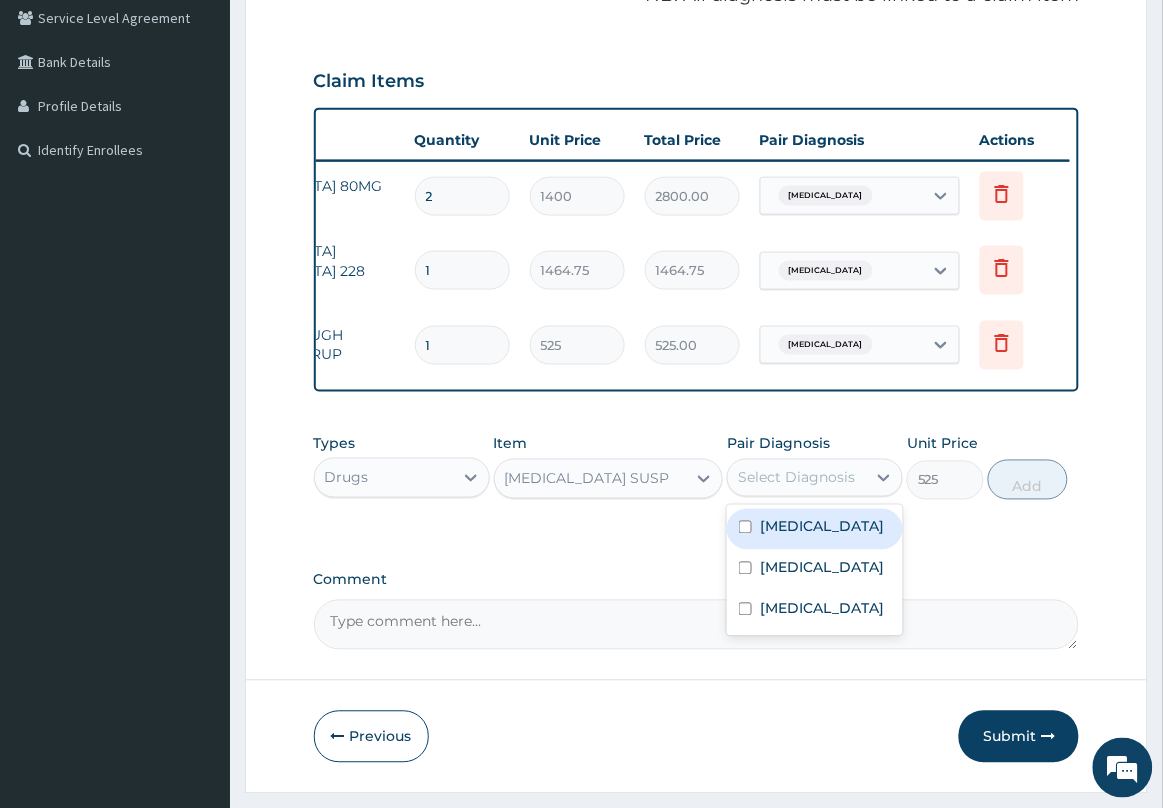 click on "Select Diagnosis" at bounding box center (797, 478) 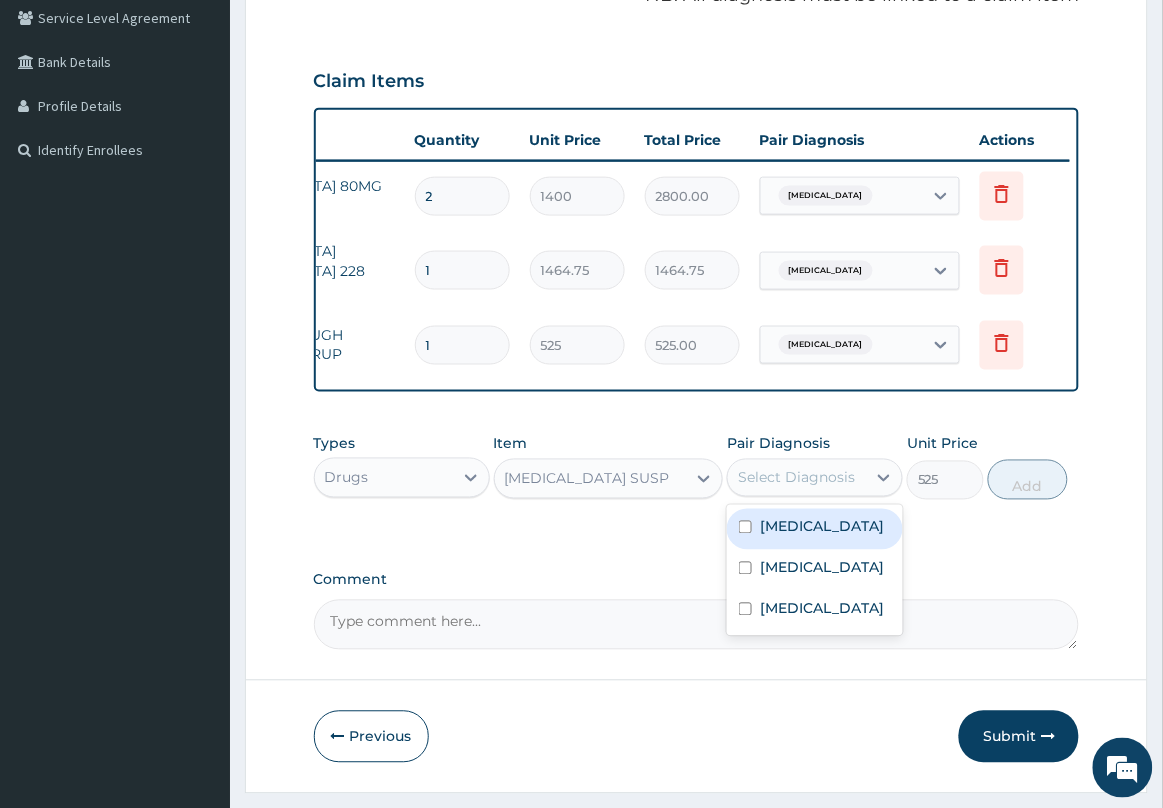 click on "Malaria" at bounding box center (822, 527) 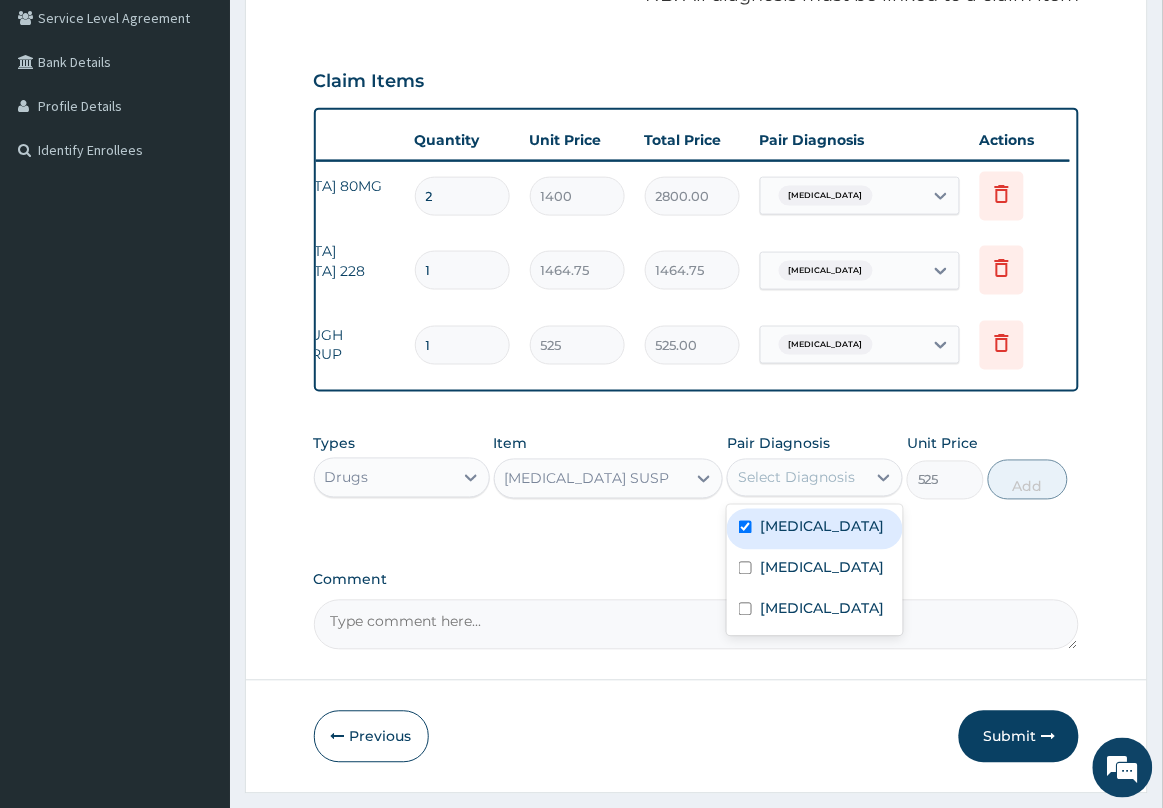 checkbox on "true" 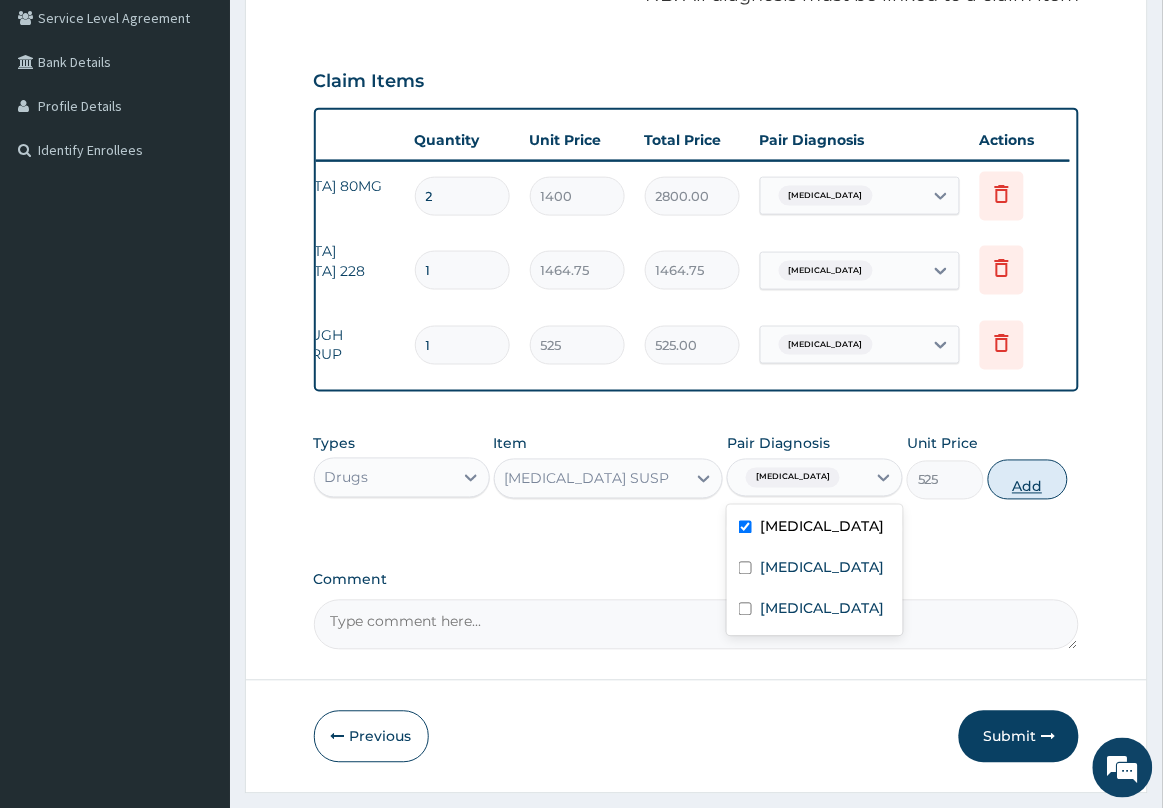 click on "Add" at bounding box center (1028, 480) 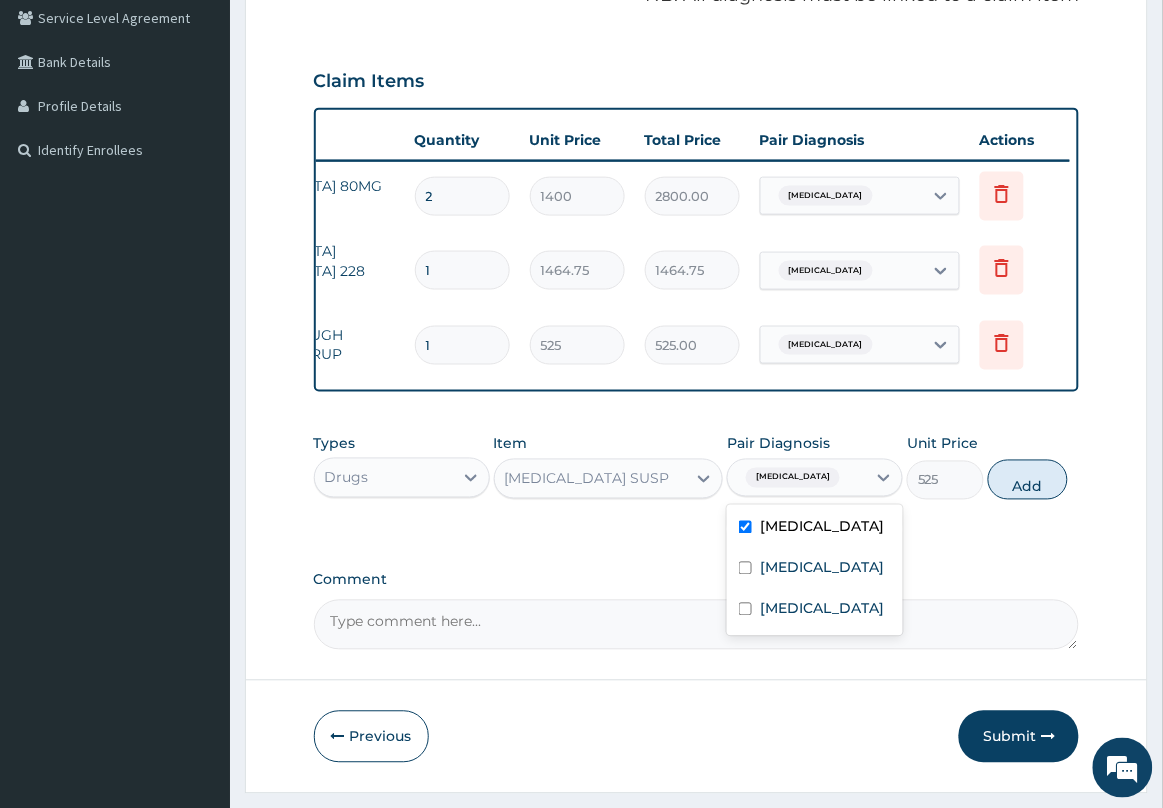 type on "0" 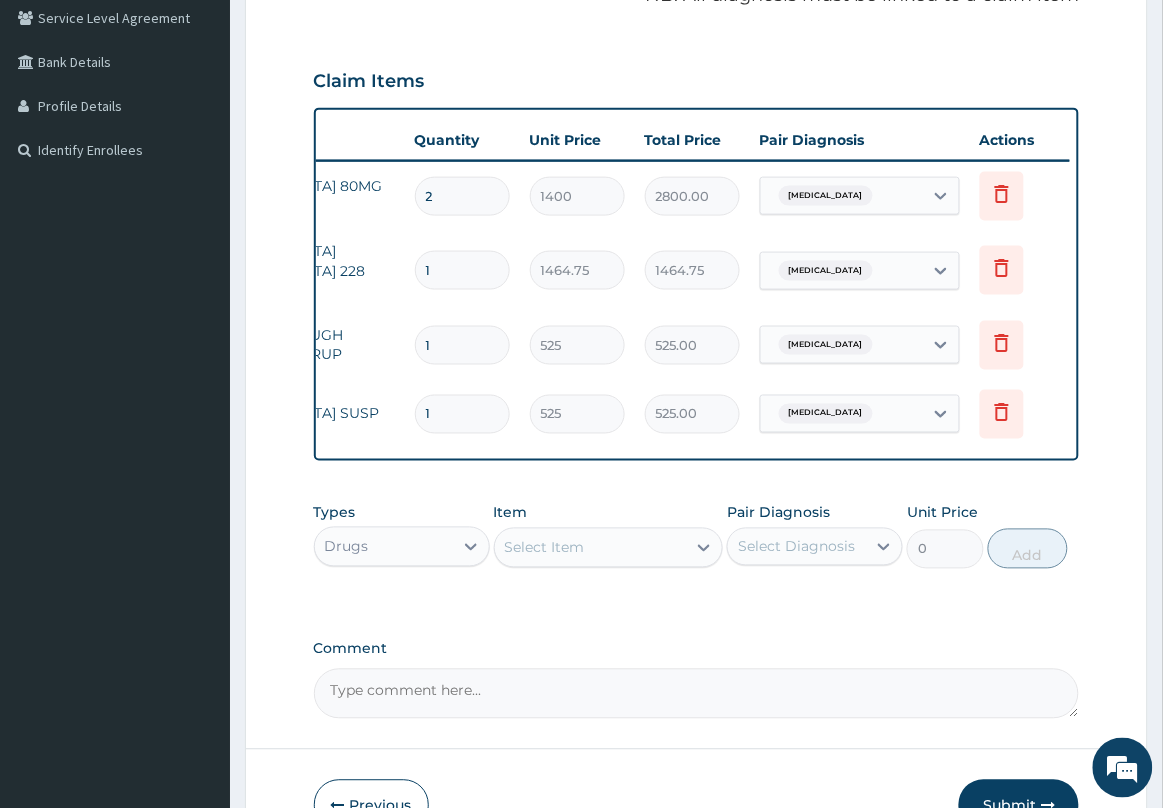 click on "Select Item" at bounding box center (591, 548) 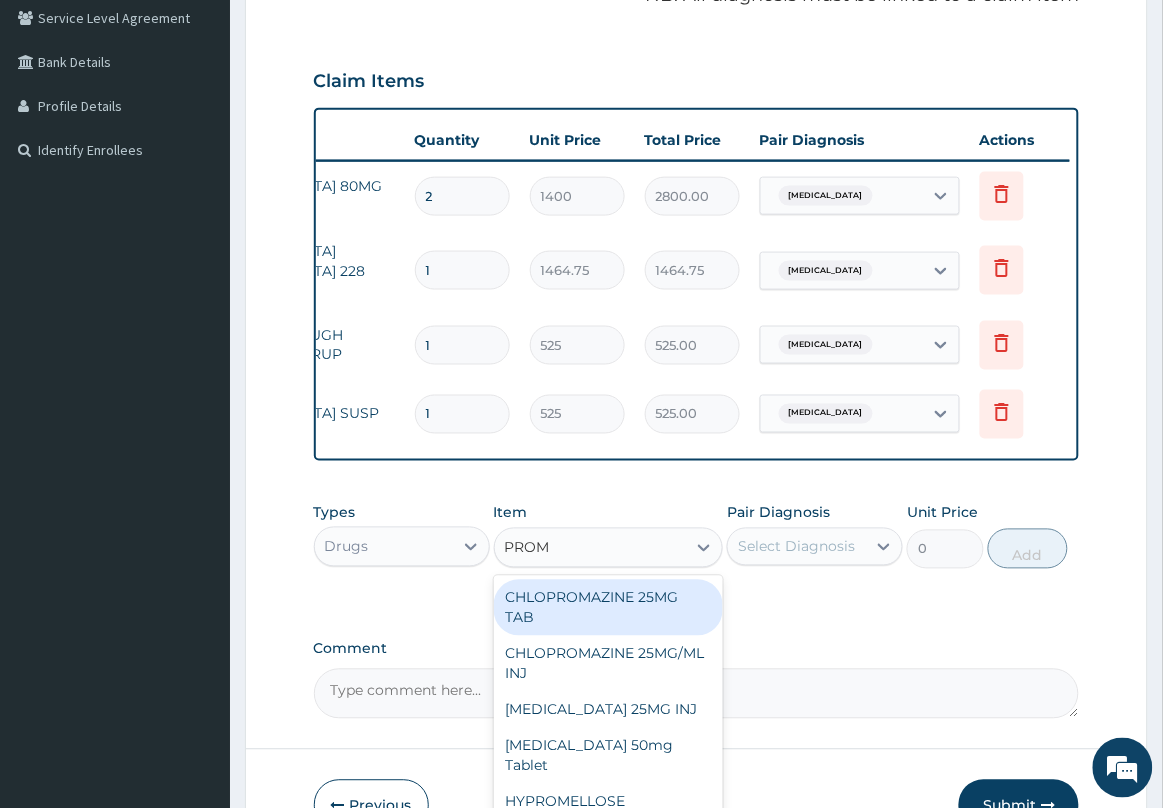 type on "PROME" 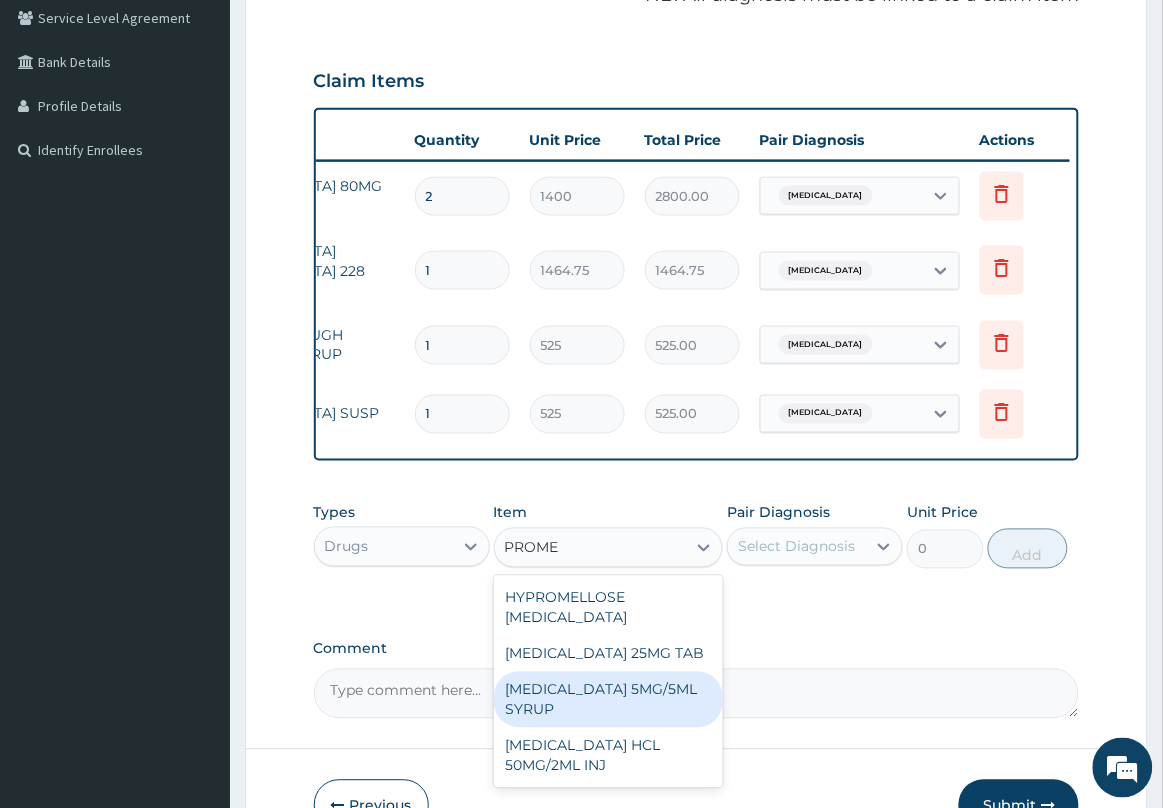 click on "PROMETHAZINE 5MG/5ML SYRUP" at bounding box center [609, 700] 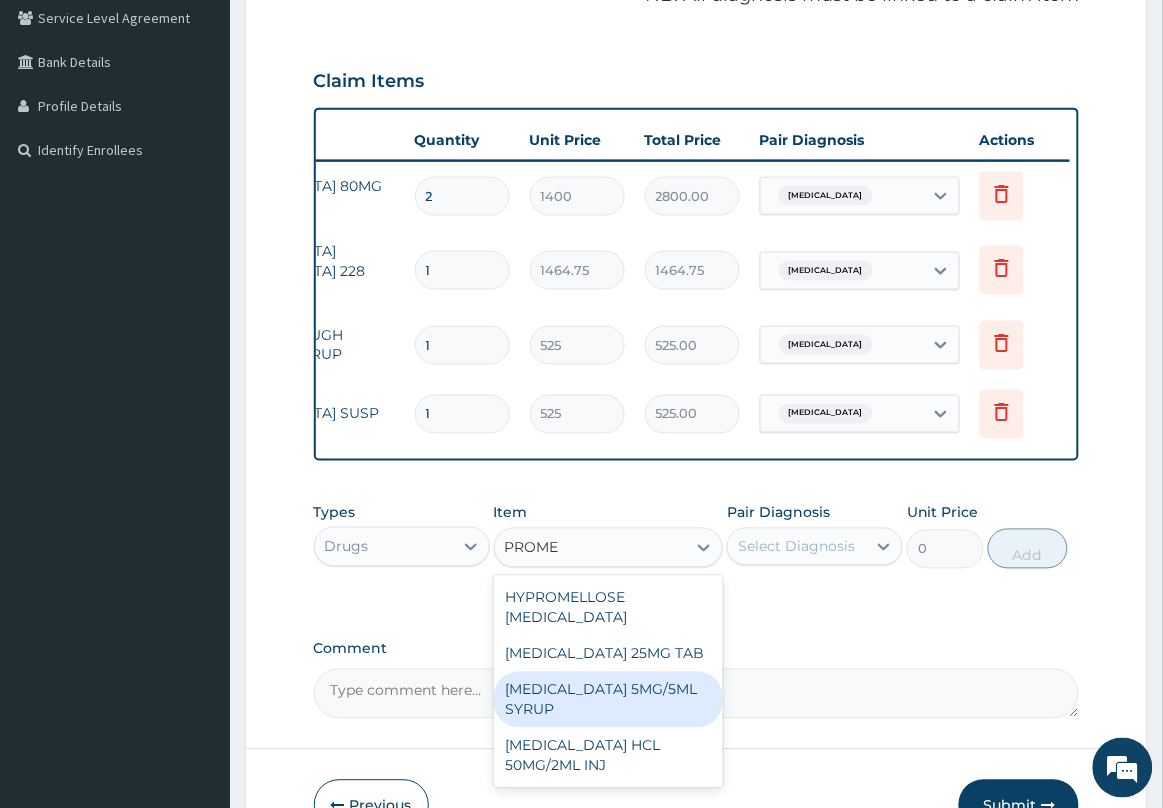 type 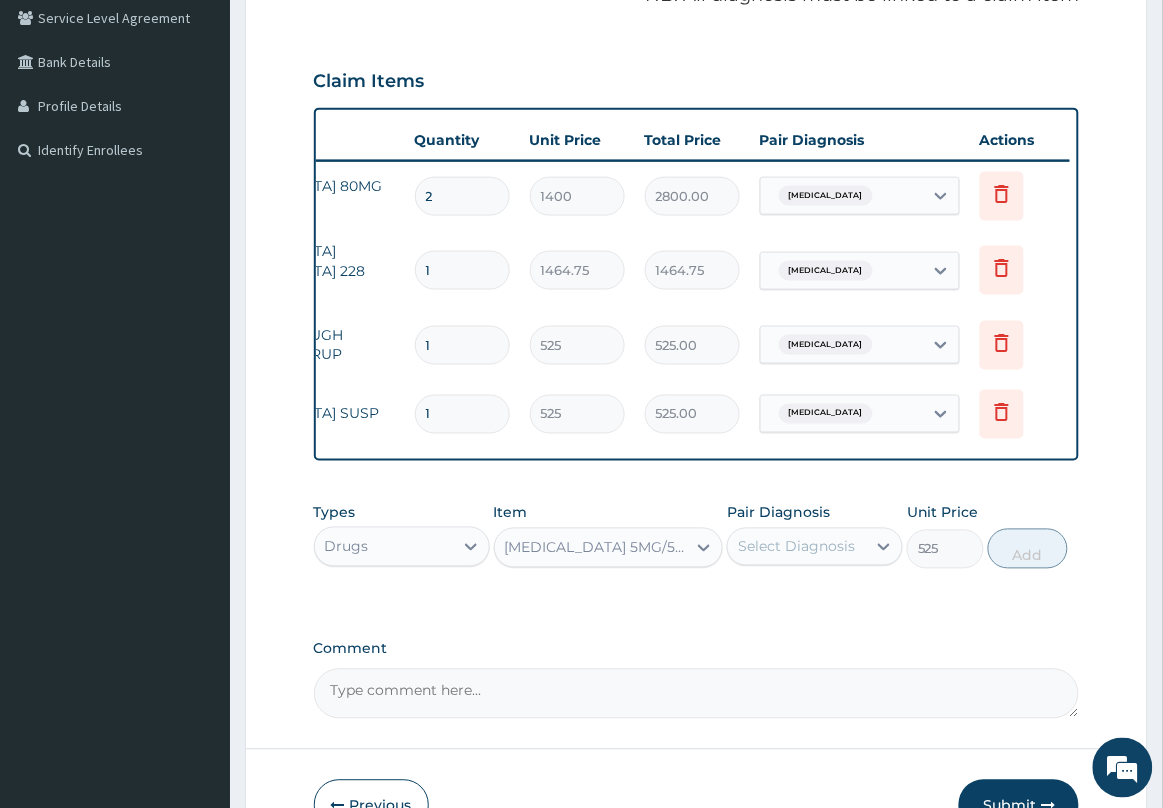 click on "Select Diagnosis" at bounding box center (796, 547) 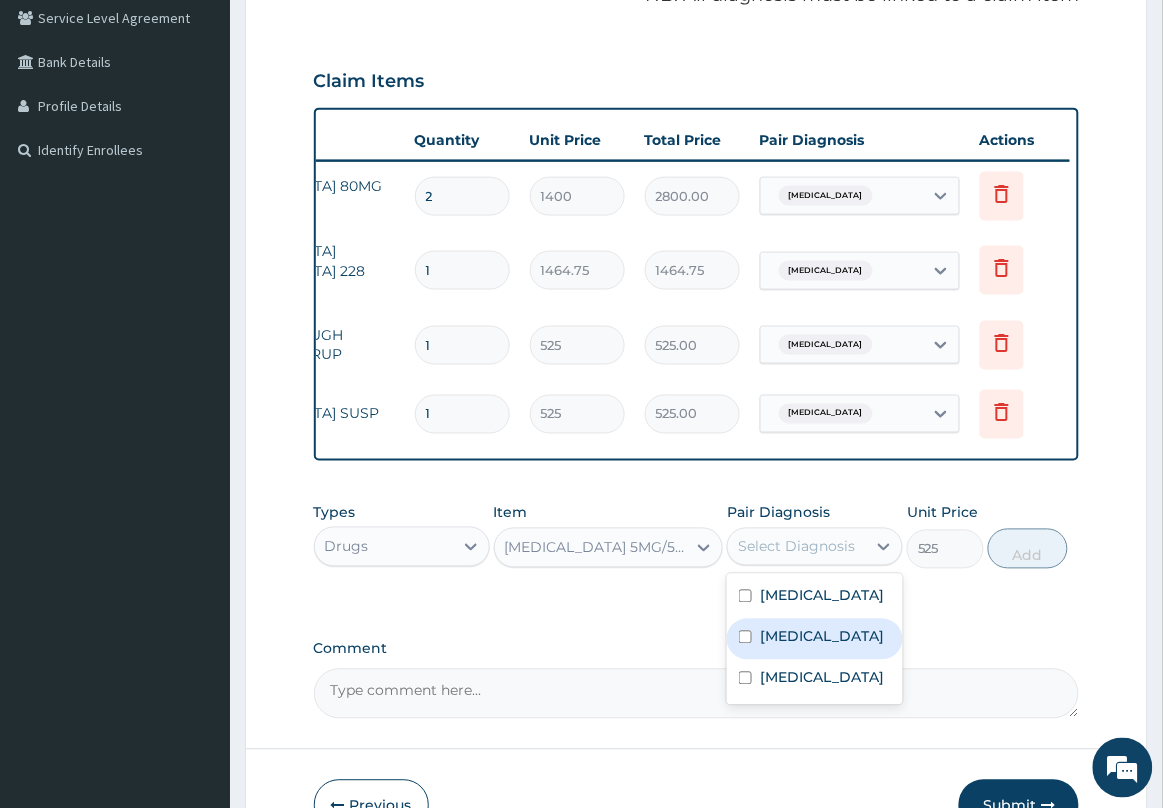 click on "Sepsis" at bounding box center (822, 637) 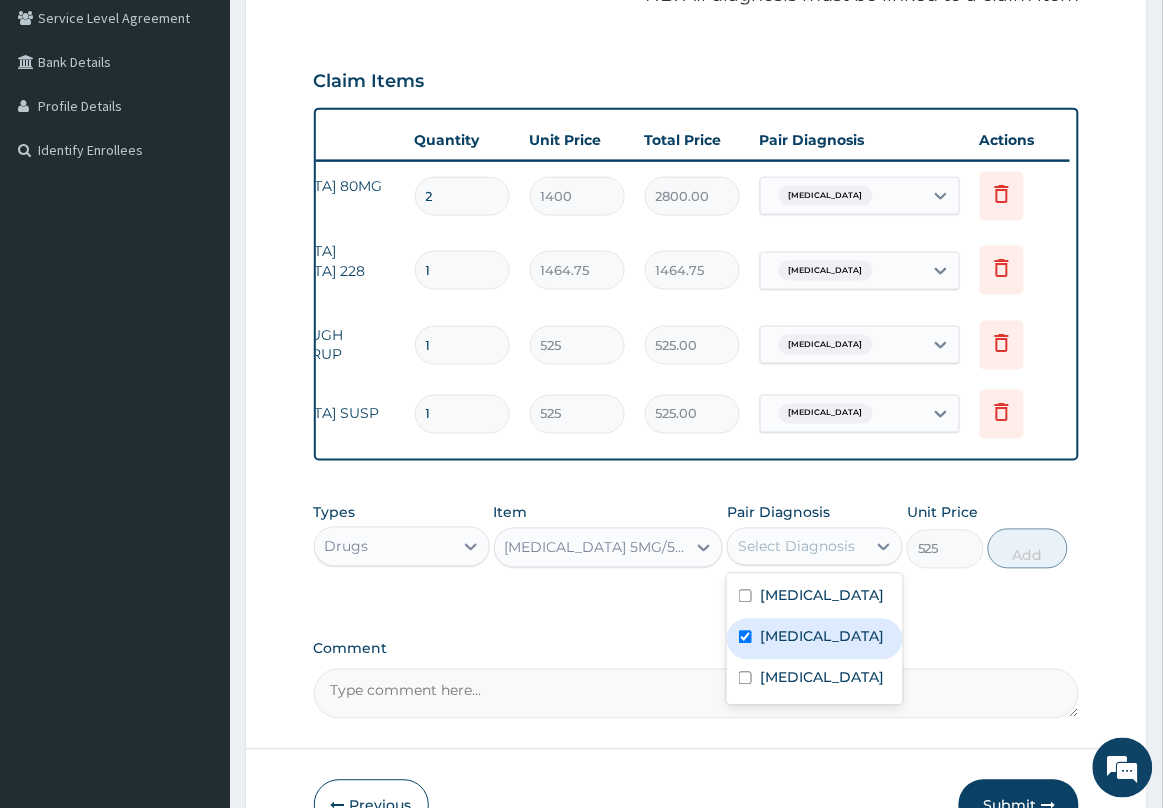 checkbox on "true" 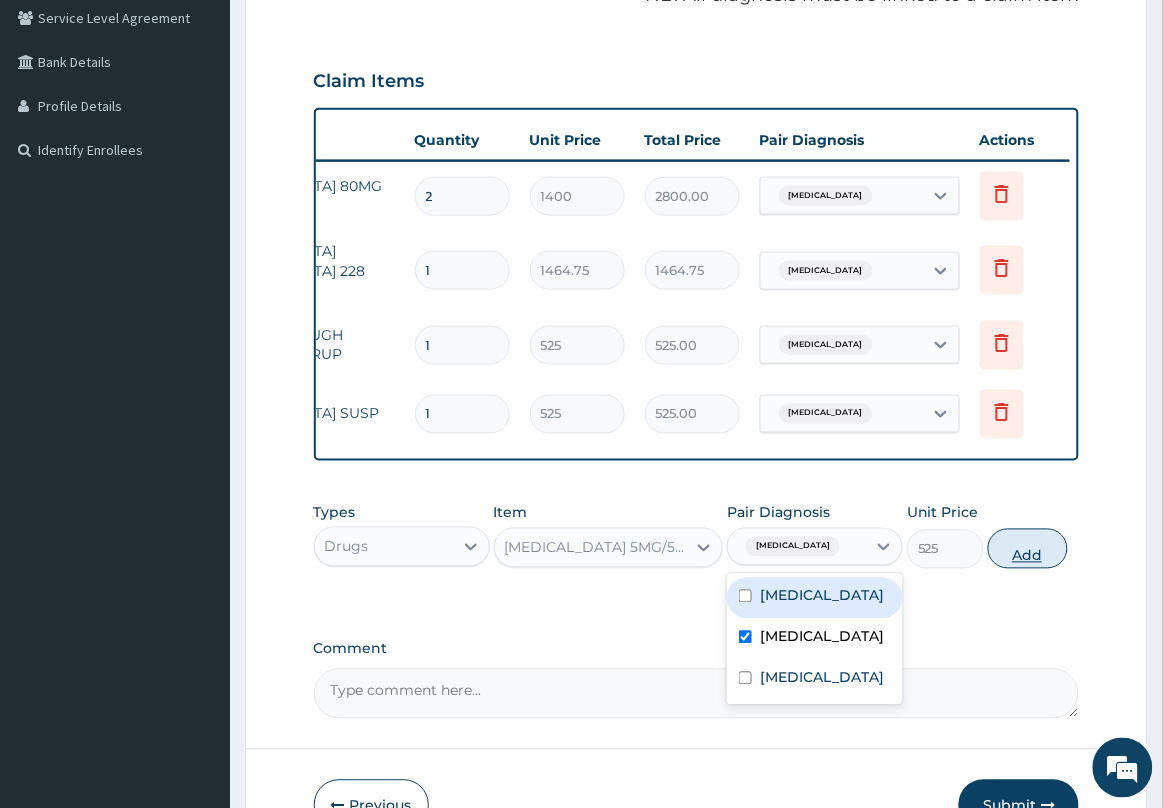 click on "Add" at bounding box center [1028, 549] 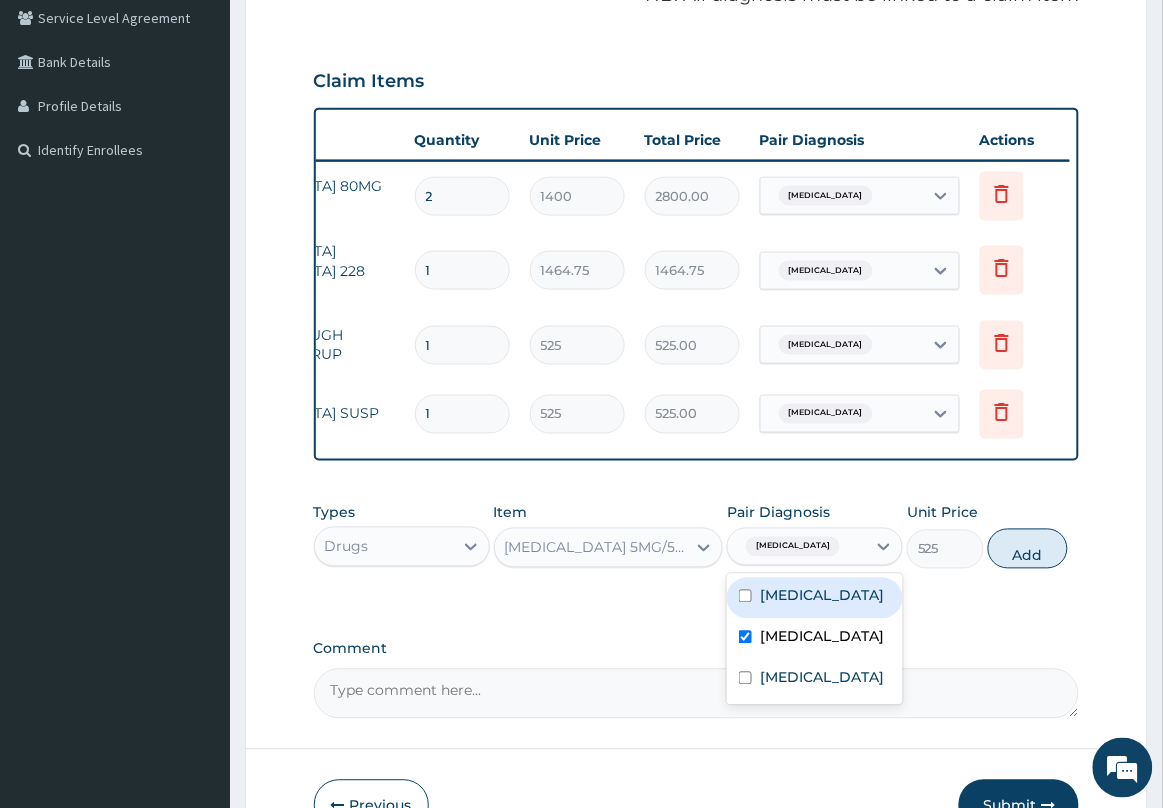 type on "0" 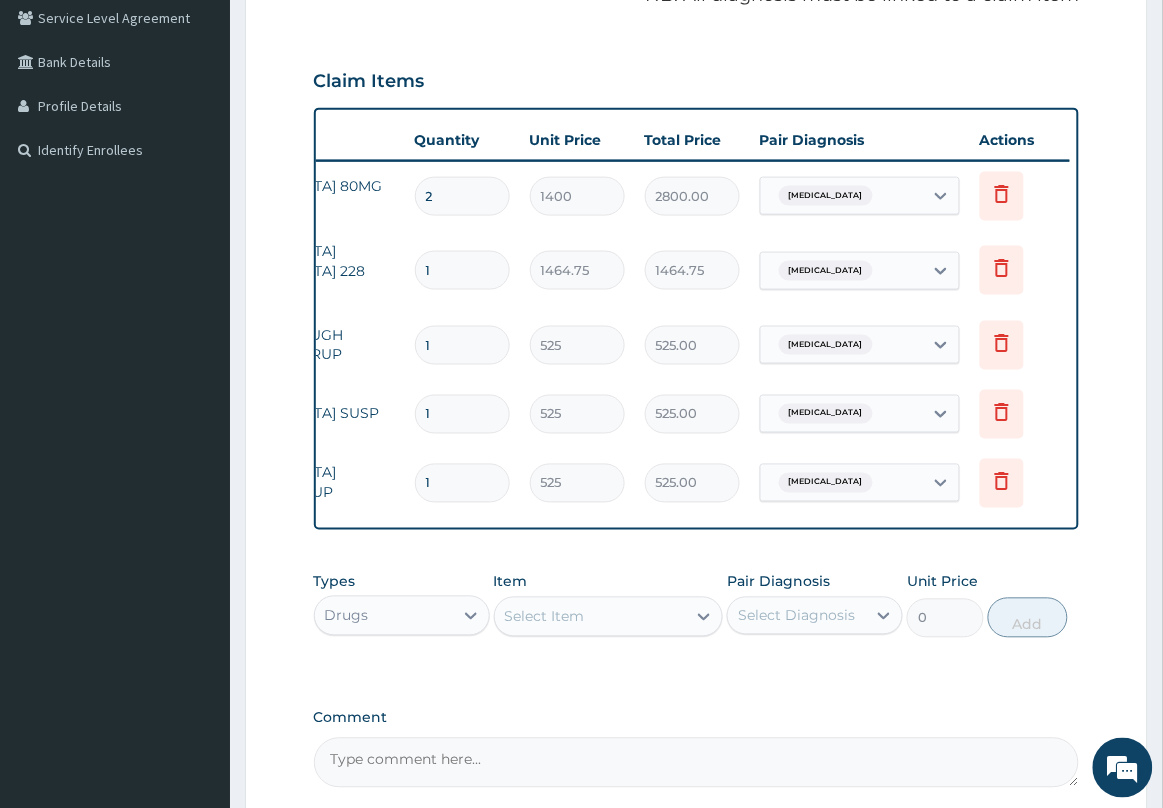 click on "Select Item" at bounding box center [591, 617] 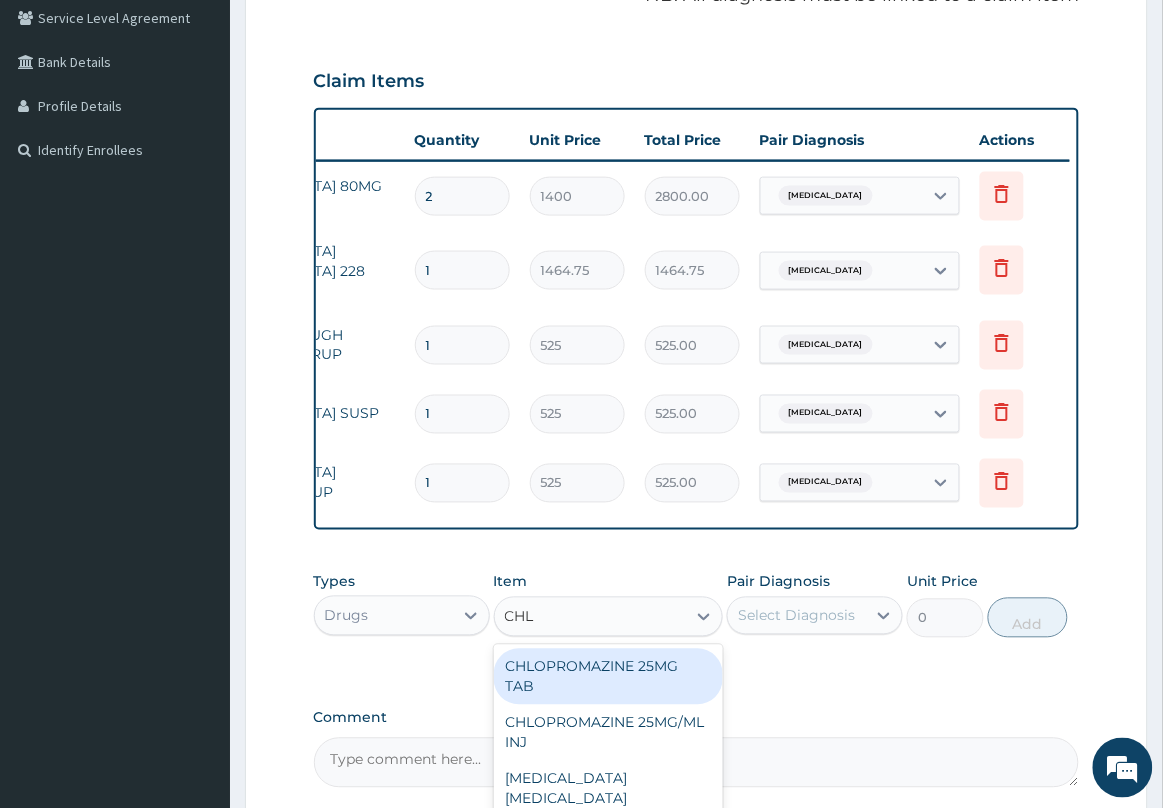 type on "CHLO" 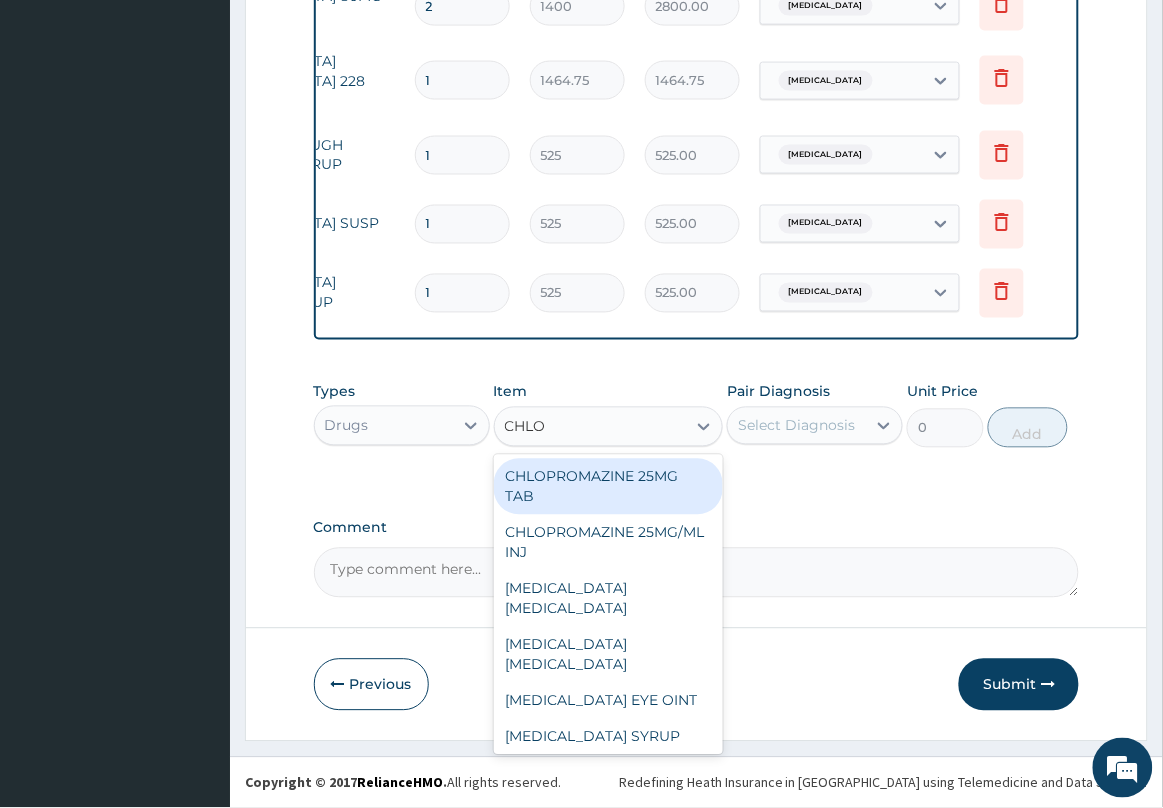 scroll, scrollTop: 627, scrollLeft: 0, axis: vertical 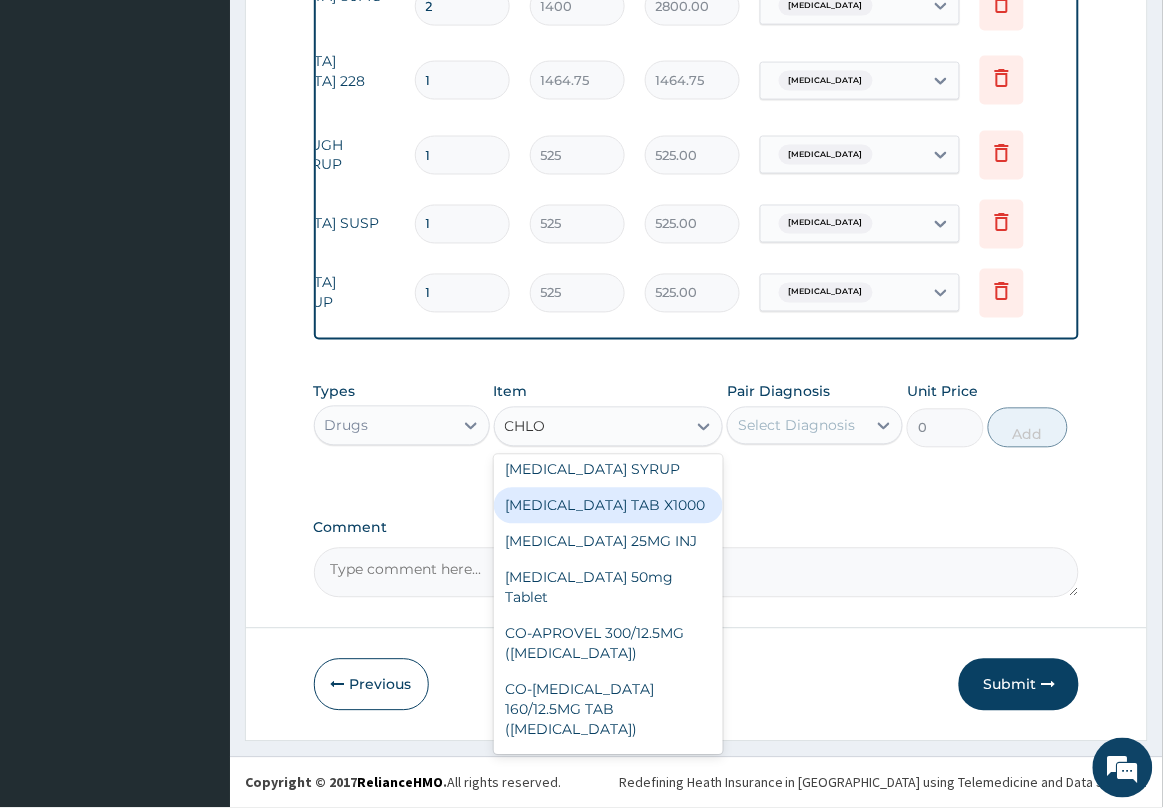 click on "CHLORPHENIRAMINE TAB X1000" at bounding box center [609, 506] 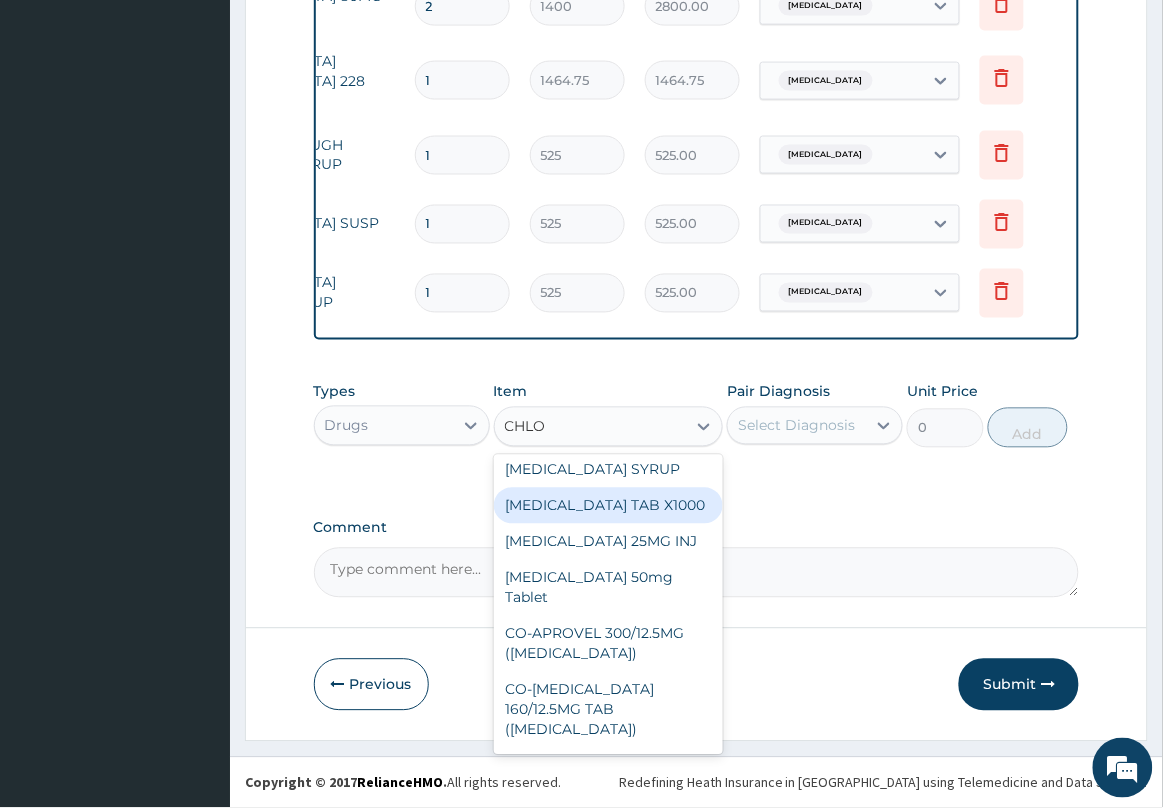 type 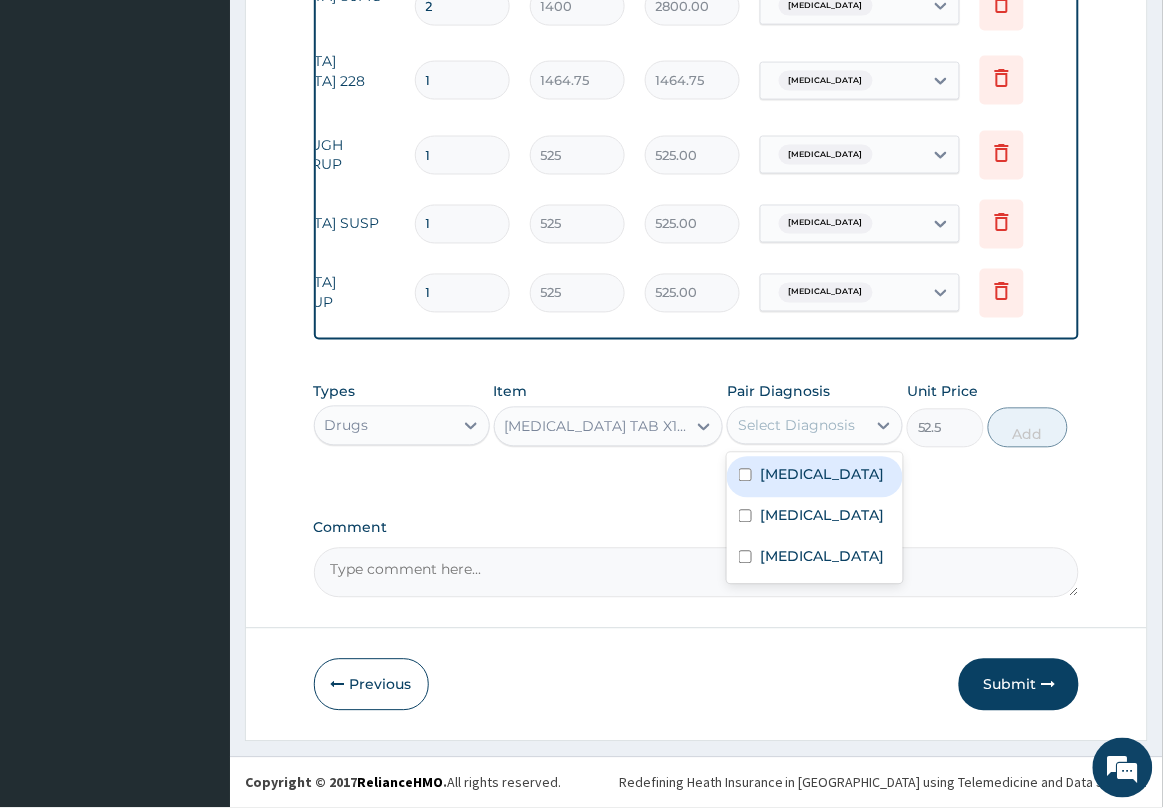 click on "Select Diagnosis" at bounding box center (796, 426) 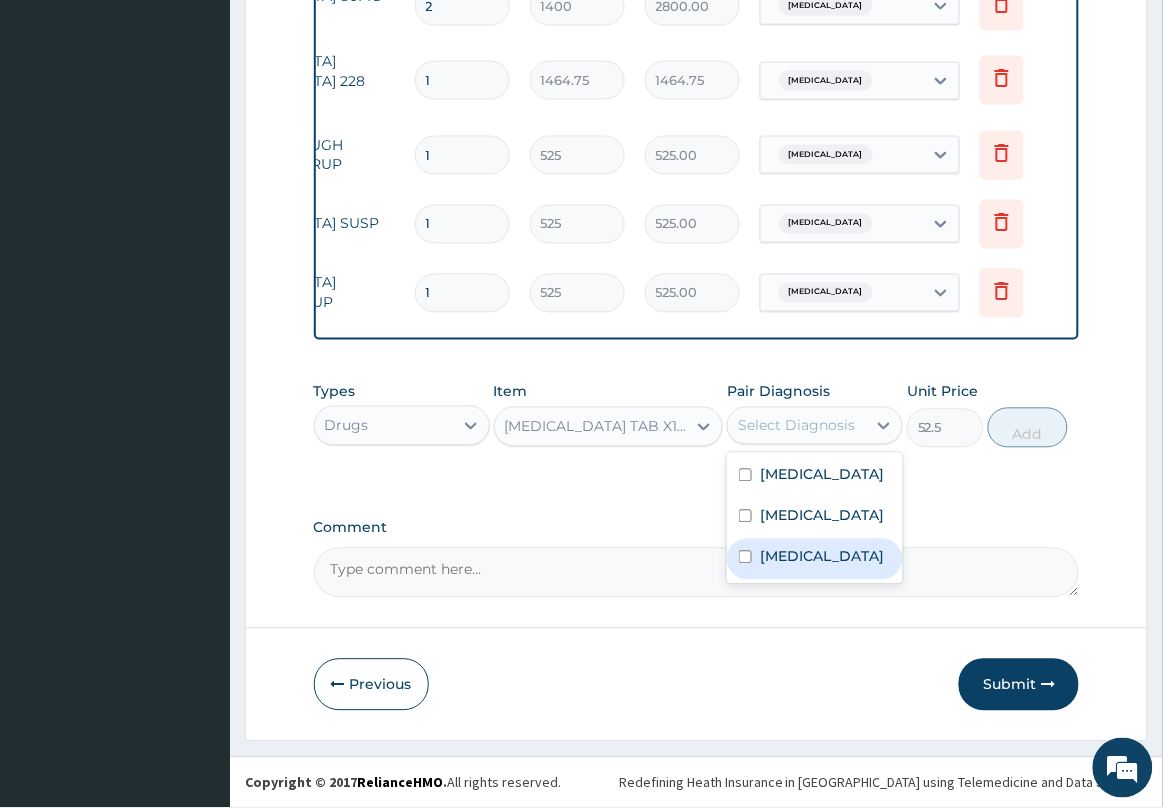 click on "Upper respiratory infection" at bounding box center (822, 557) 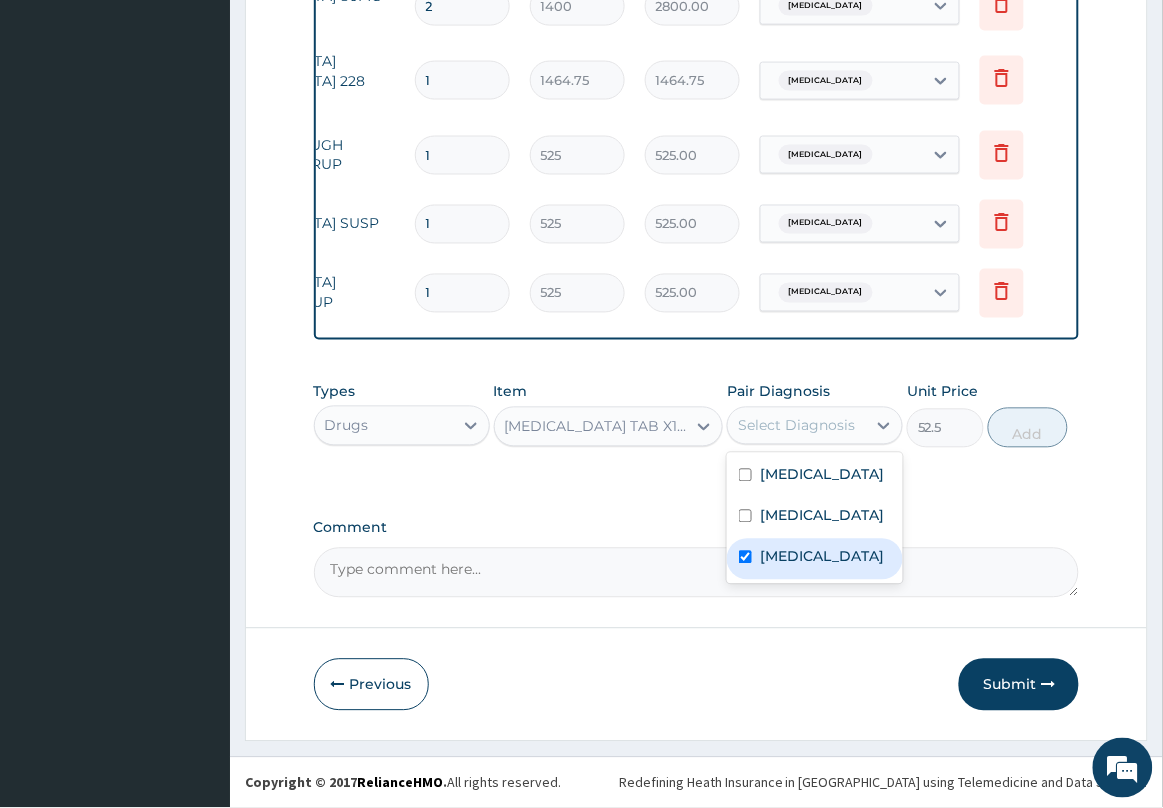 checkbox on "true" 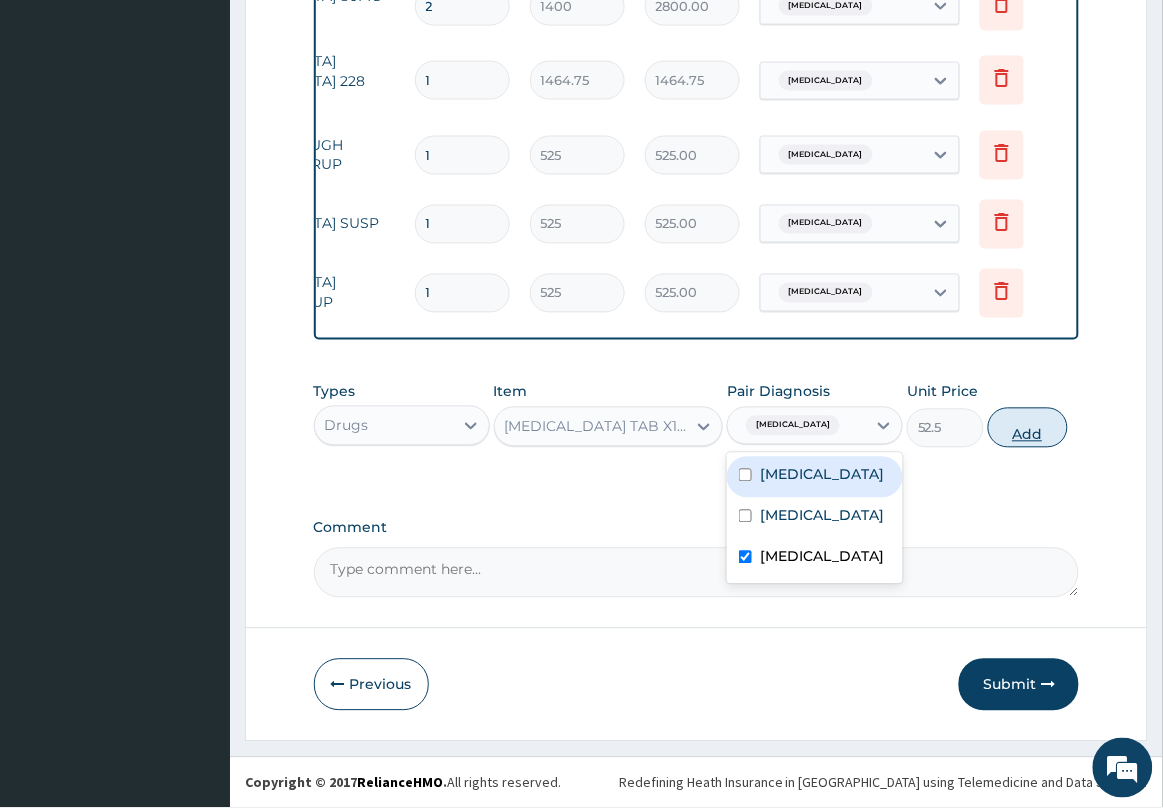 click on "Add" at bounding box center [1028, 428] 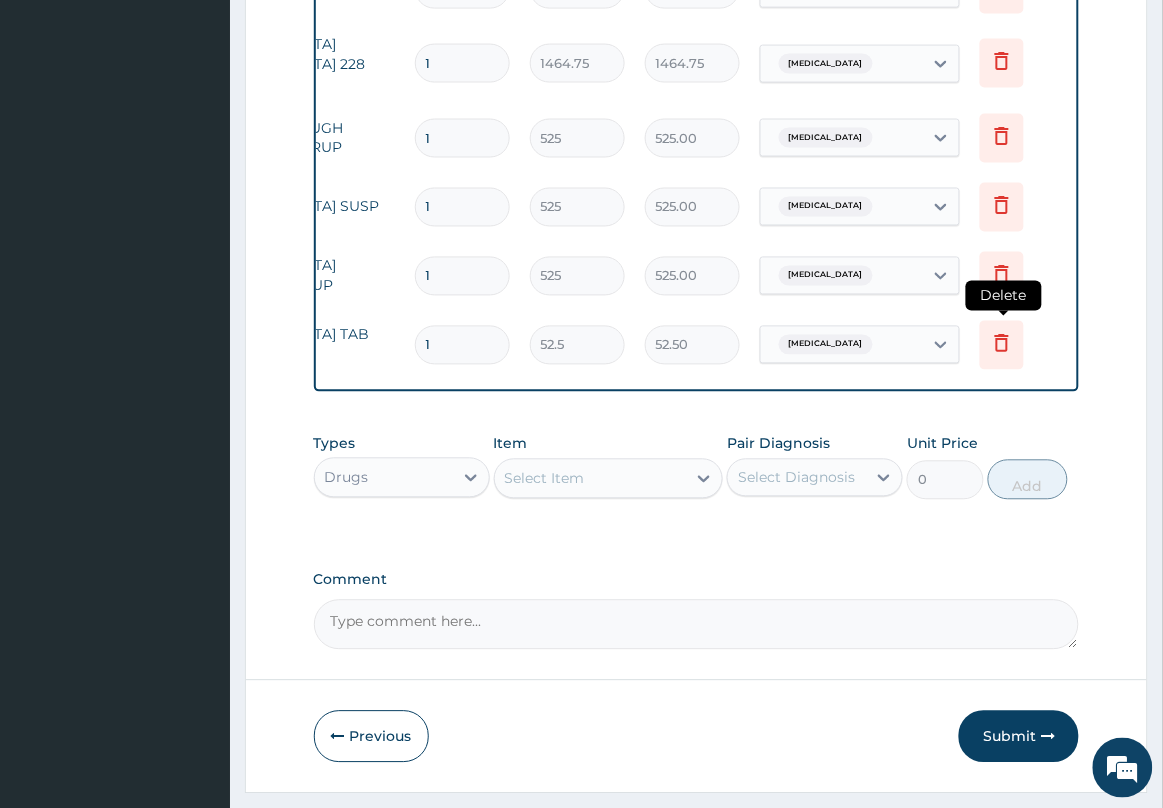 click 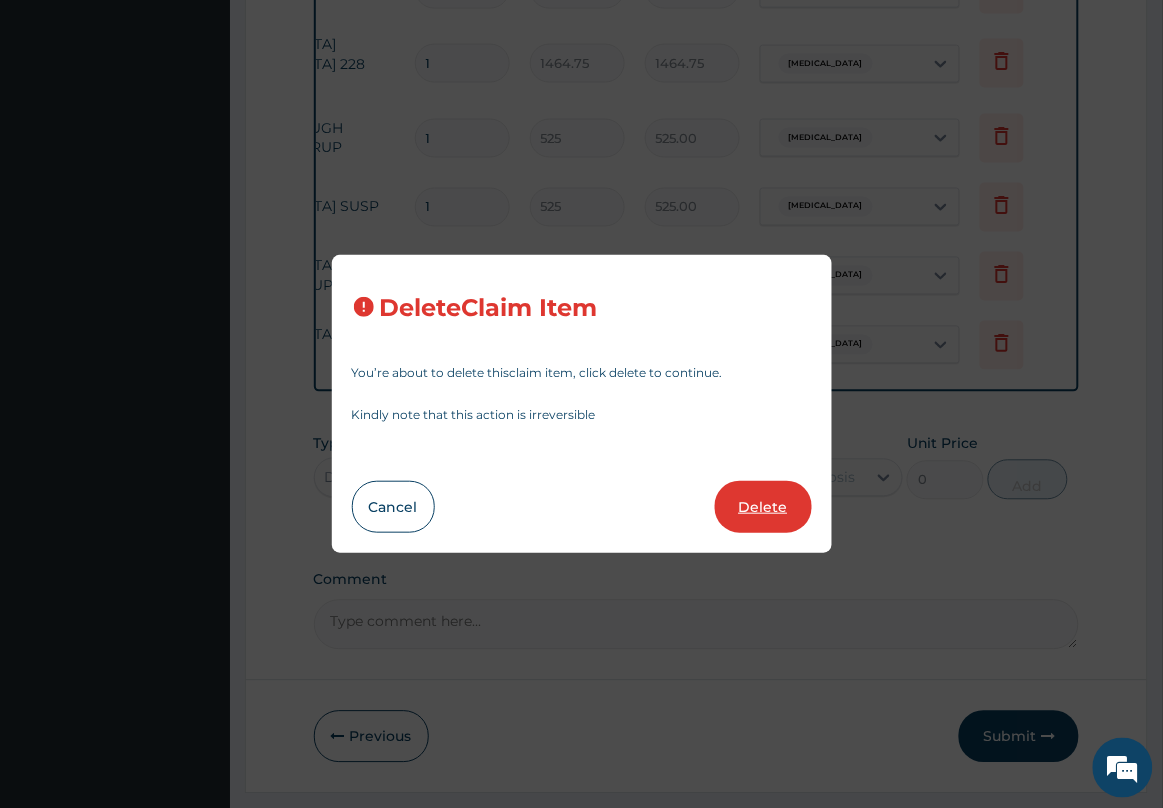 click on "Delete" at bounding box center [763, 507] 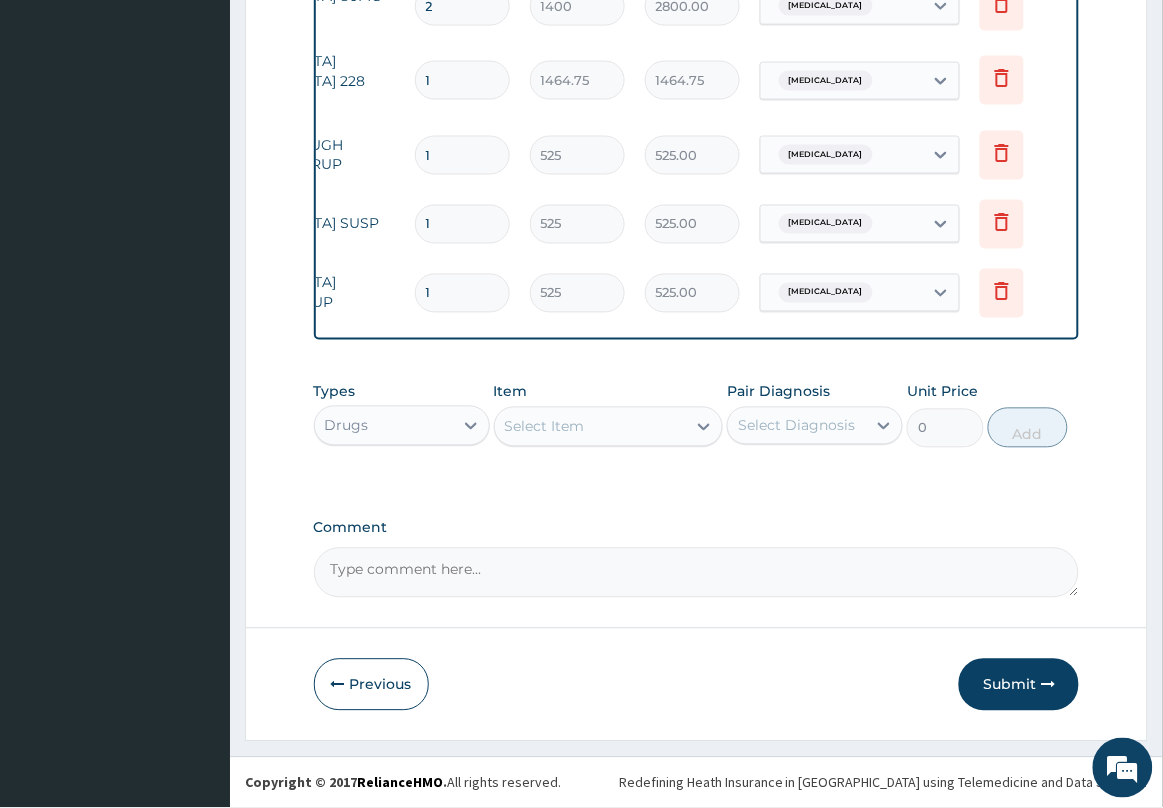 click on "Select Item" at bounding box center (591, 427) 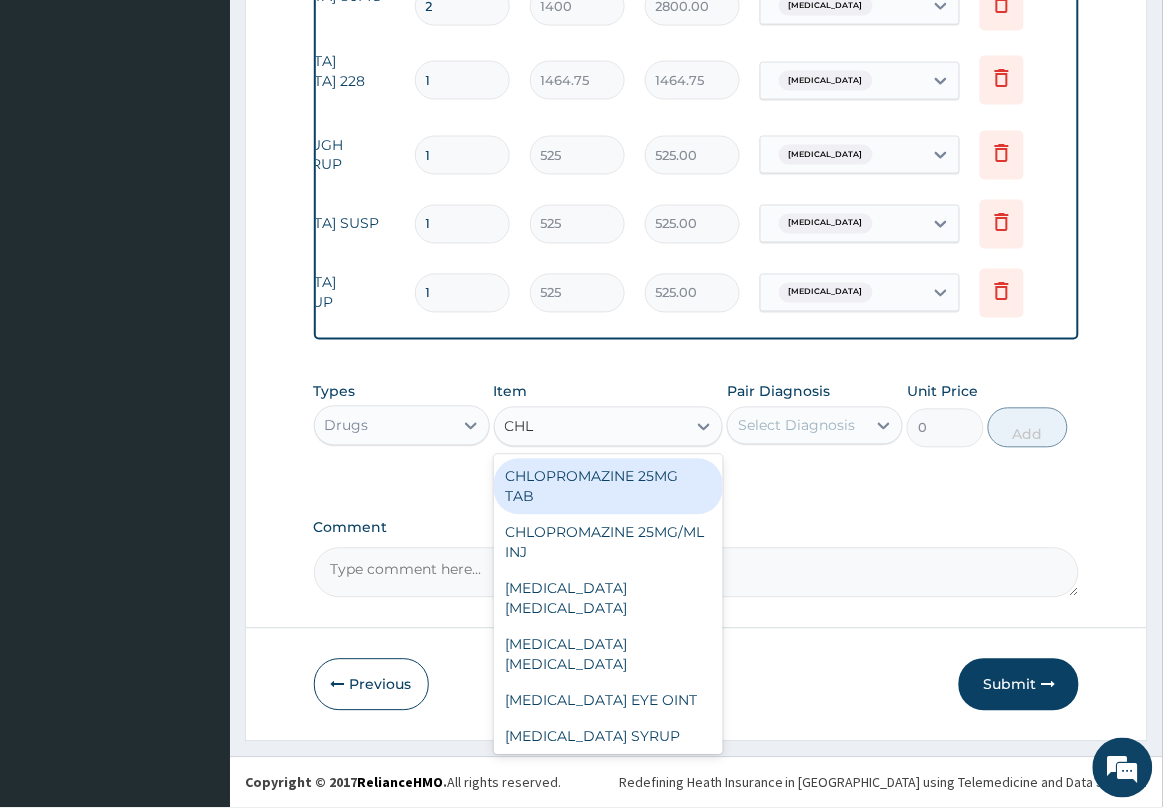 type on "CHLO" 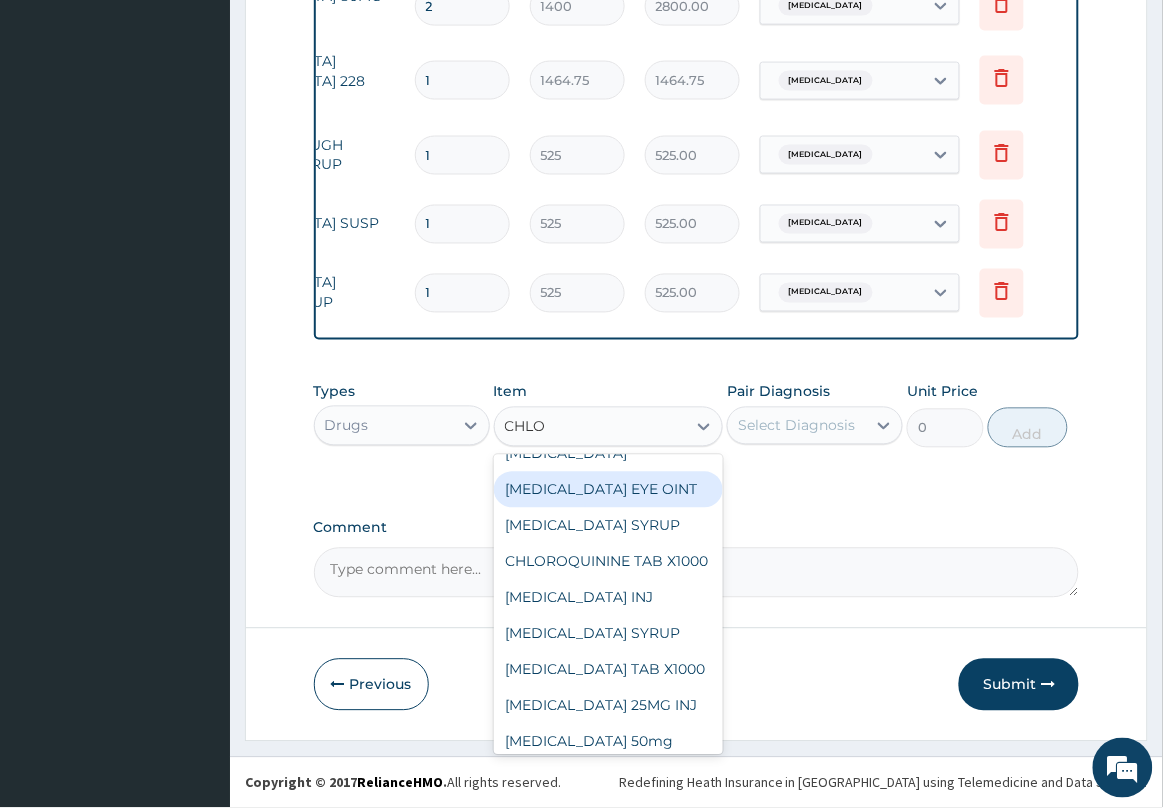 scroll, scrollTop: 250, scrollLeft: 0, axis: vertical 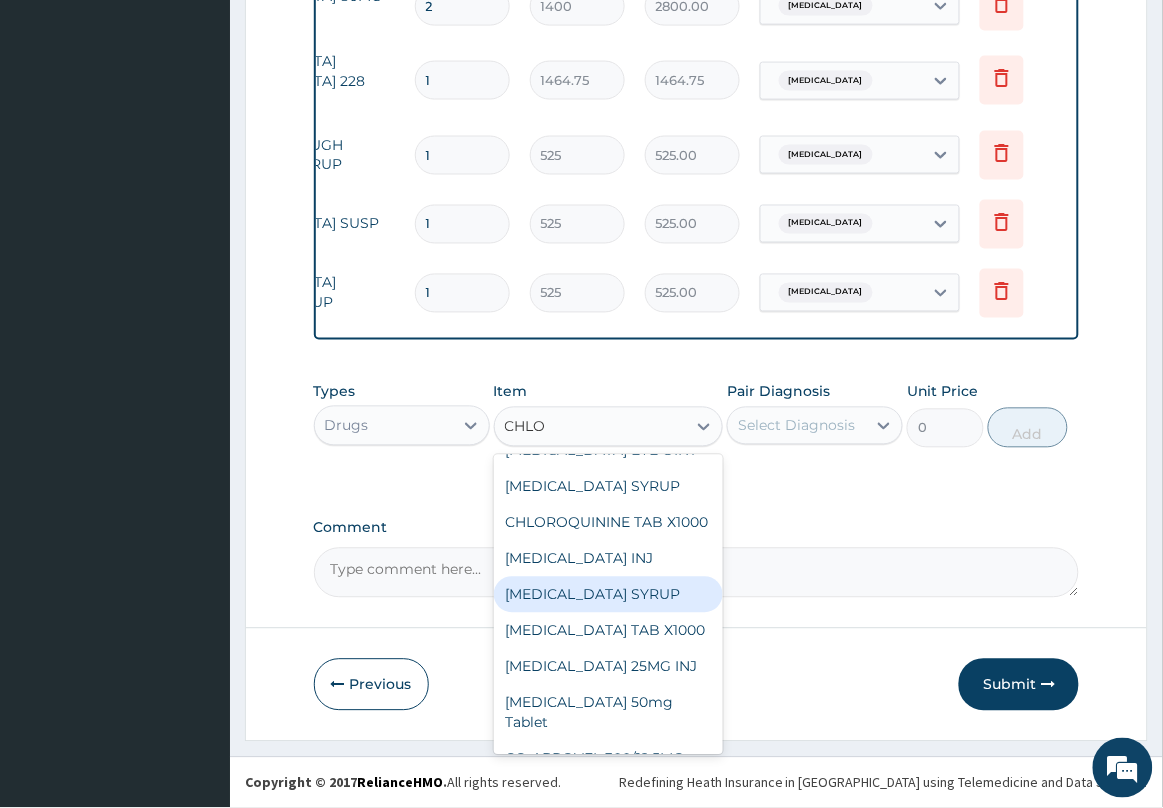 click on "CHLORPHENIRAMINE SYRUP" at bounding box center [609, 595] 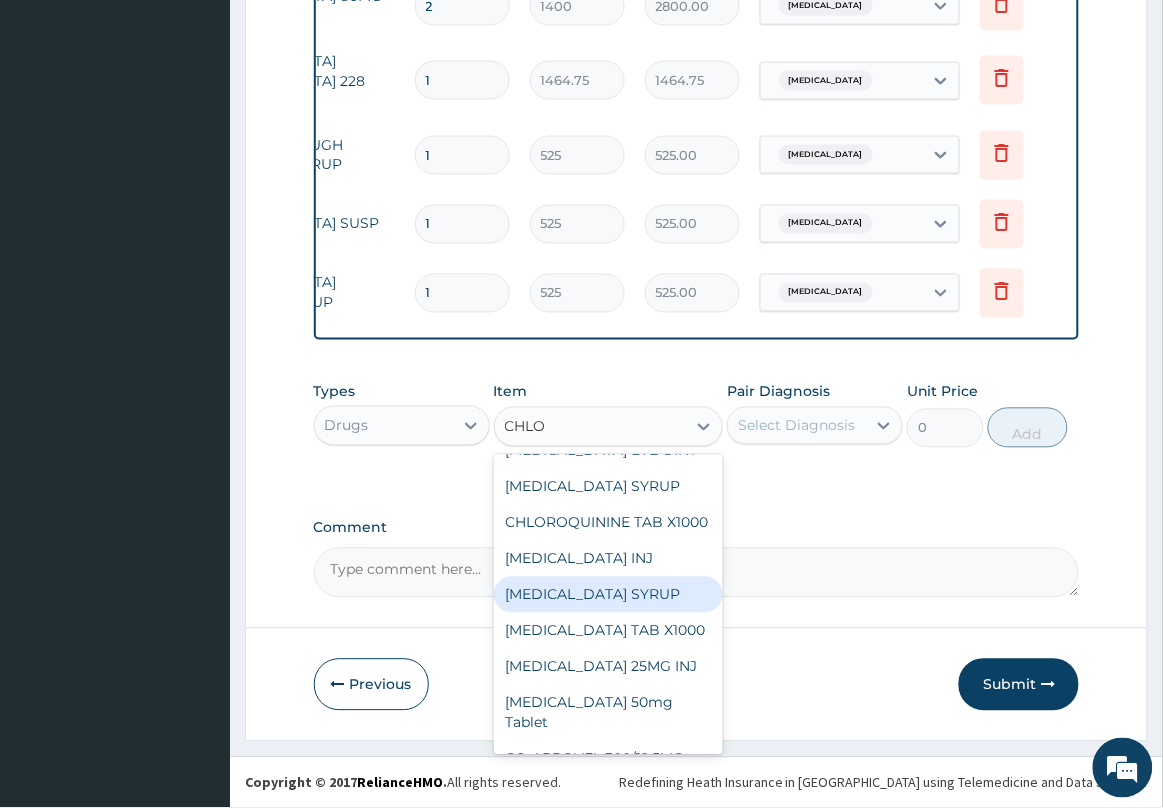 type 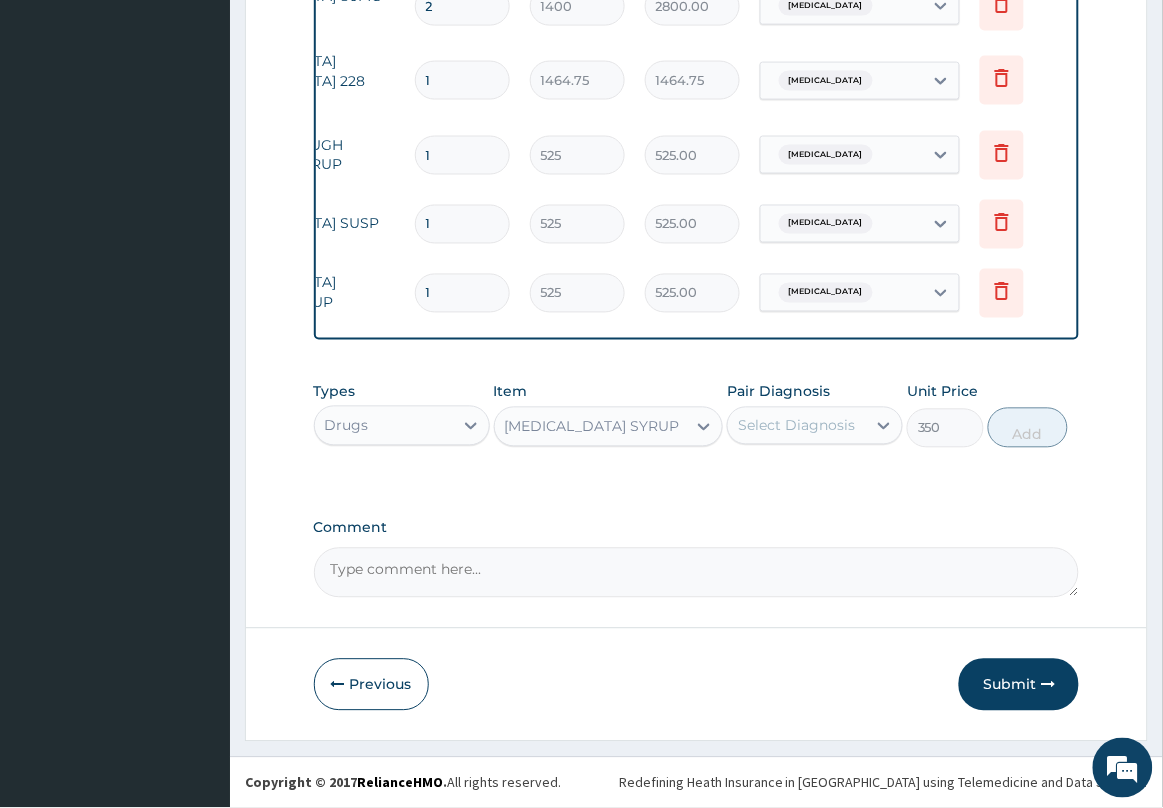 click on "Select Diagnosis" at bounding box center (797, 426) 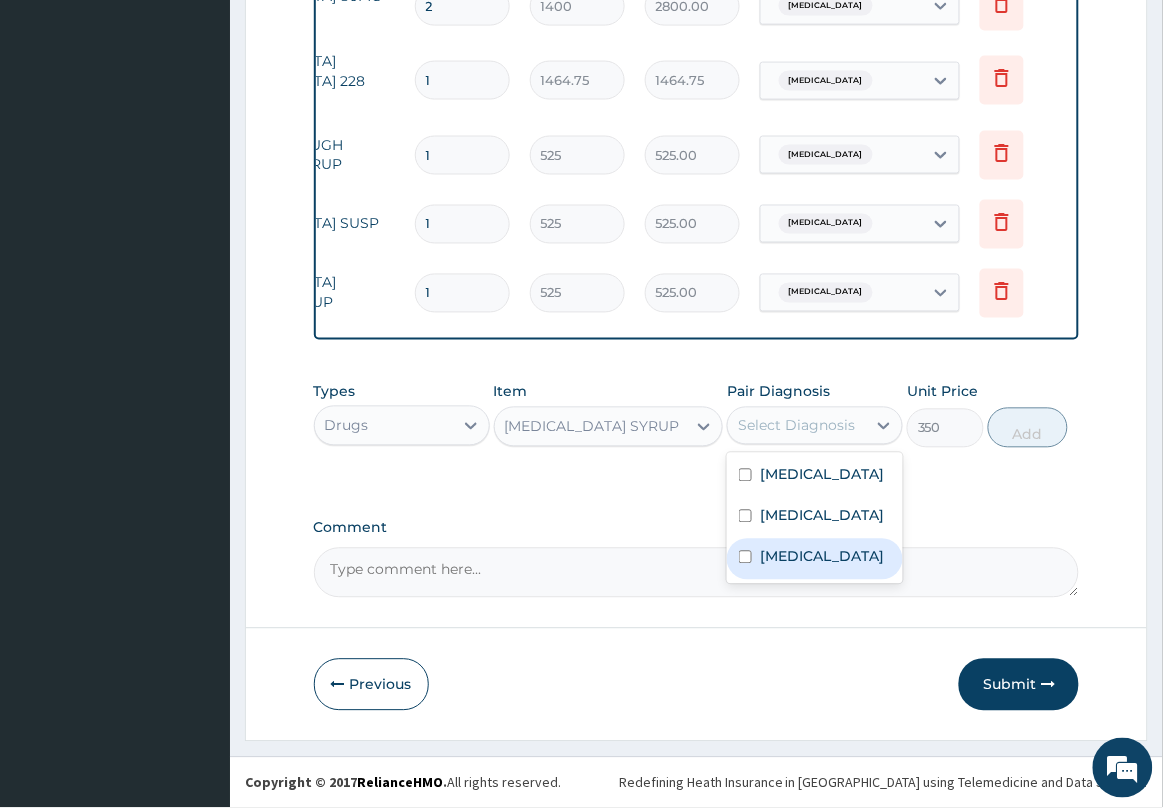 click on "Upper respiratory infection" at bounding box center (822, 557) 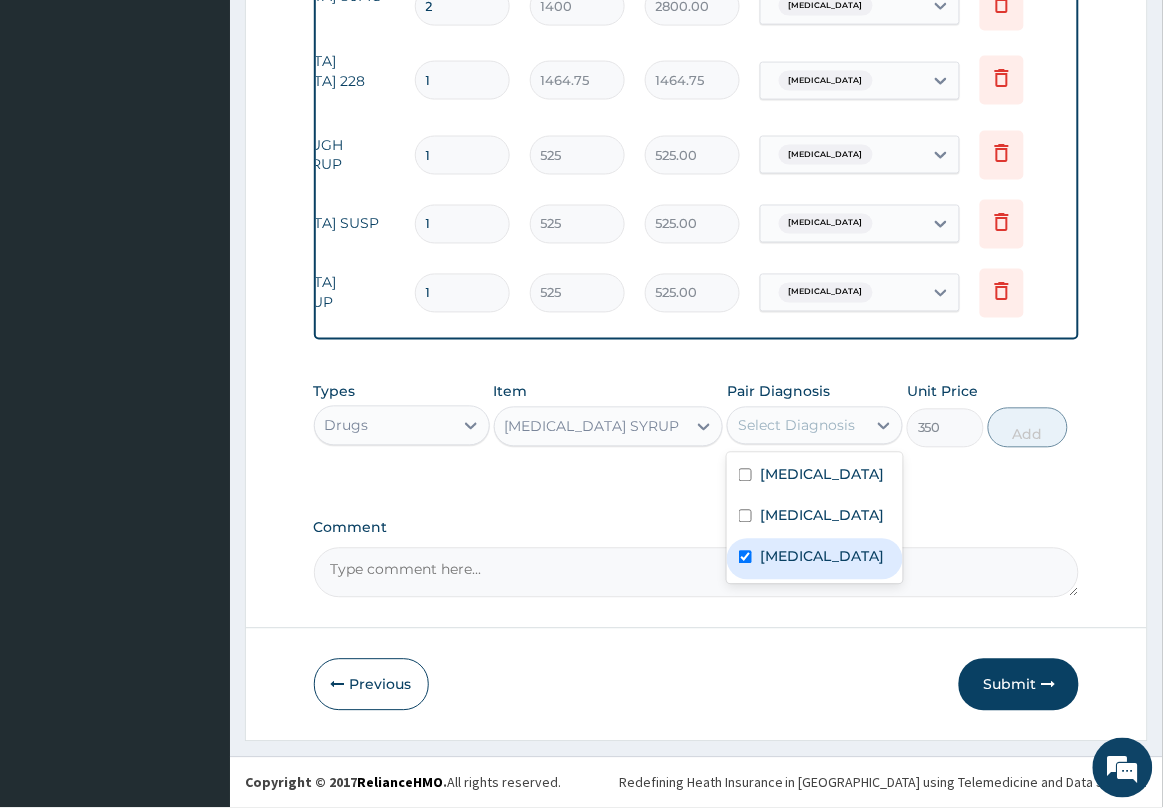 checkbox on "true" 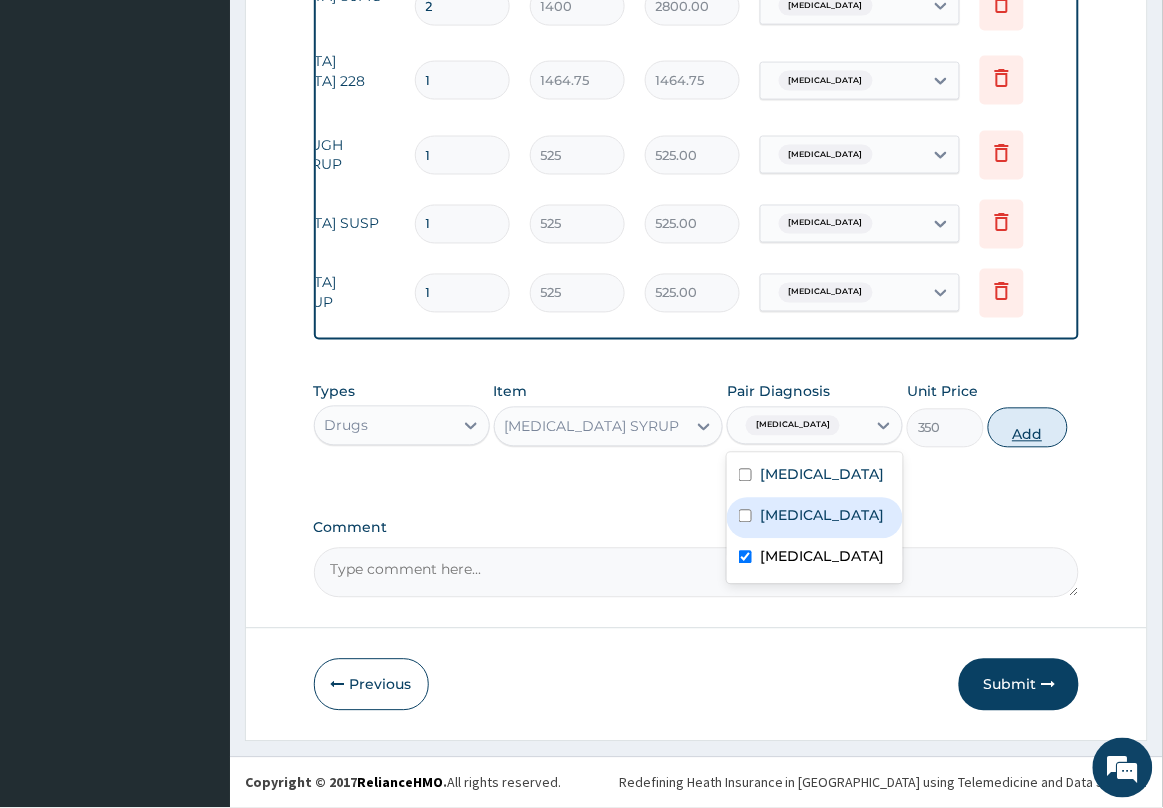 click on "Add" at bounding box center [1028, 428] 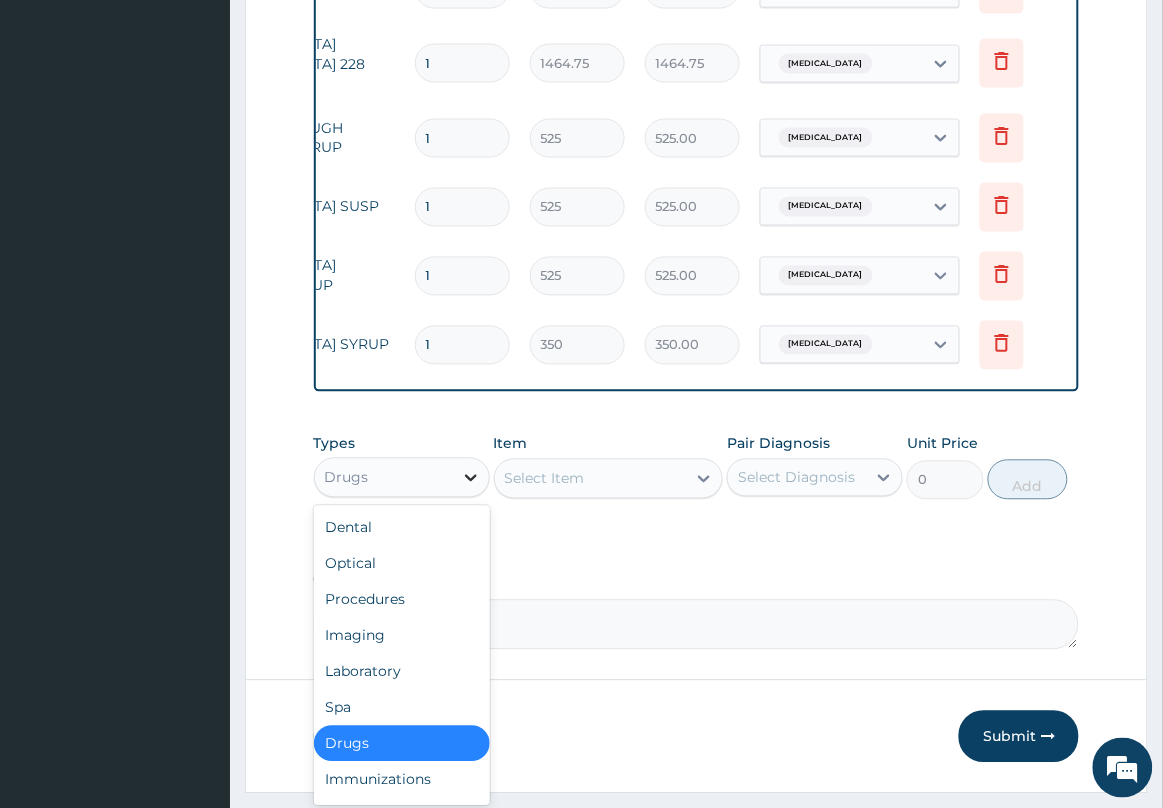 click at bounding box center (471, 478) 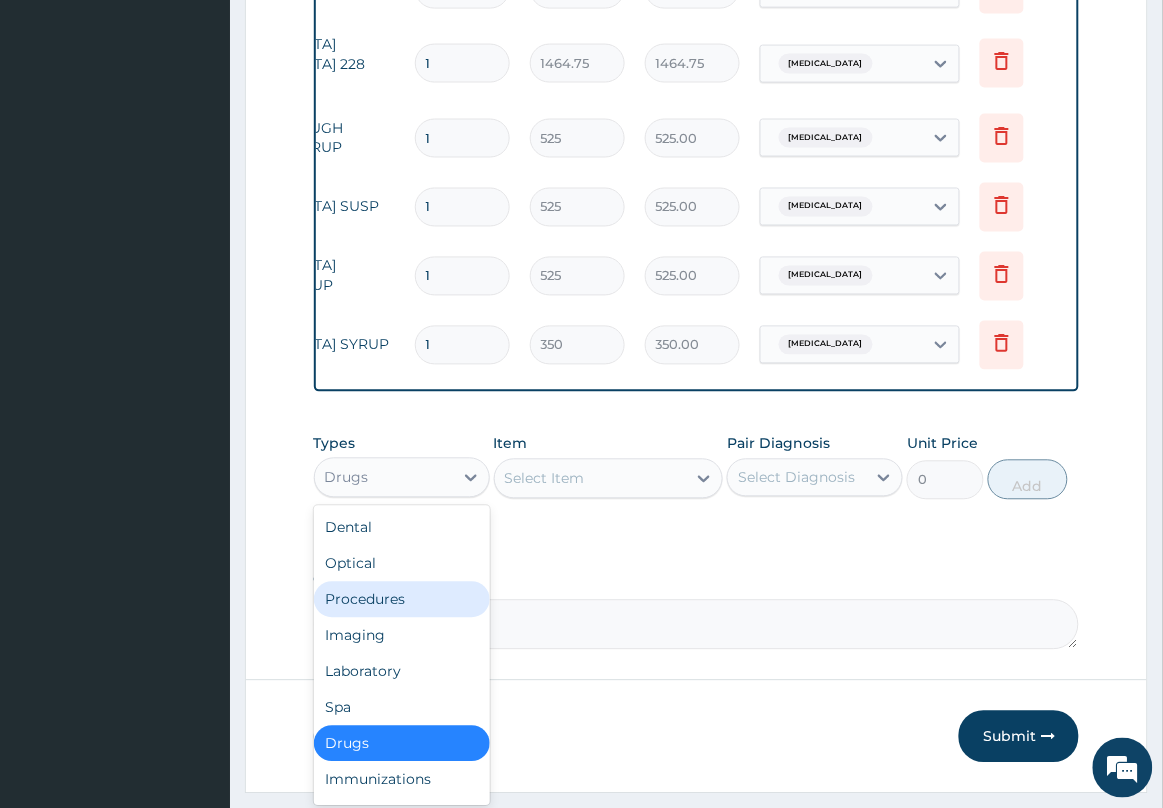 click on "Procedures" at bounding box center [402, 600] 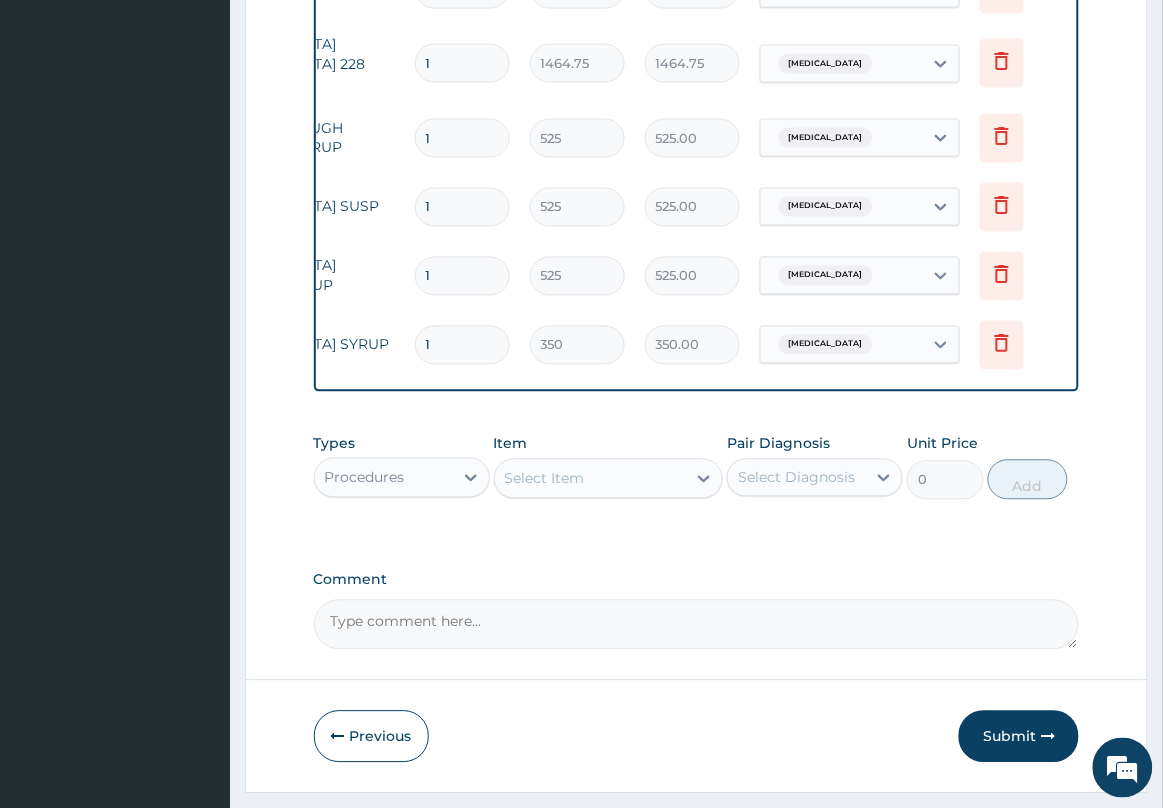 click on "Select Item" at bounding box center (591, 479) 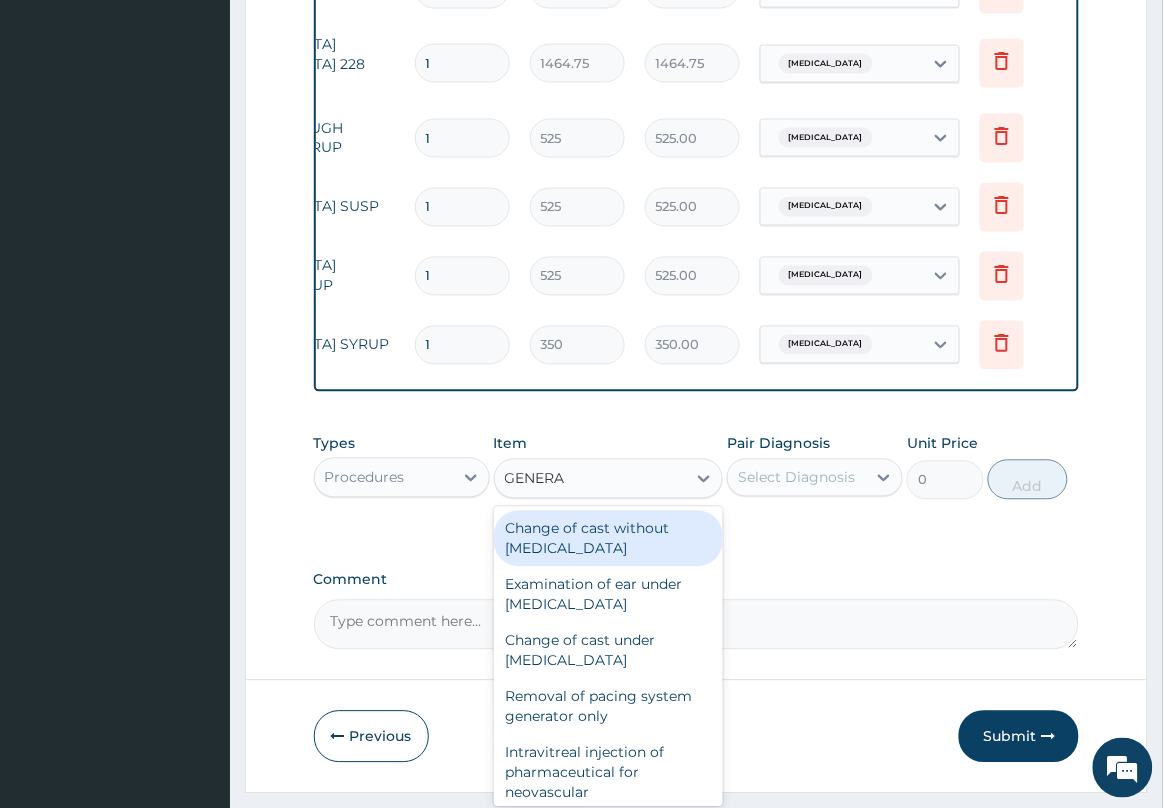 type on "GENERAL" 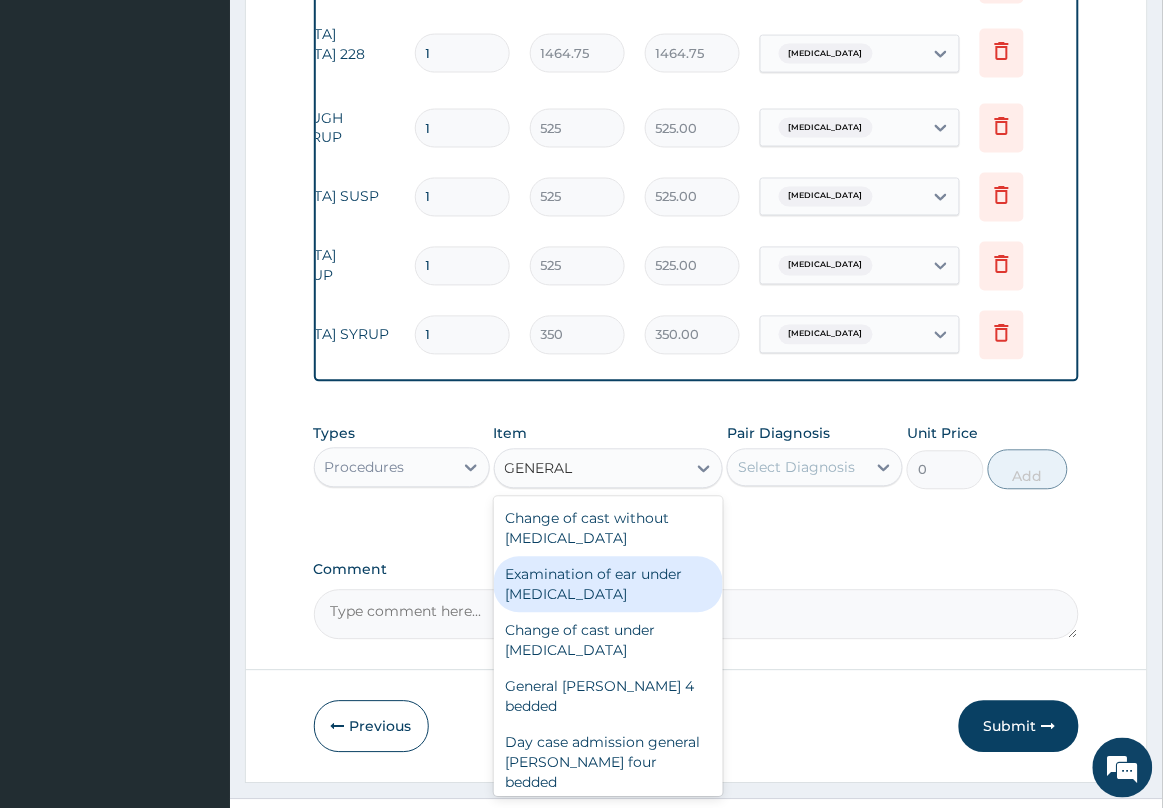 scroll, scrollTop: 696, scrollLeft: 0, axis: vertical 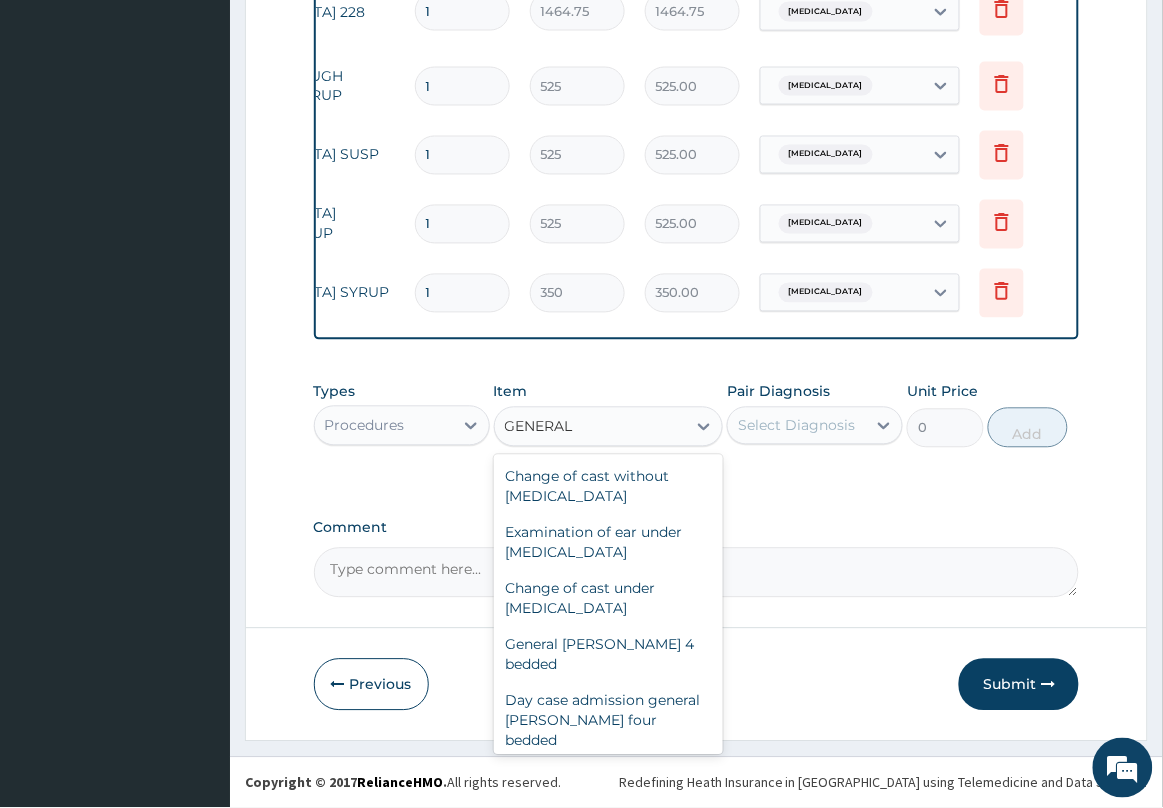 click on "General practitioner Consultation first outpatient consultation" at bounding box center [609, 797] 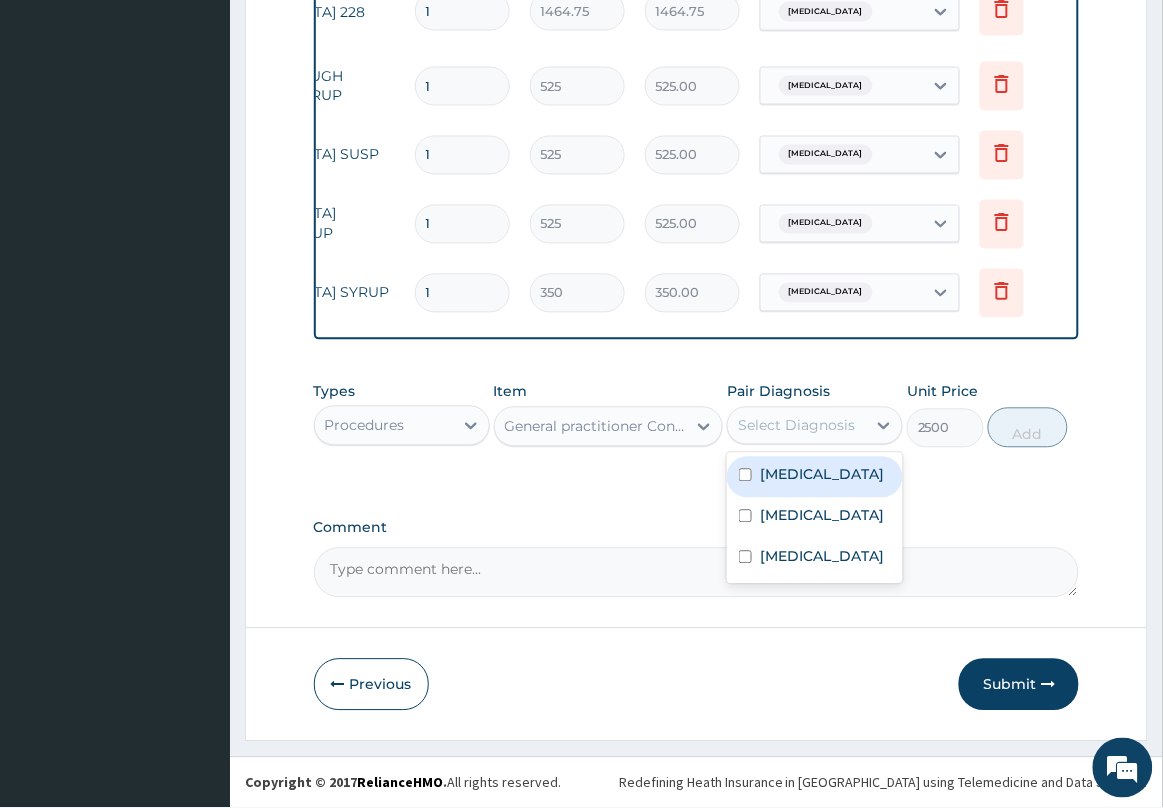 click on "Select Diagnosis" at bounding box center (797, 426) 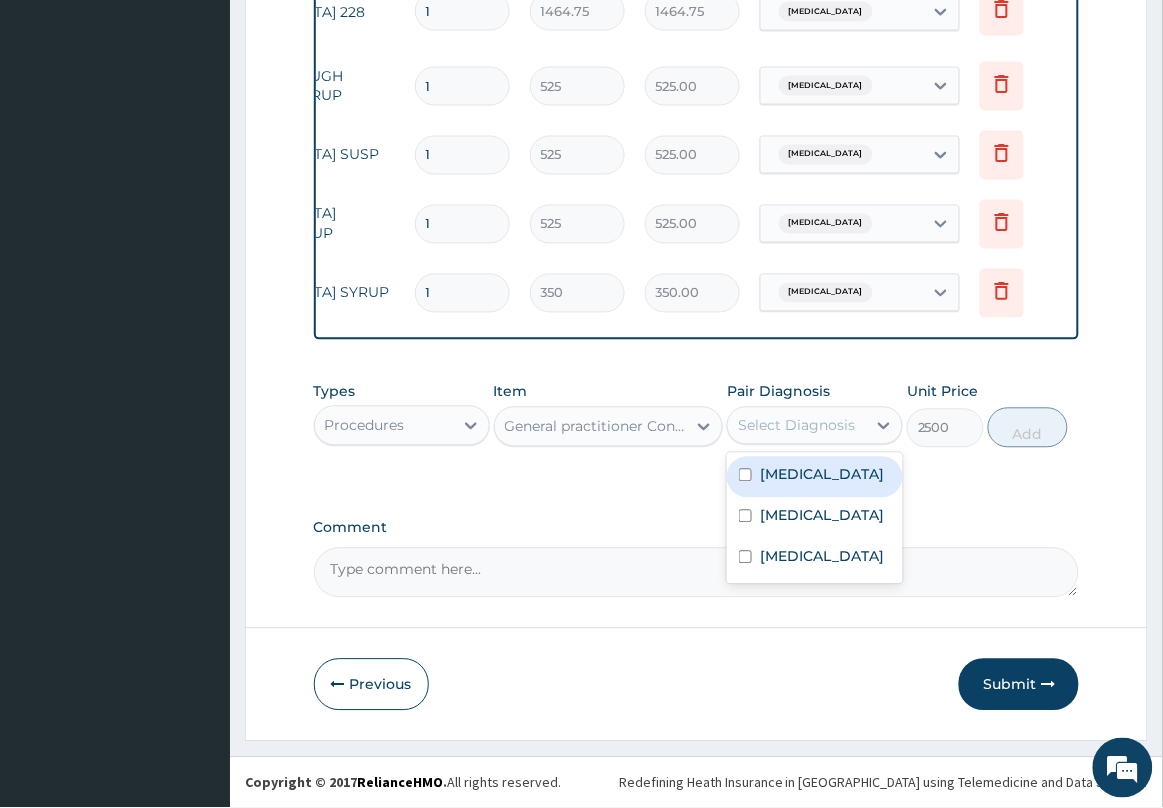 drag, startPoint x: 831, startPoint y: 476, endPoint x: 1050, endPoint y: 412, distance: 228.16003 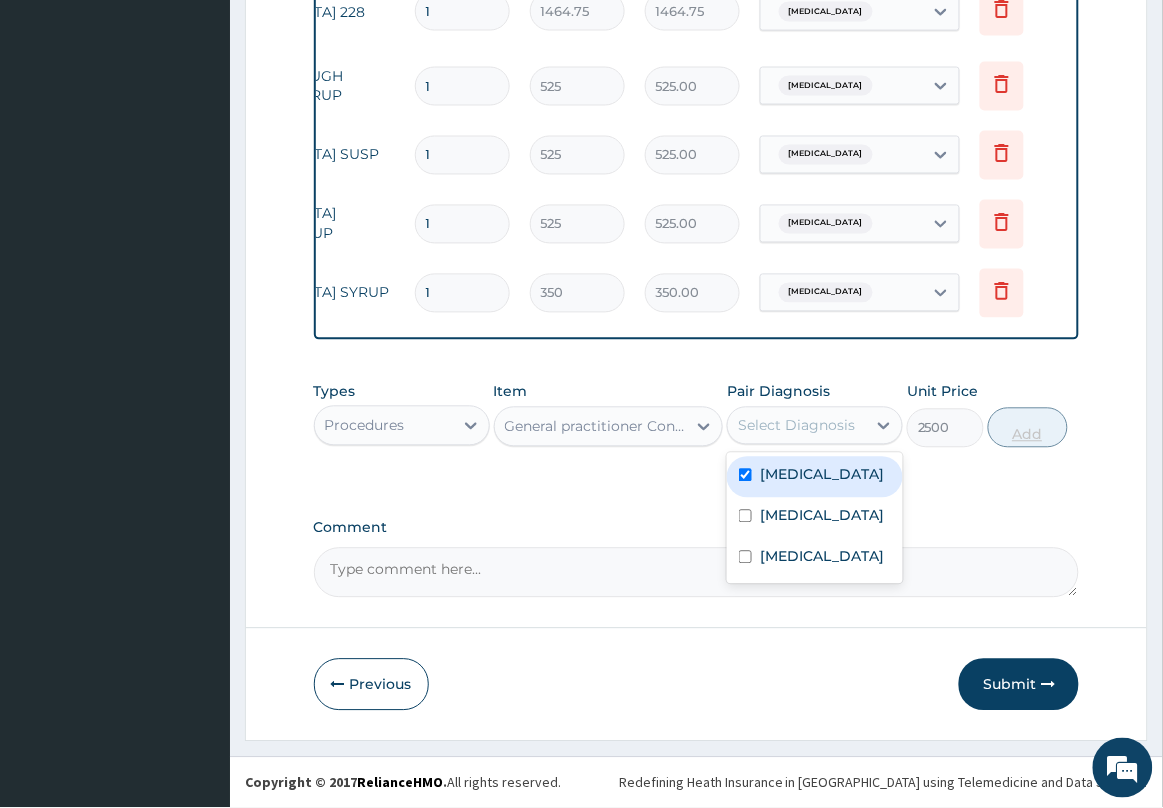checkbox on "true" 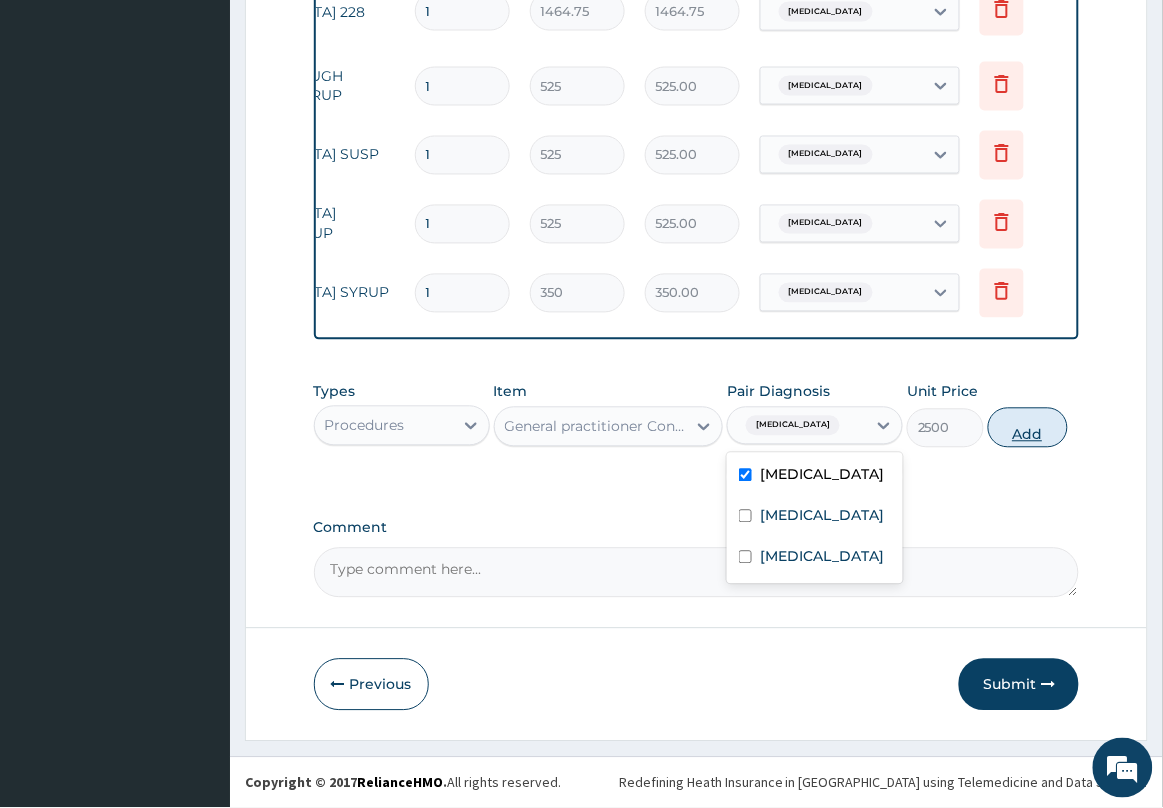 click on "Add" at bounding box center (1028, 428) 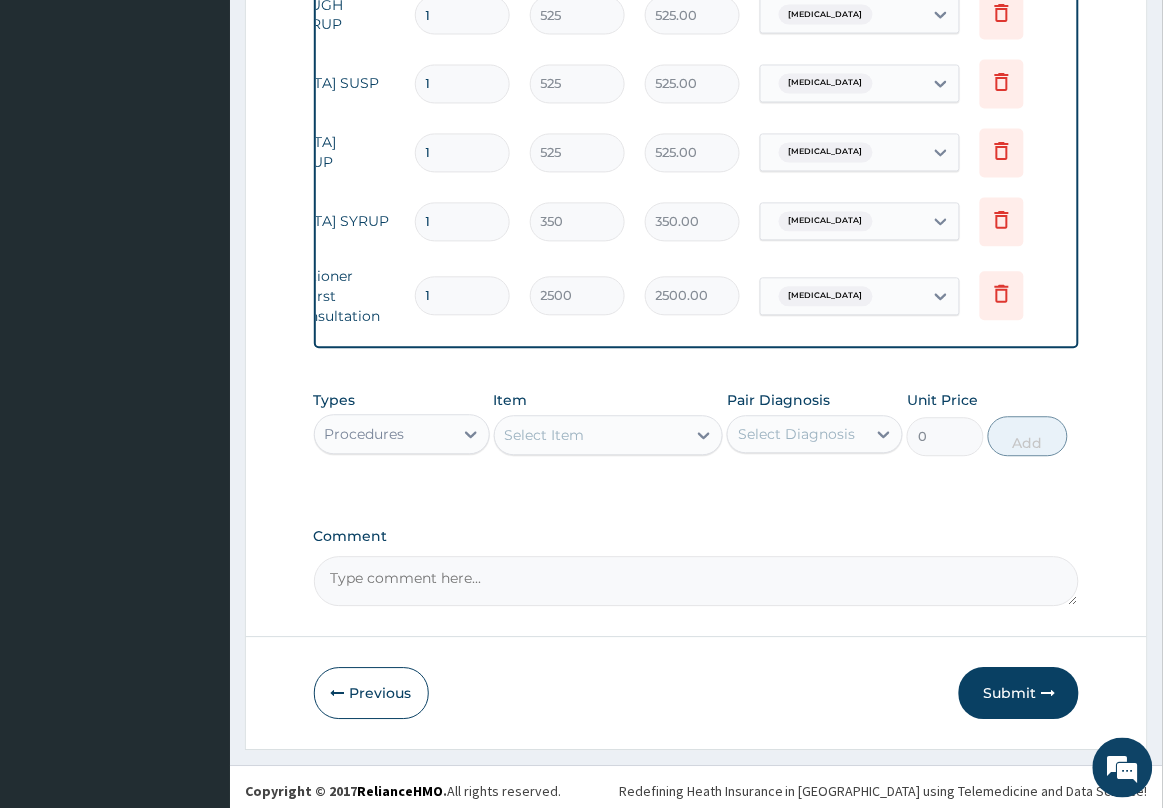 scroll, scrollTop: 776, scrollLeft: 0, axis: vertical 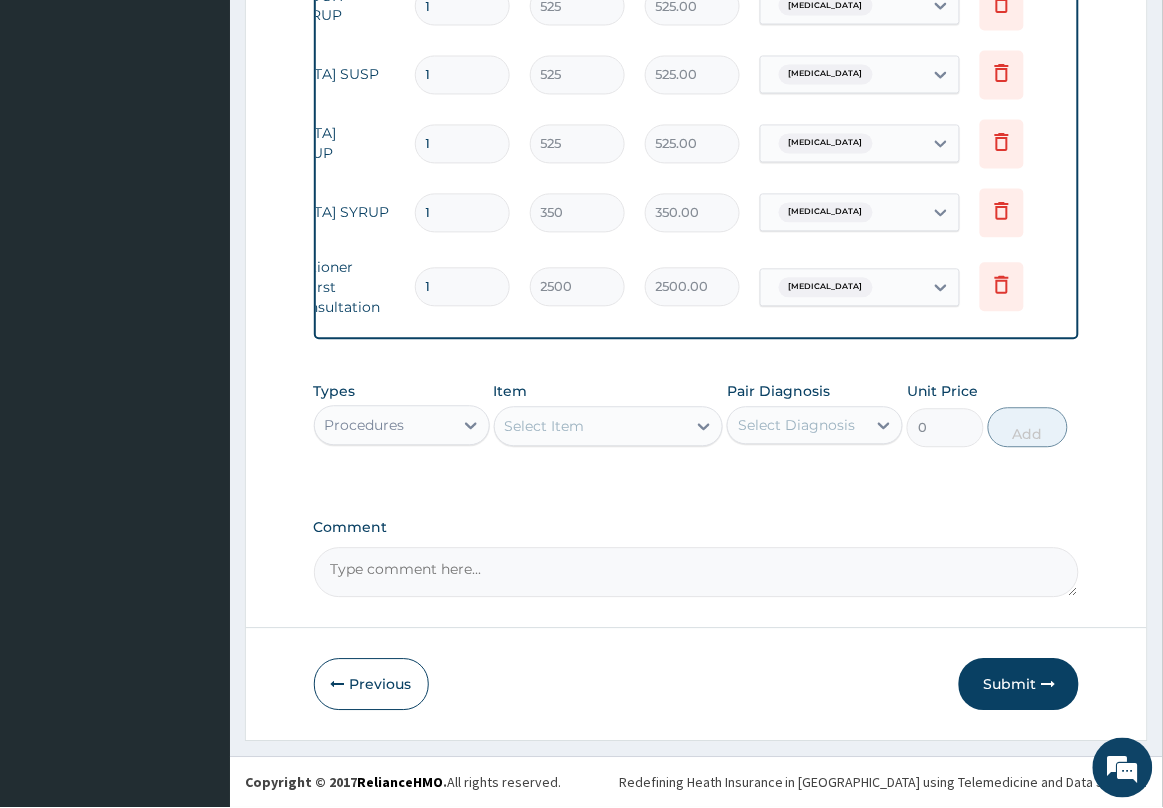 click on "Procedures" at bounding box center (384, 426) 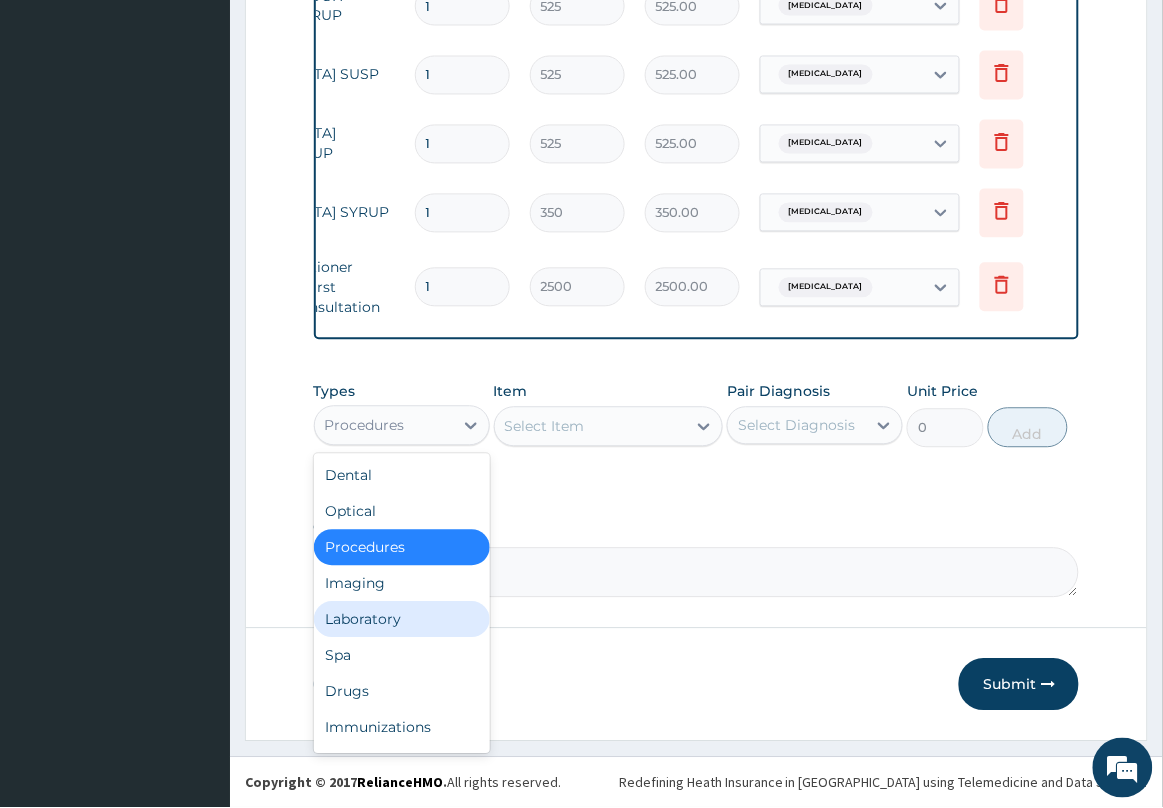 click on "Laboratory" at bounding box center (402, 620) 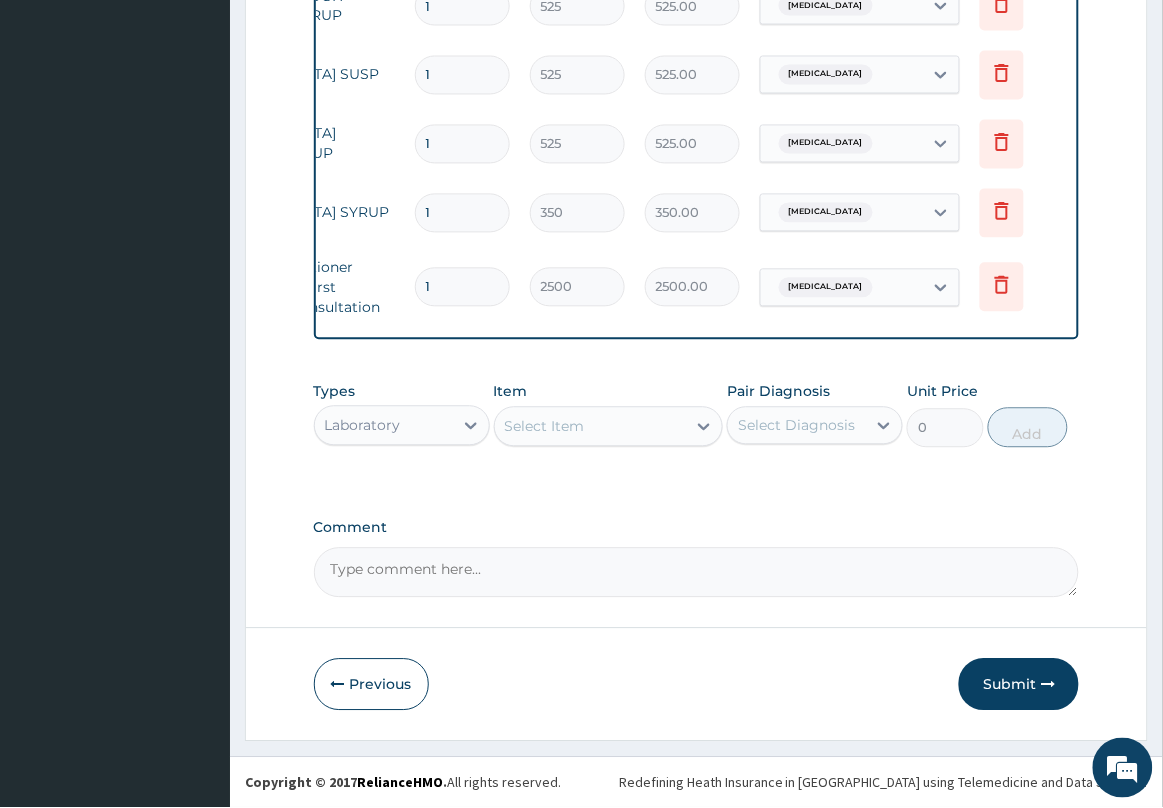 click on "Select Item" at bounding box center [591, 427] 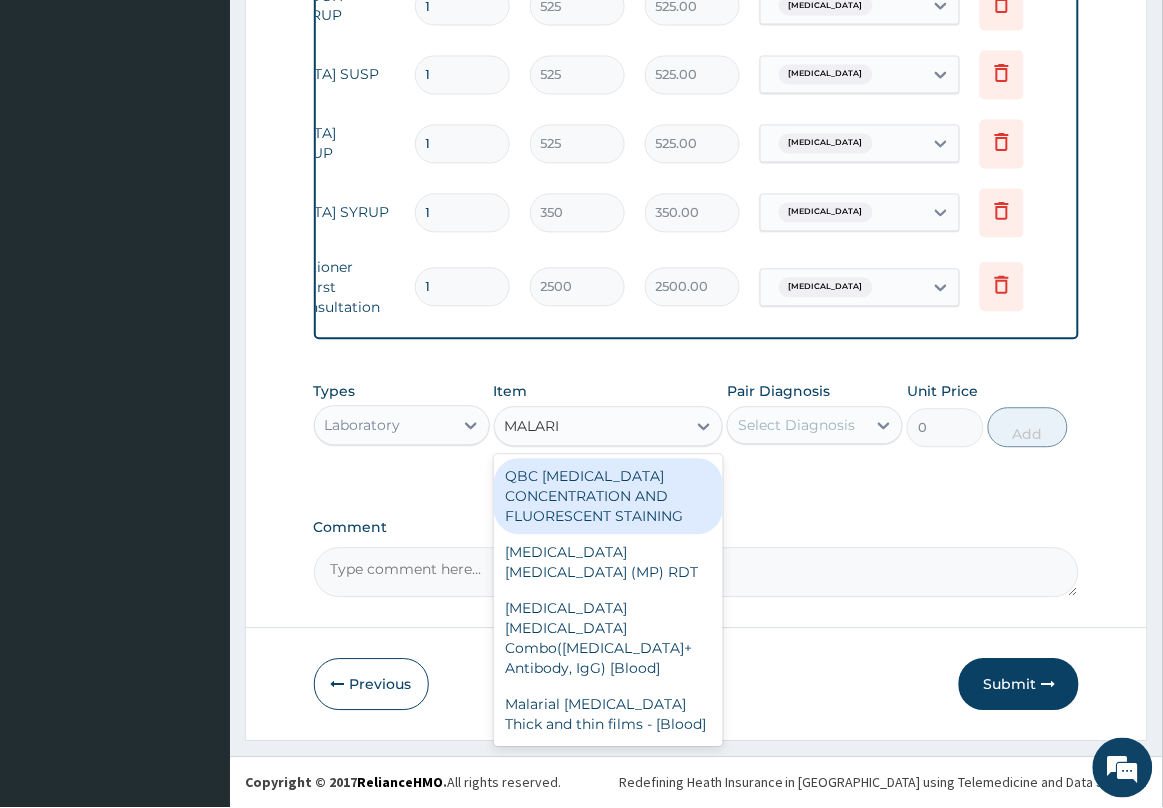 type on "MALARIA" 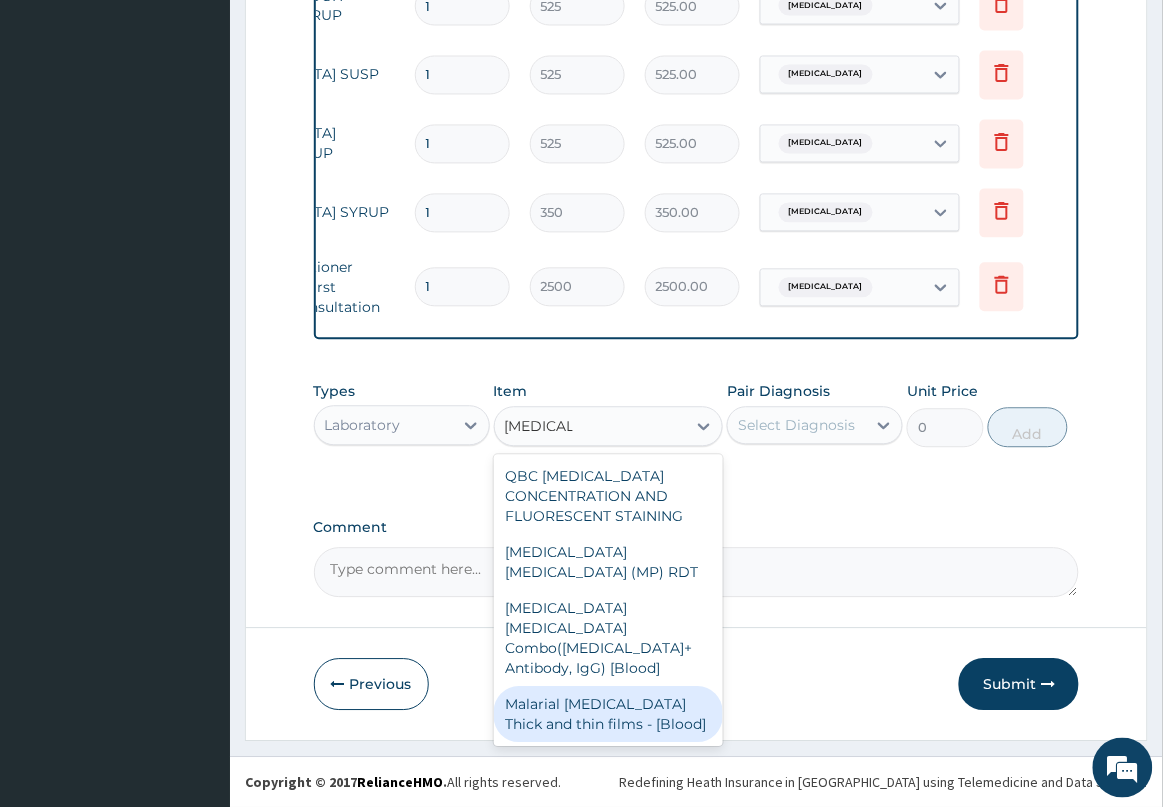 click on "Malarial Parasite Thick and thin films - [Blood]" at bounding box center [609, 715] 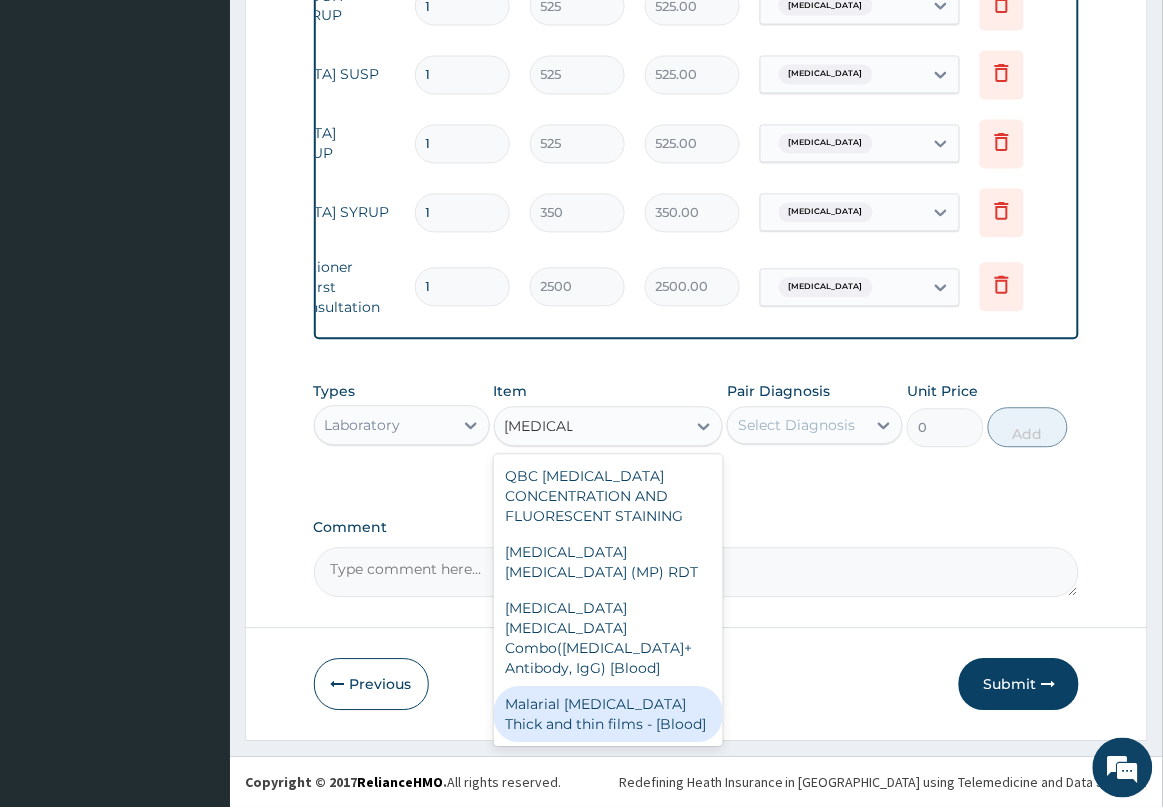 type 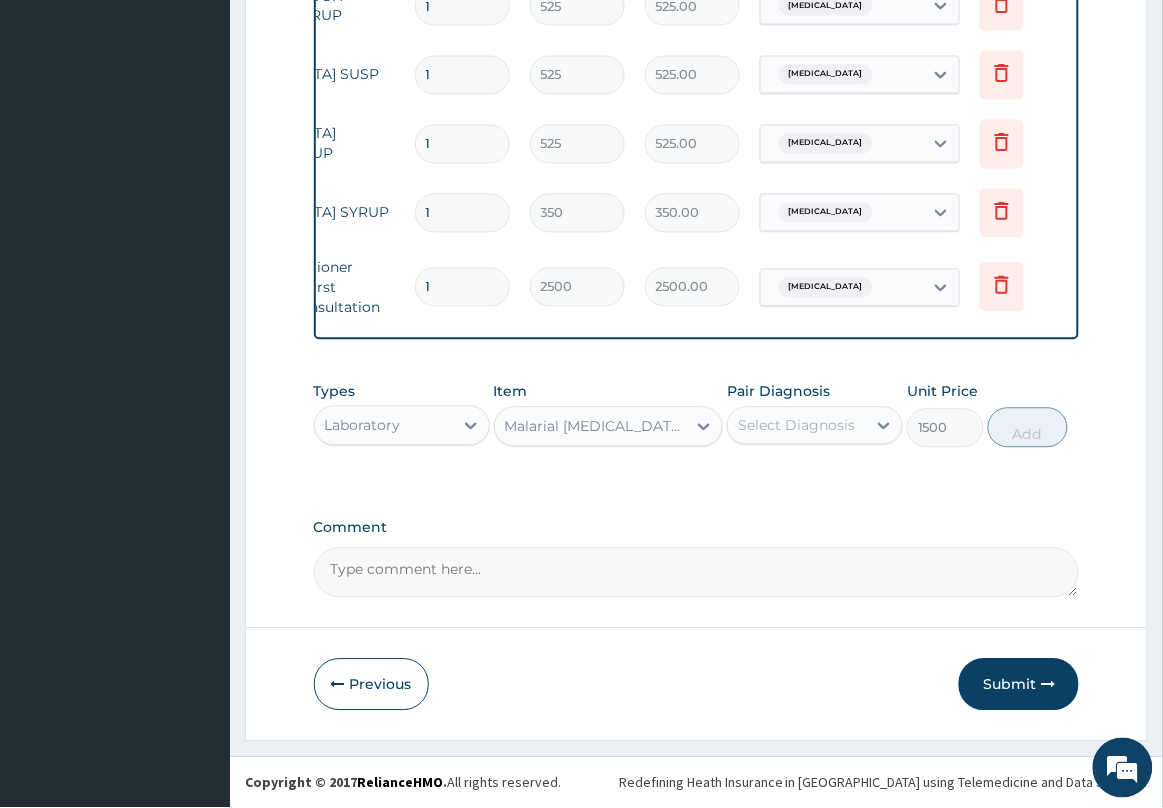 click on "Select Diagnosis" at bounding box center (797, 426) 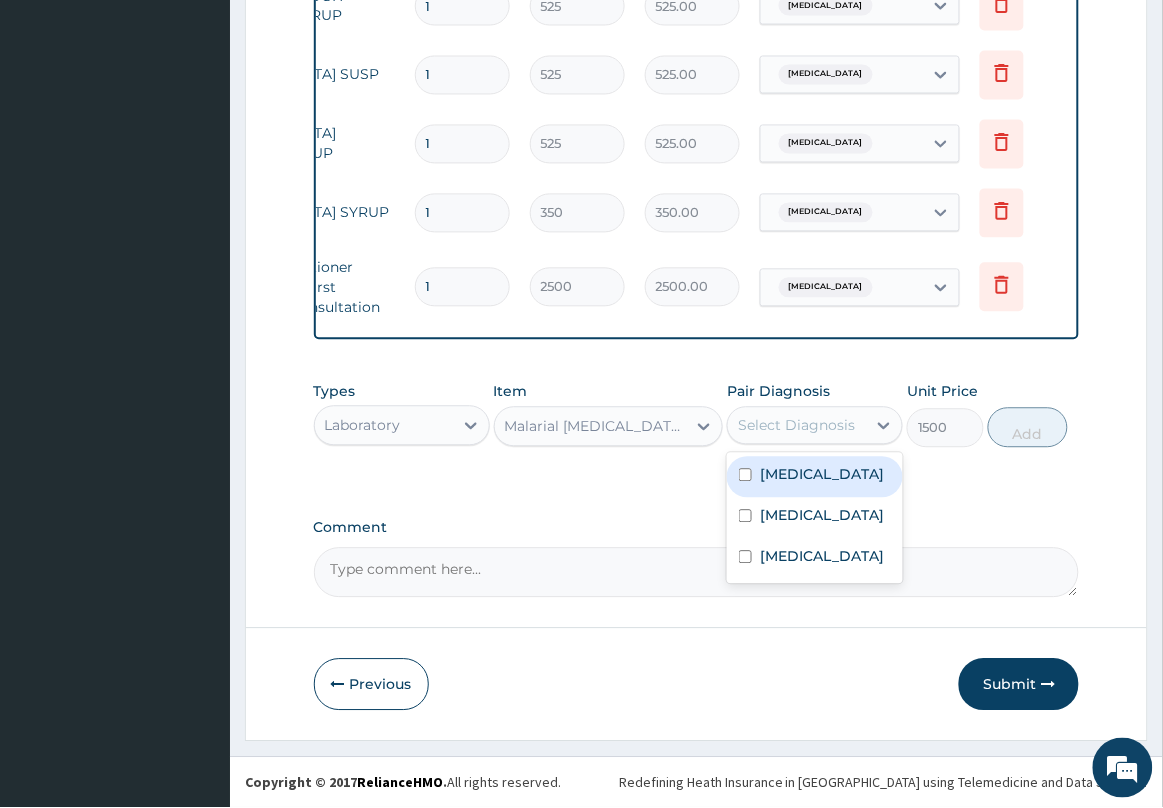 click on "Malaria" at bounding box center [822, 475] 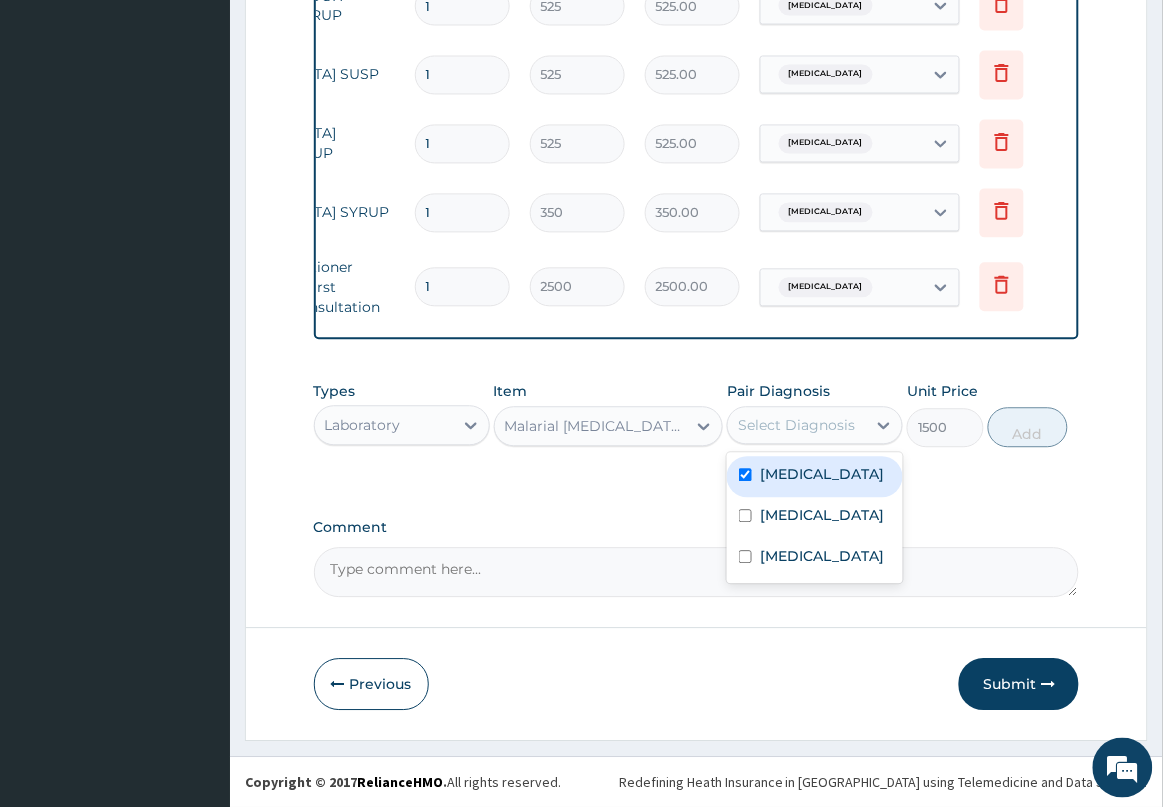 checkbox on "true" 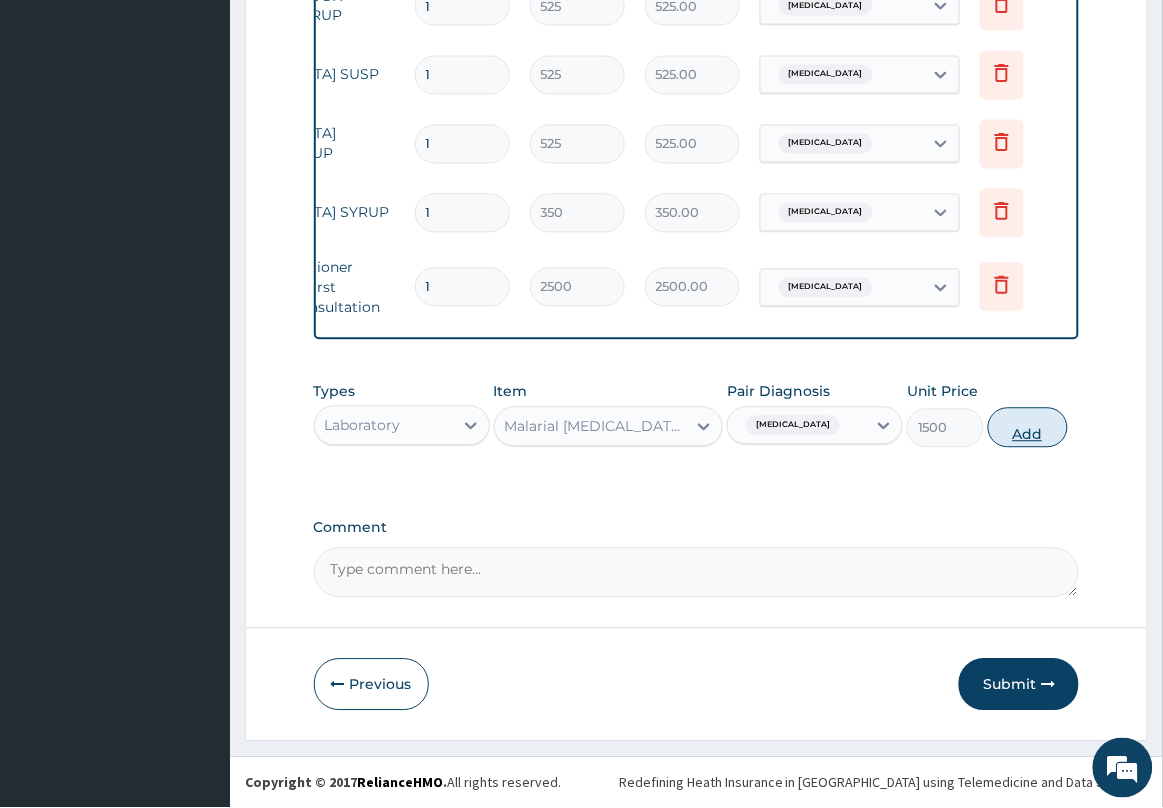 click on "Add" at bounding box center [1028, 428] 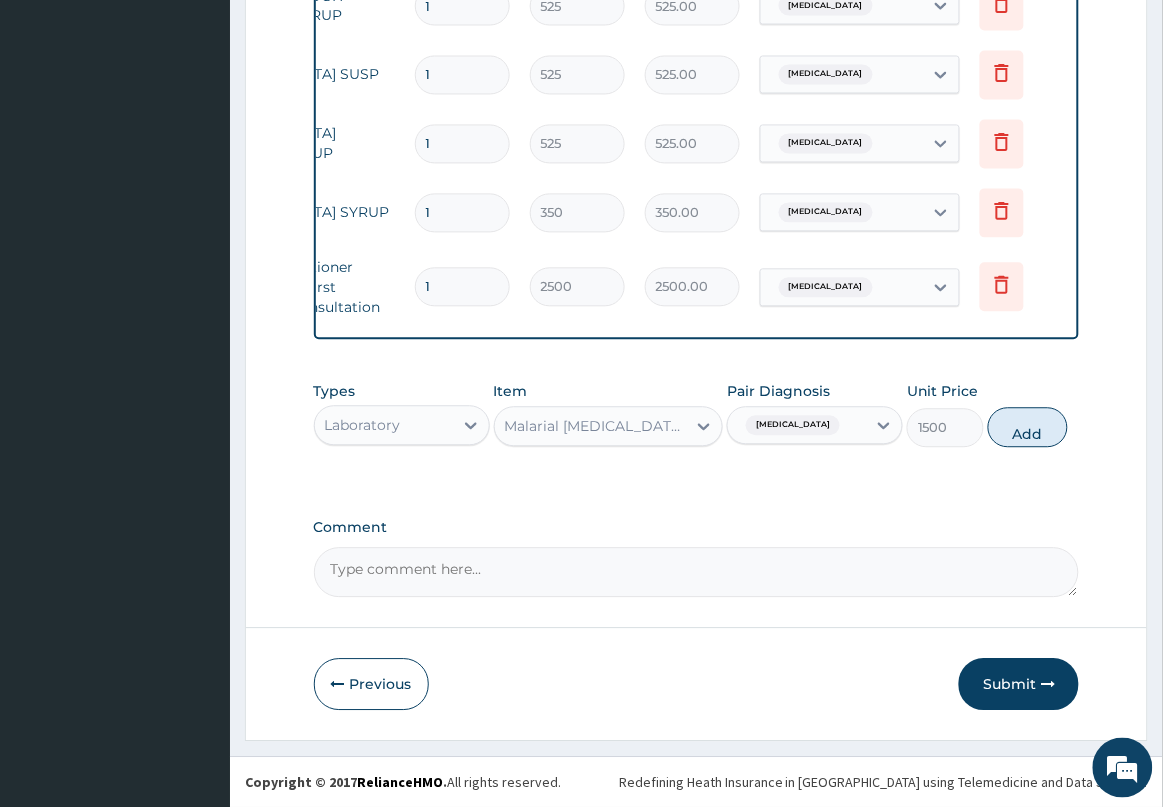 type on "0" 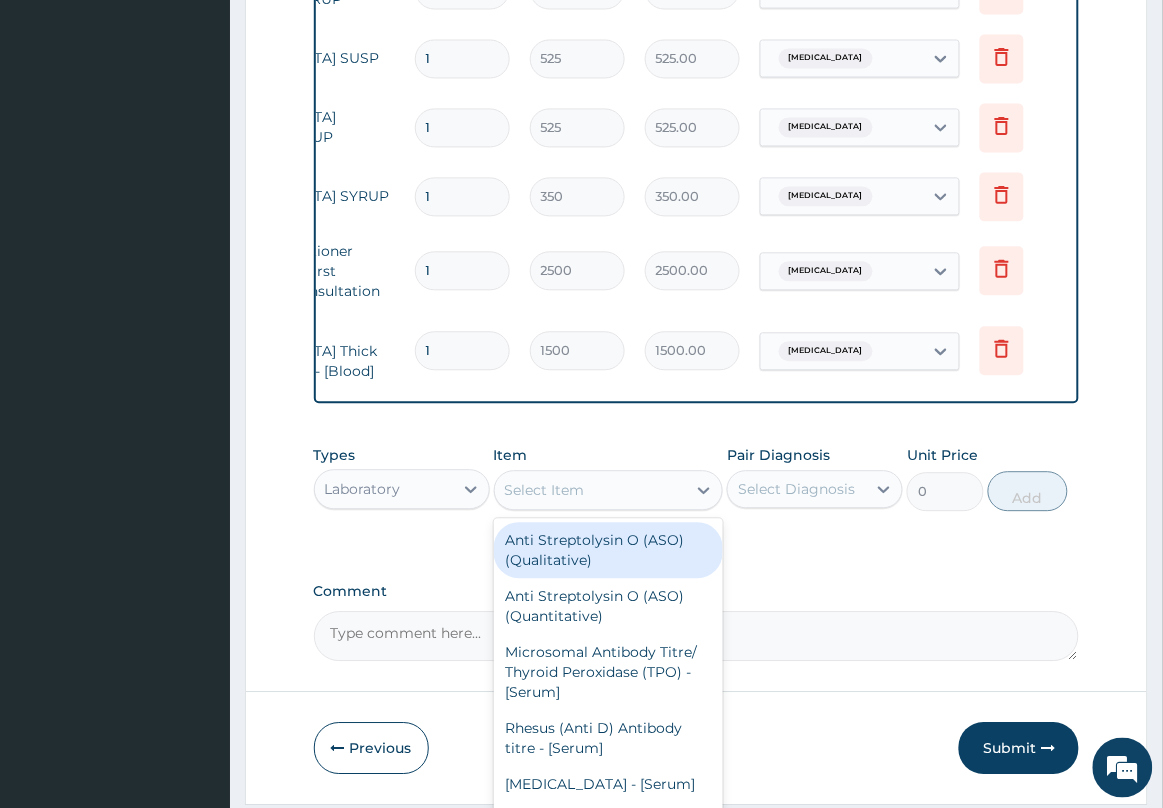 click on "Select Item" at bounding box center (591, 490) 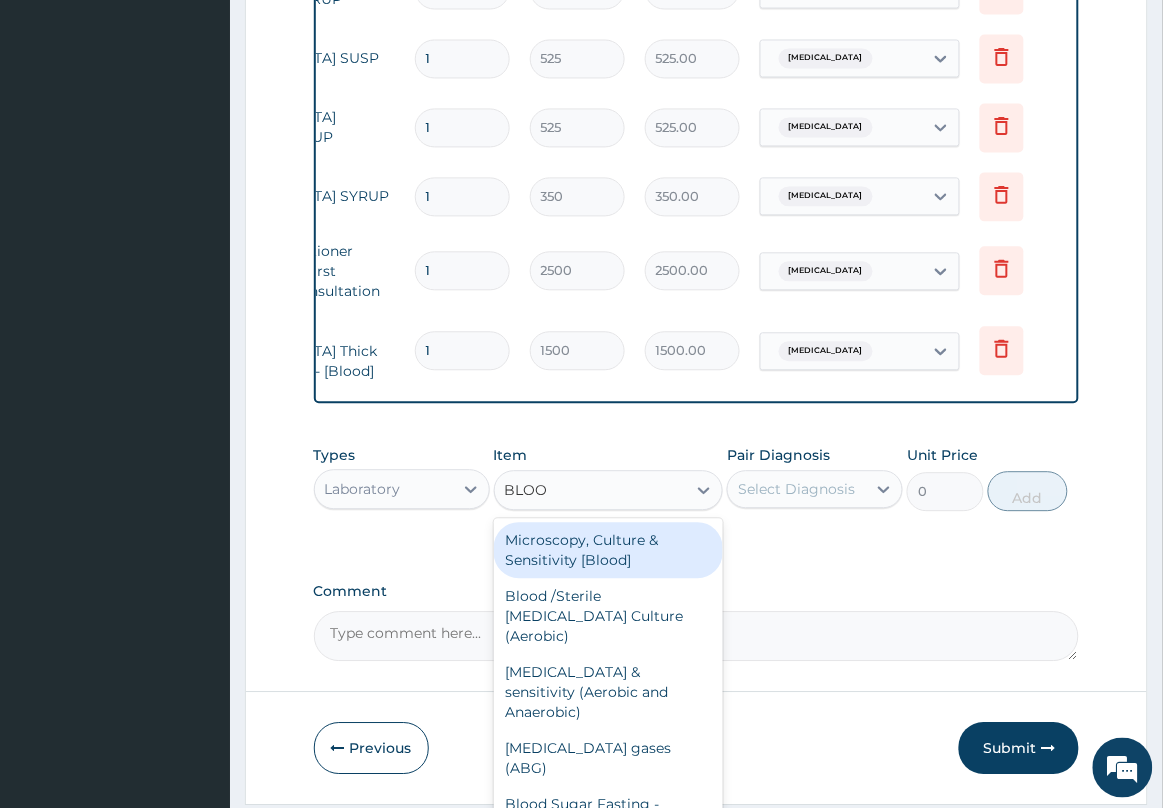 type on "BLOOD" 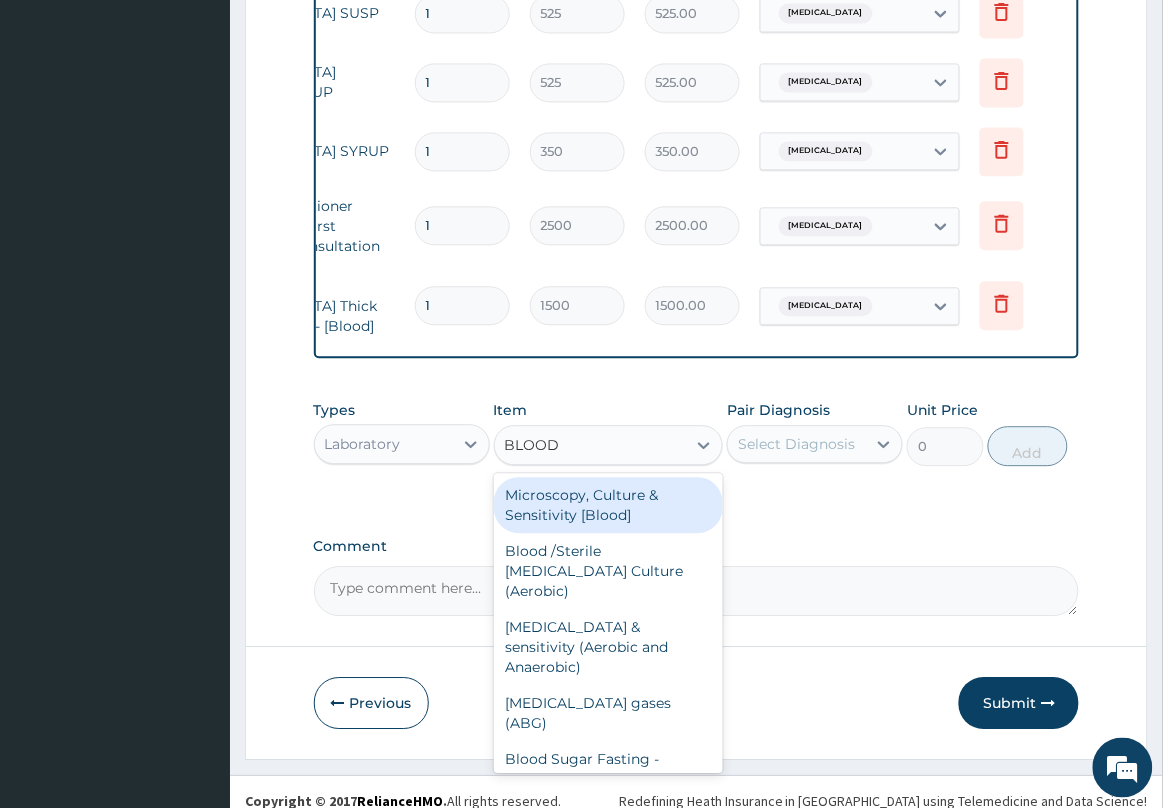 scroll, scrollTop: 845, scrollLeft: 0, axis: vertical 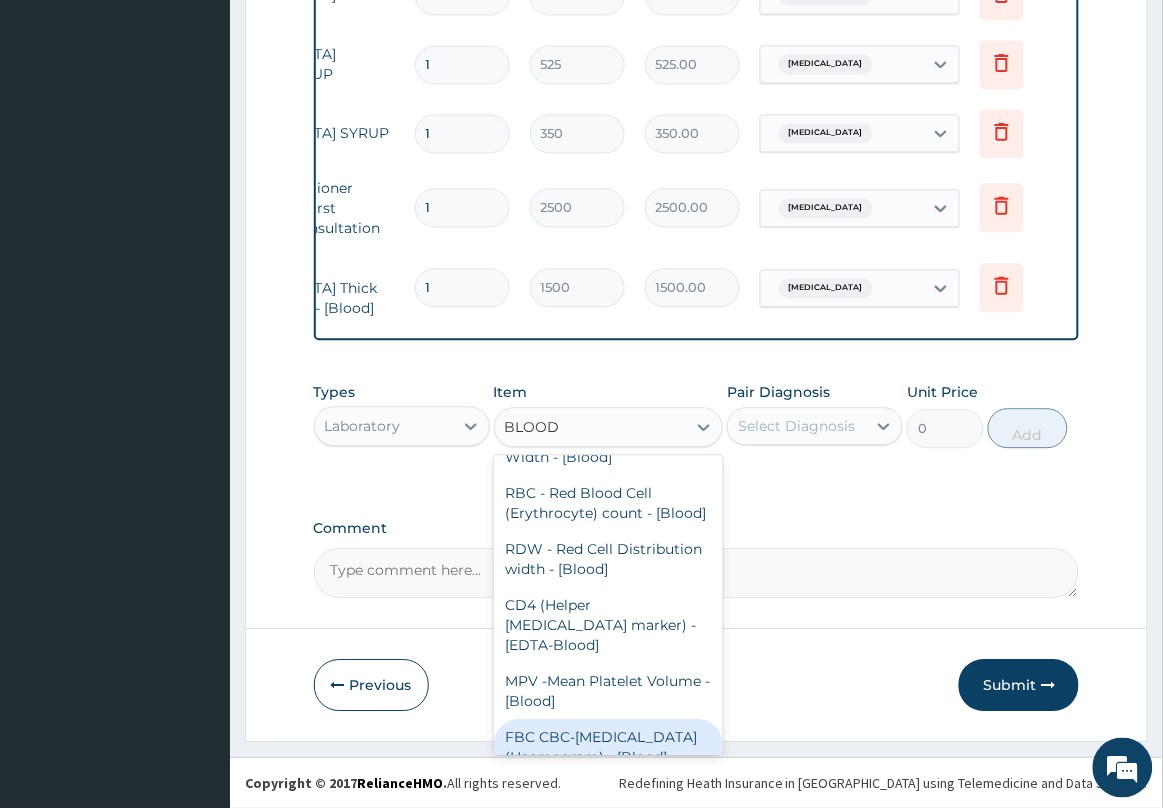 click on "FBC CBC-Complete Blood Count (Haemogram) - [Blood]" at bounding box center [609, 747] 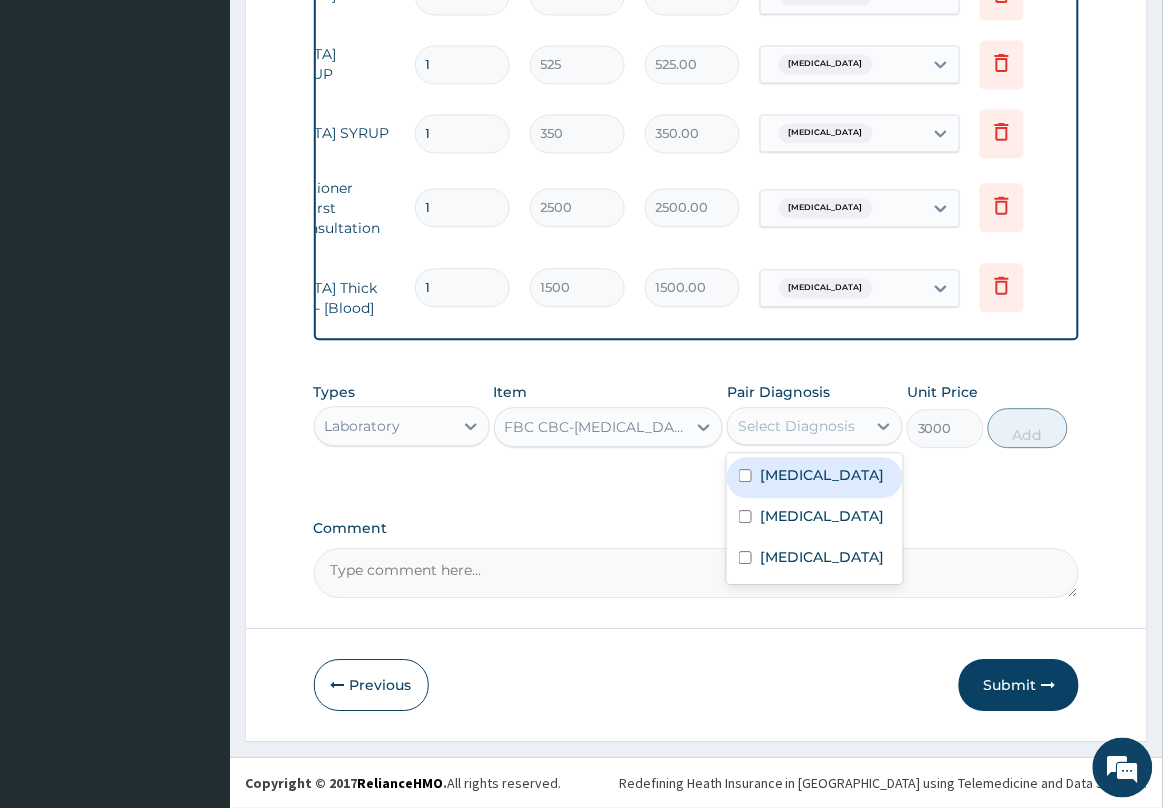 click on "Select Diagnosis" at bounding box center [796, 426] 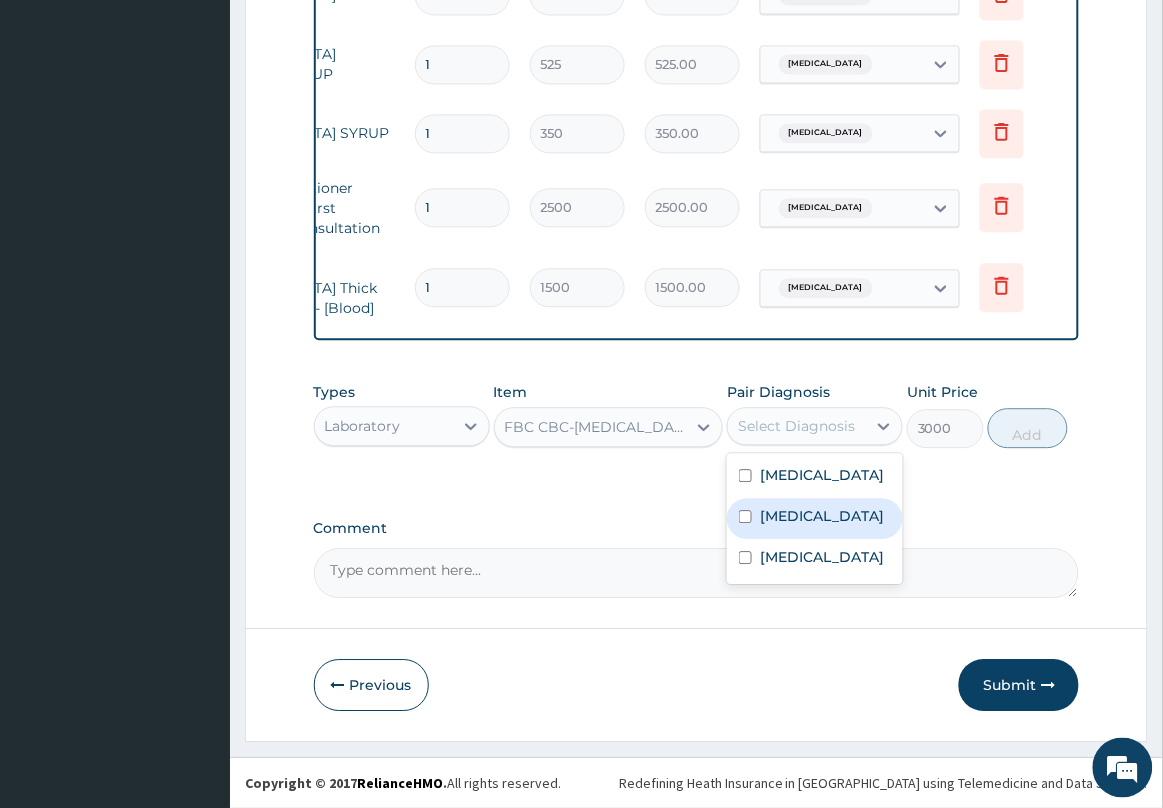 click on "Sepsis" at bounding box center [822, 516] 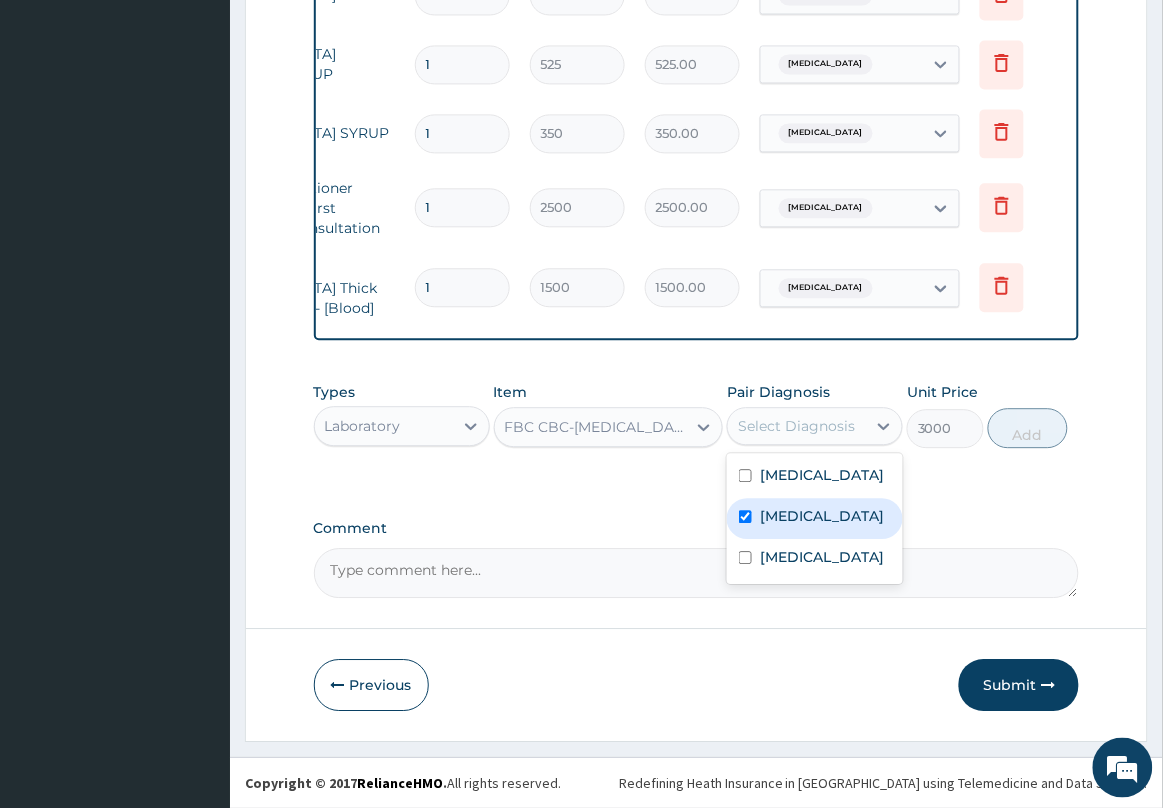 checkbox on "true" 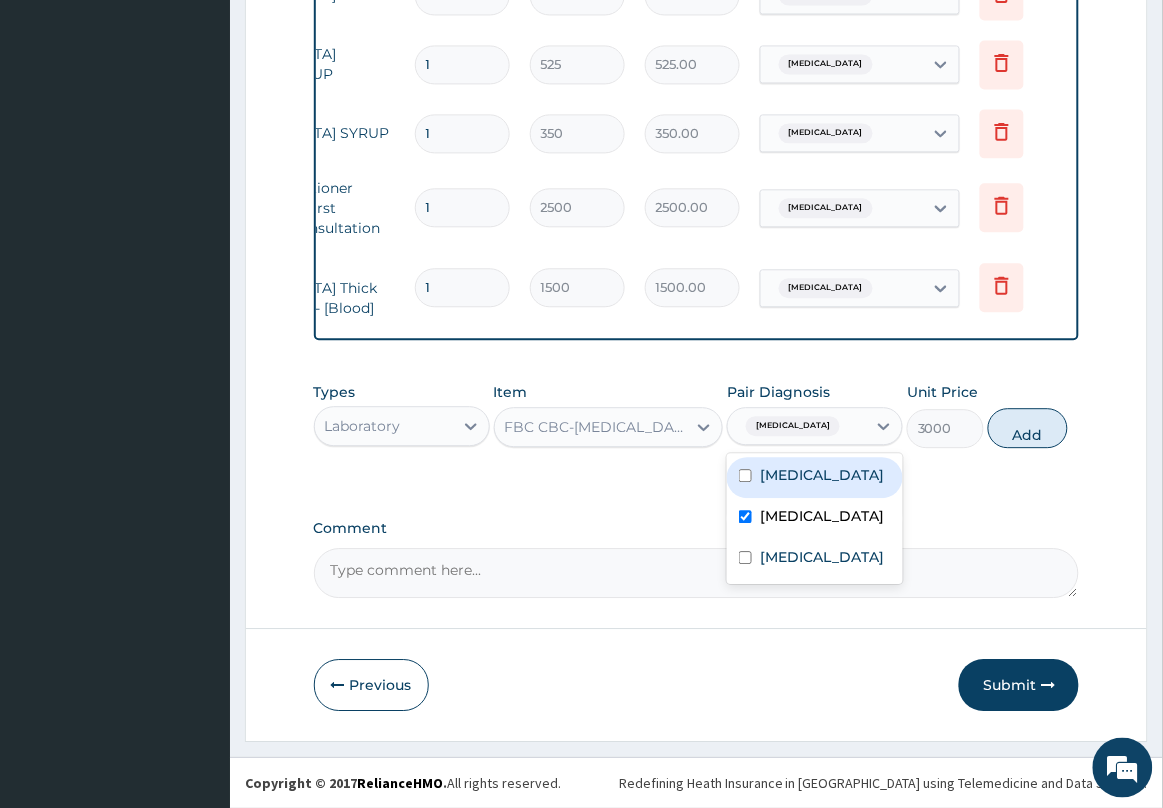 click on "Add" at bounding box center (1028, 428) 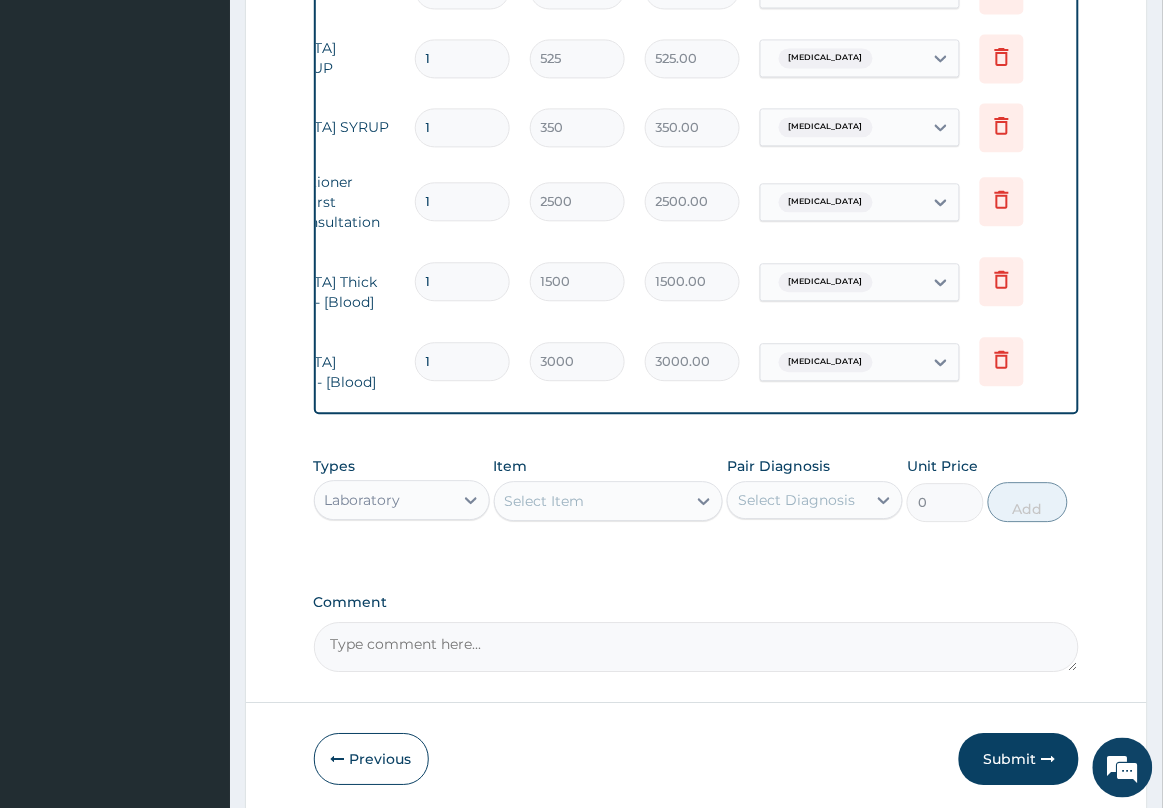 scroll, scrollTop: 0, scrollLeft: 0, axis: both 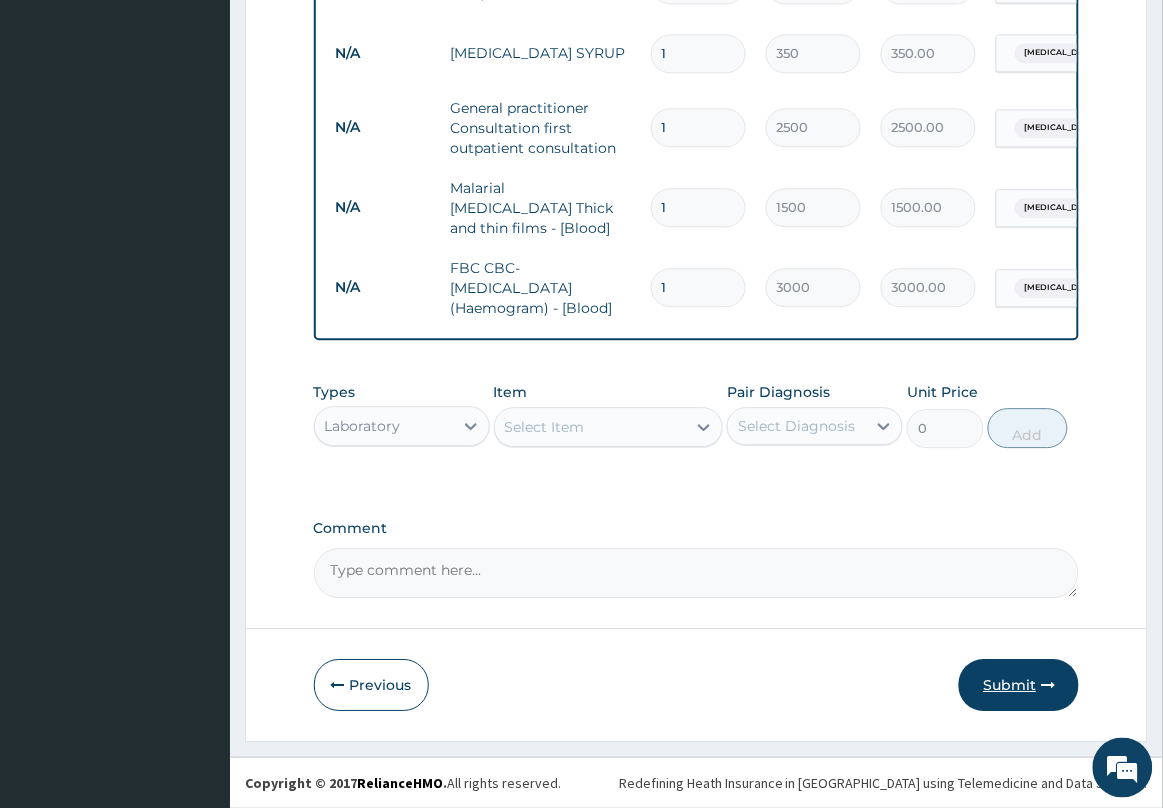 click on "Submit" at bounding box center [1019, 685] 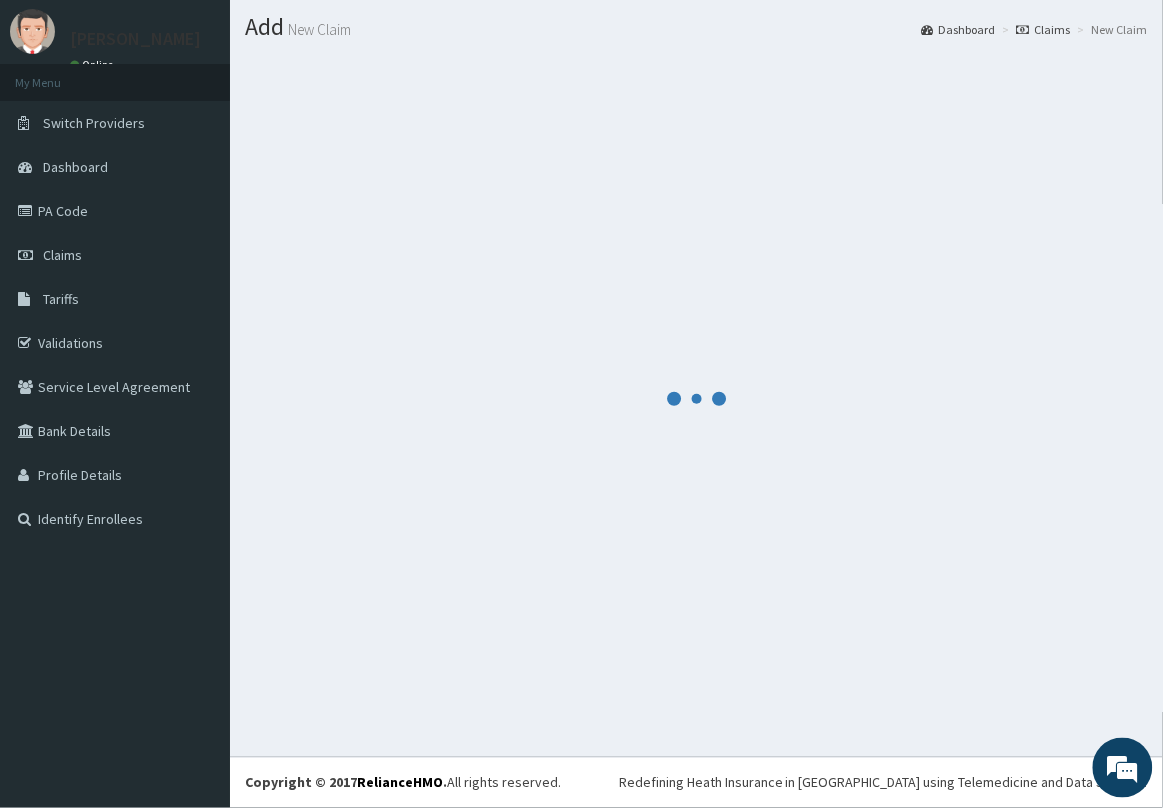 scroll, scrollTop: 925, scrollLeft: 0, axis: vertical 